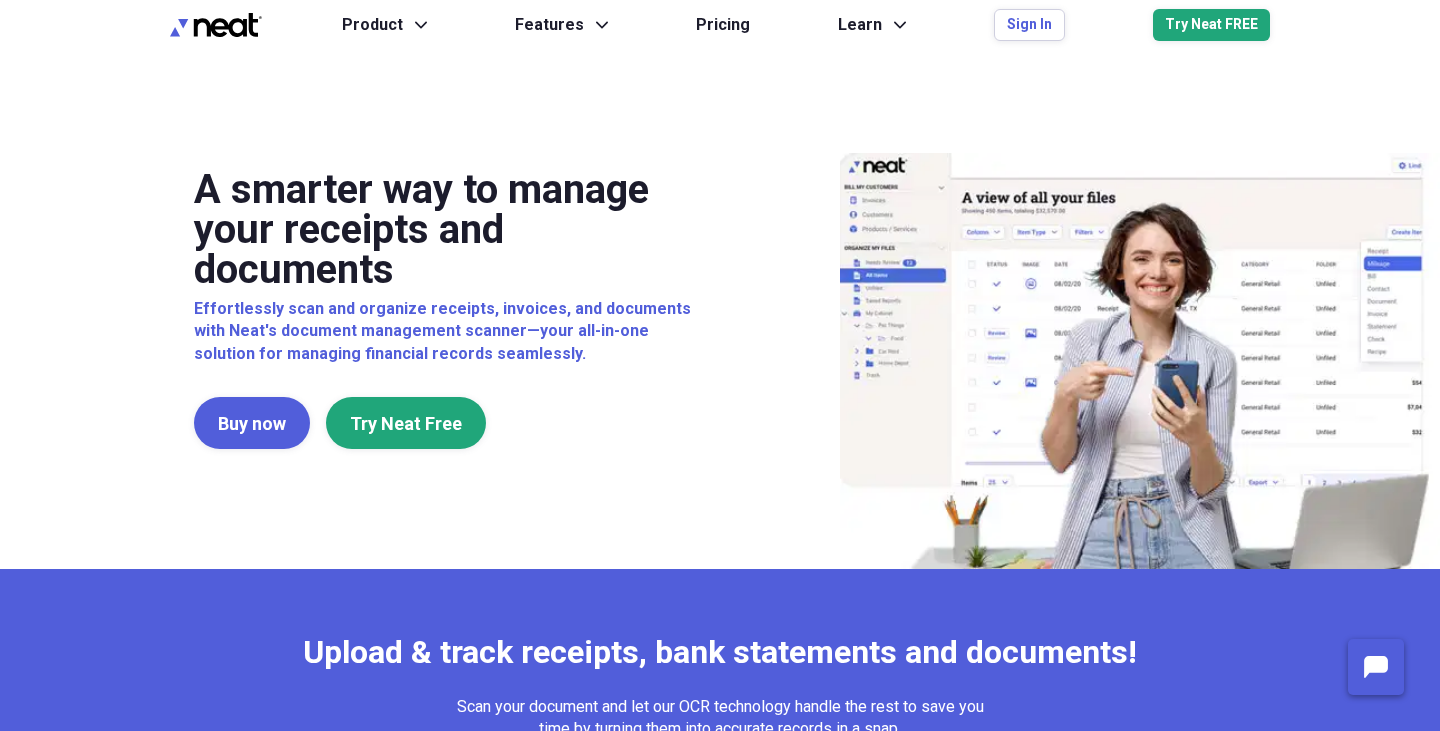 scroll, scrollTop: 0, scrollLeft: 0, axis: both 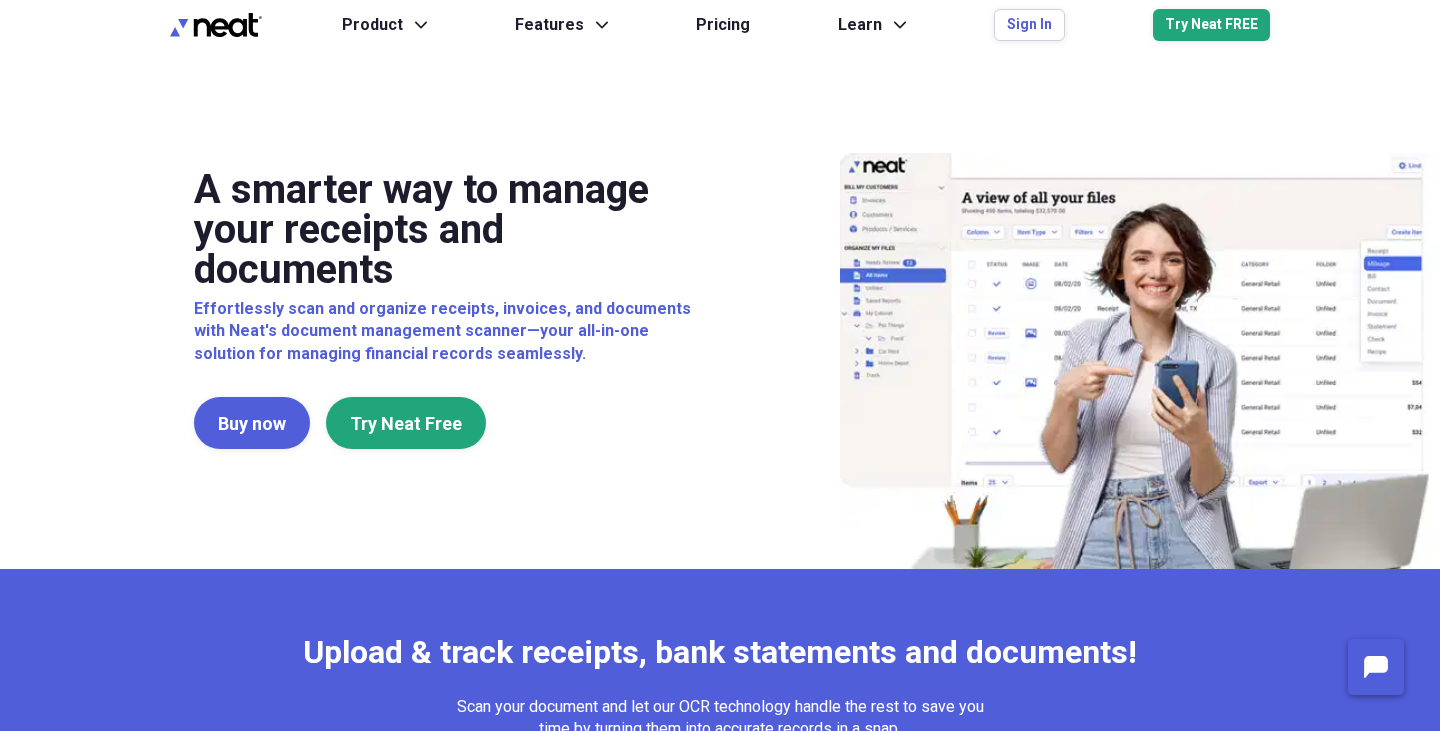 click on "Product Expand Features Expand Pricing Learn Expand Sign In Try Neat FREE" at bounding box center (806, 25) 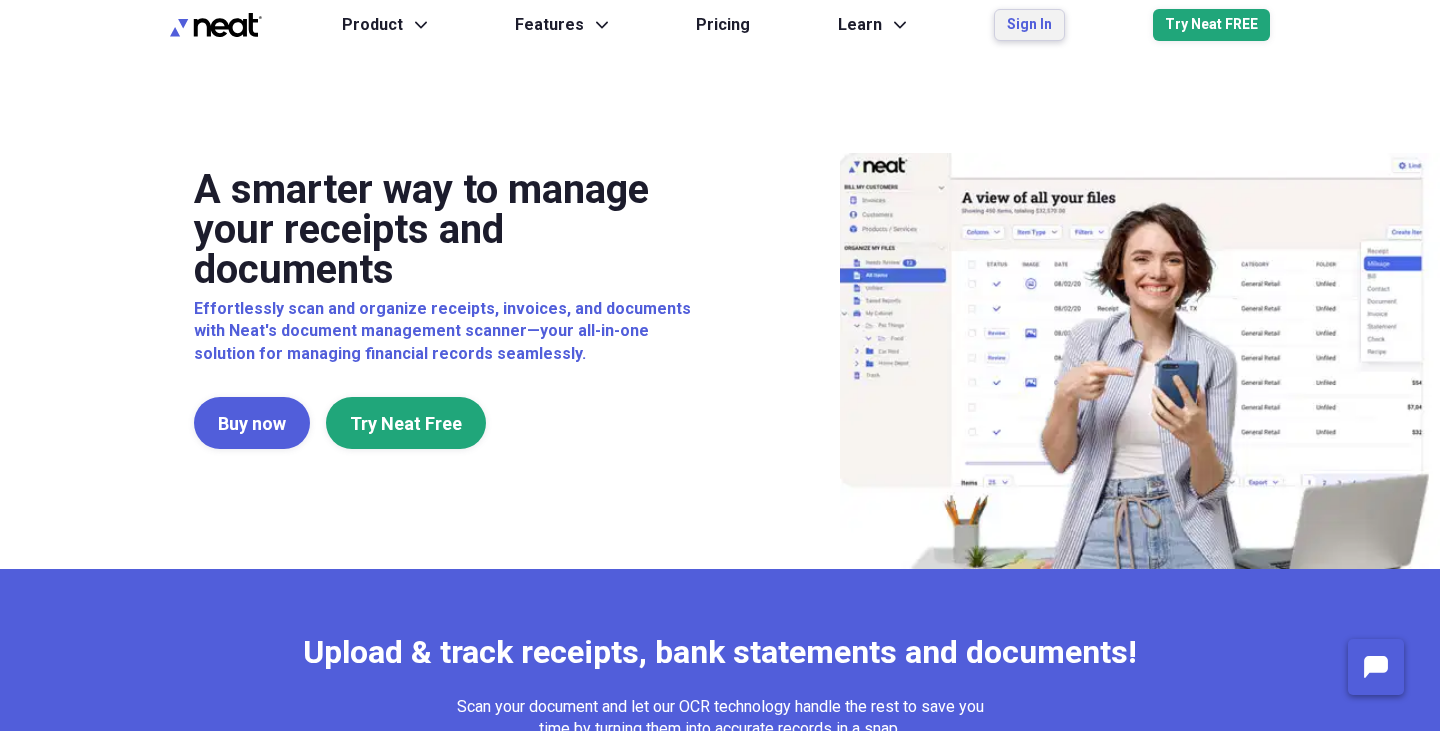 click on "Sign In" at bounding box center [1029, 25] 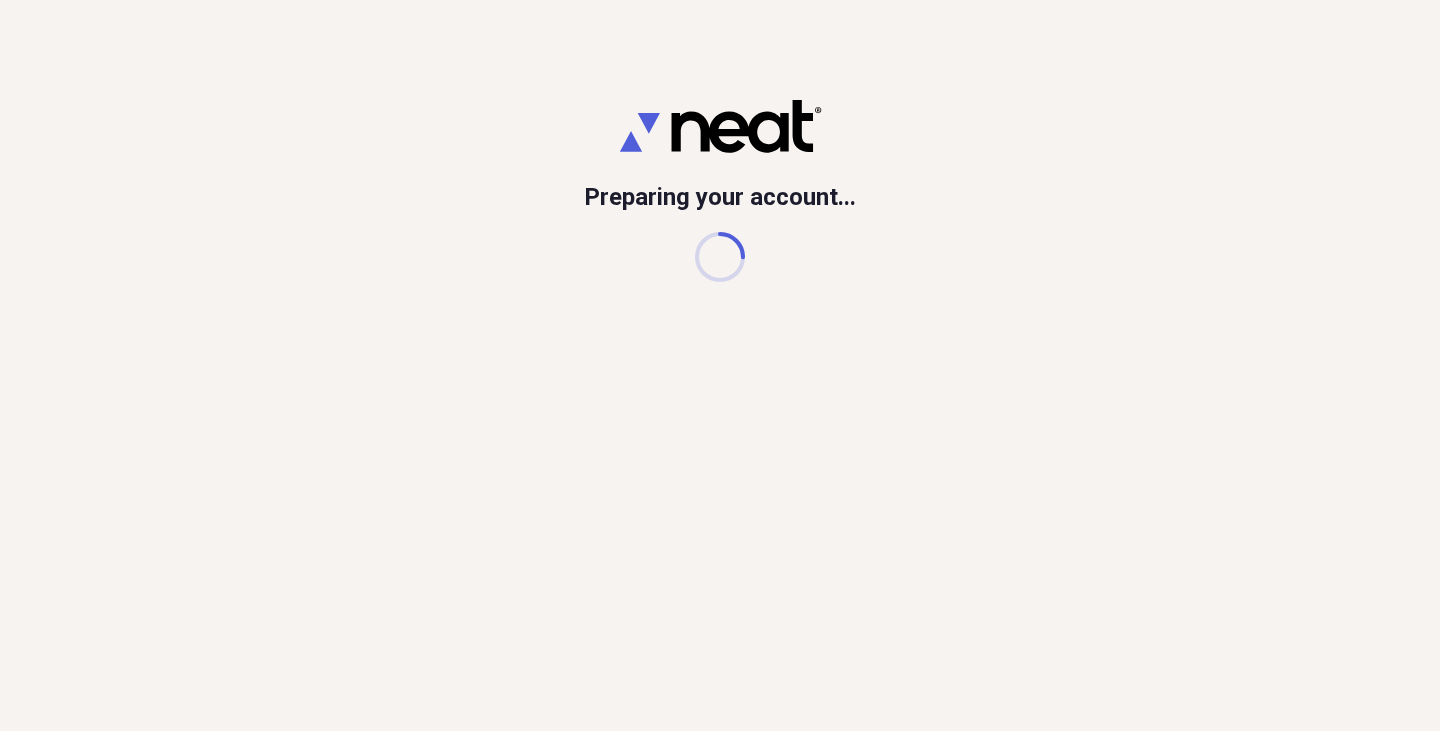 scroll, scrollTop: 0, scrollLeft: 0, axis: both 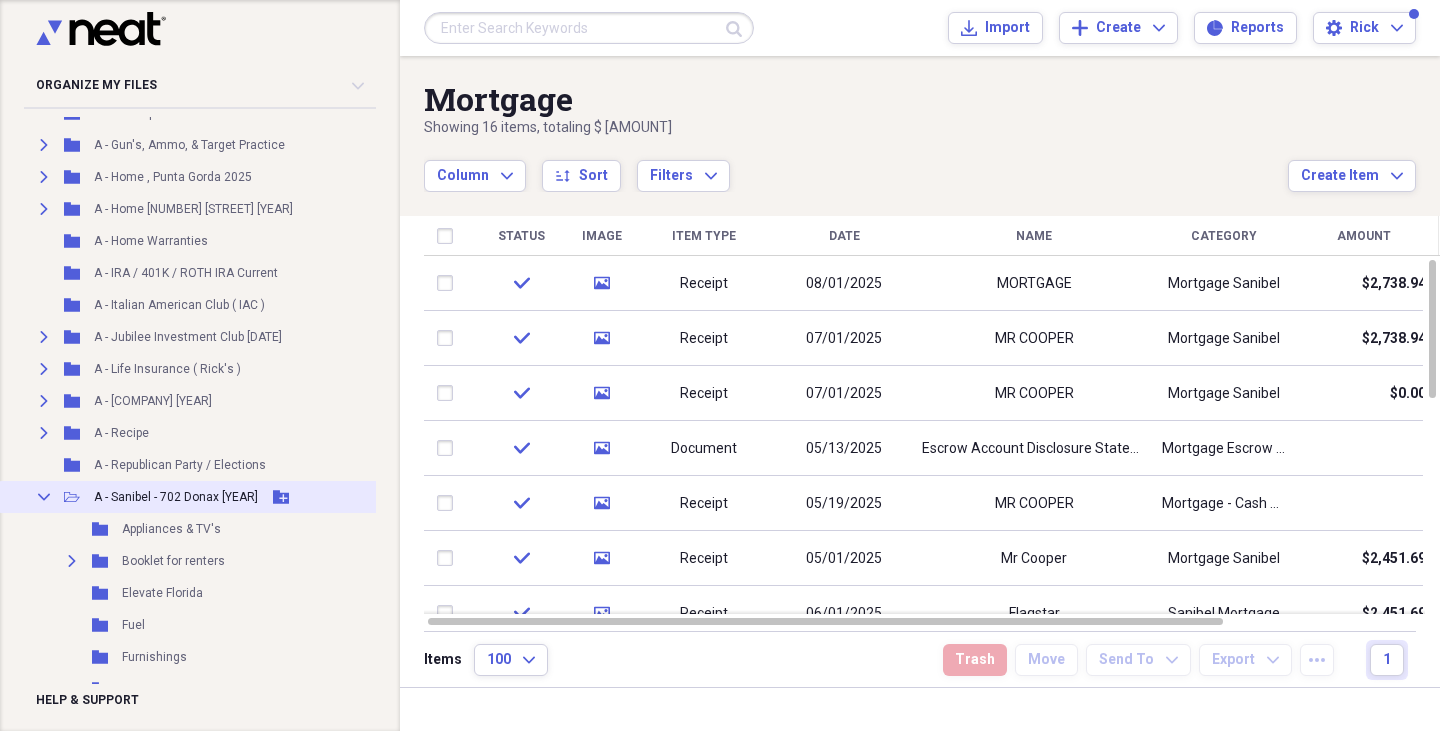 click on "Collapse" 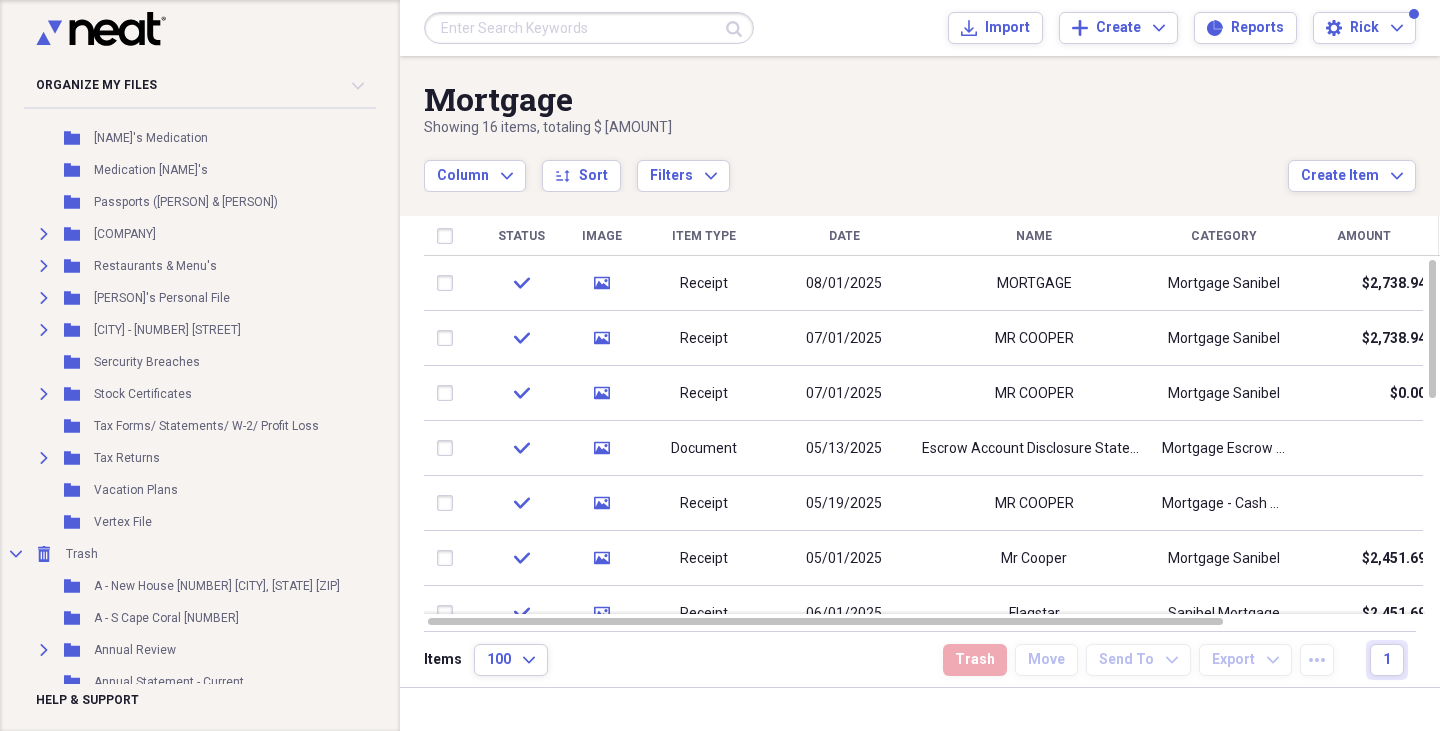 scroll, scrollTop: 2307, scrollLeft: 0, axis: vertical 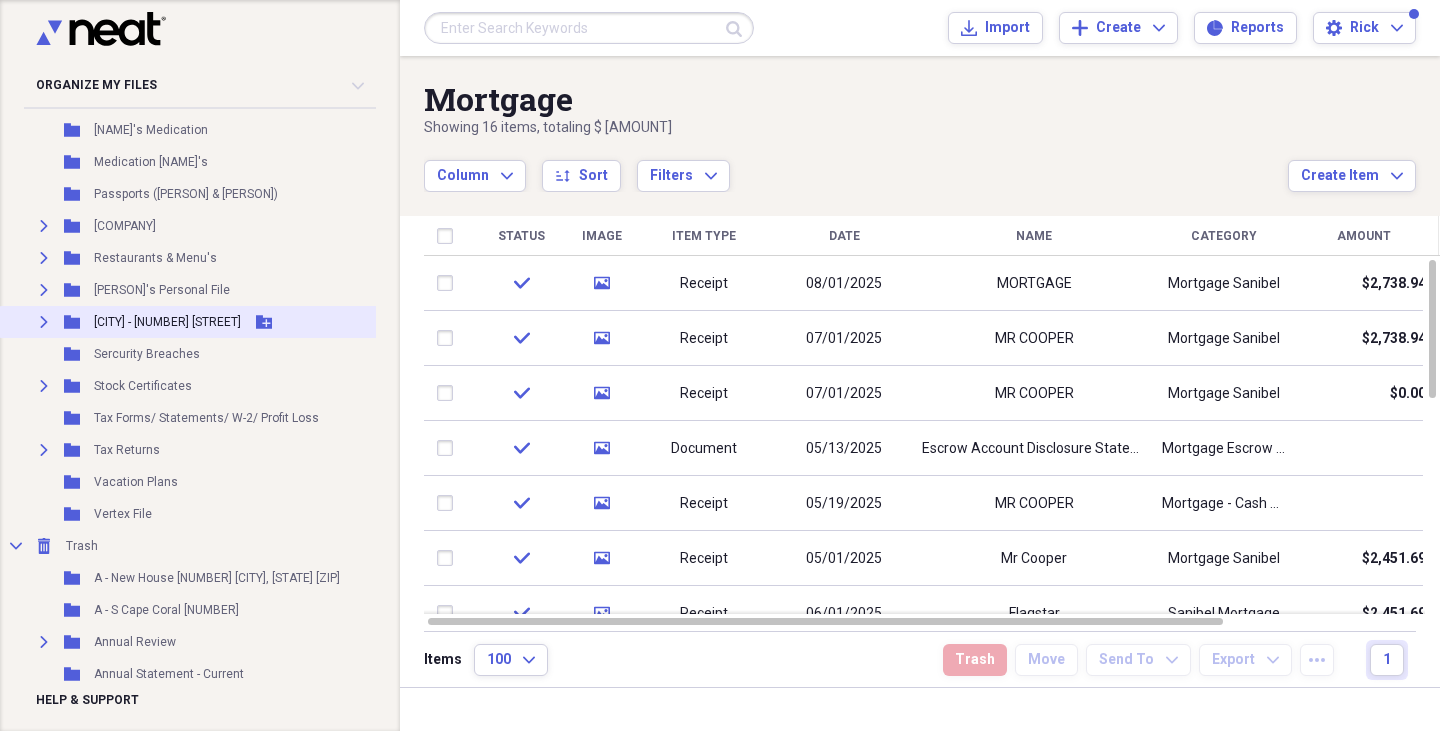 click on "Expand" 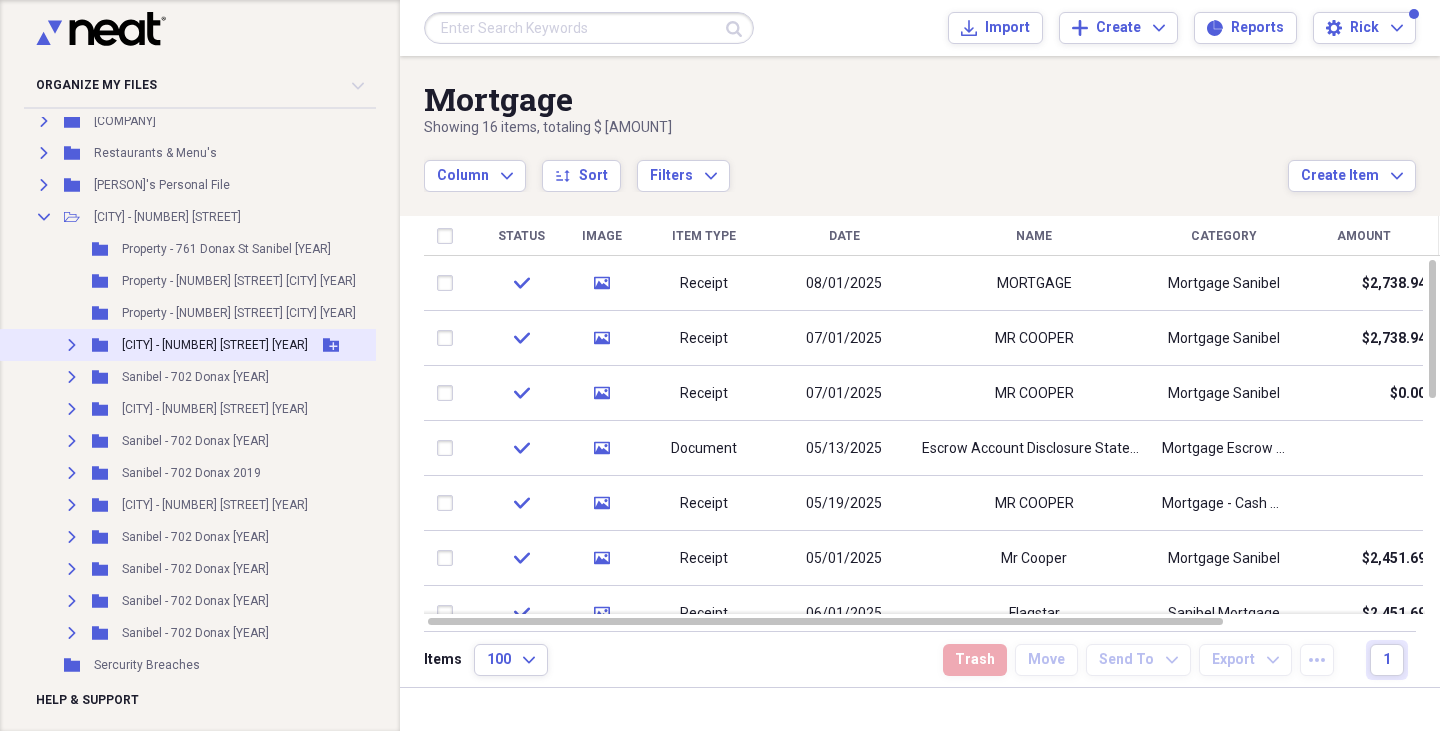 scroll, scrollTop: 2444, scrollLeft: 0, axis: vertical 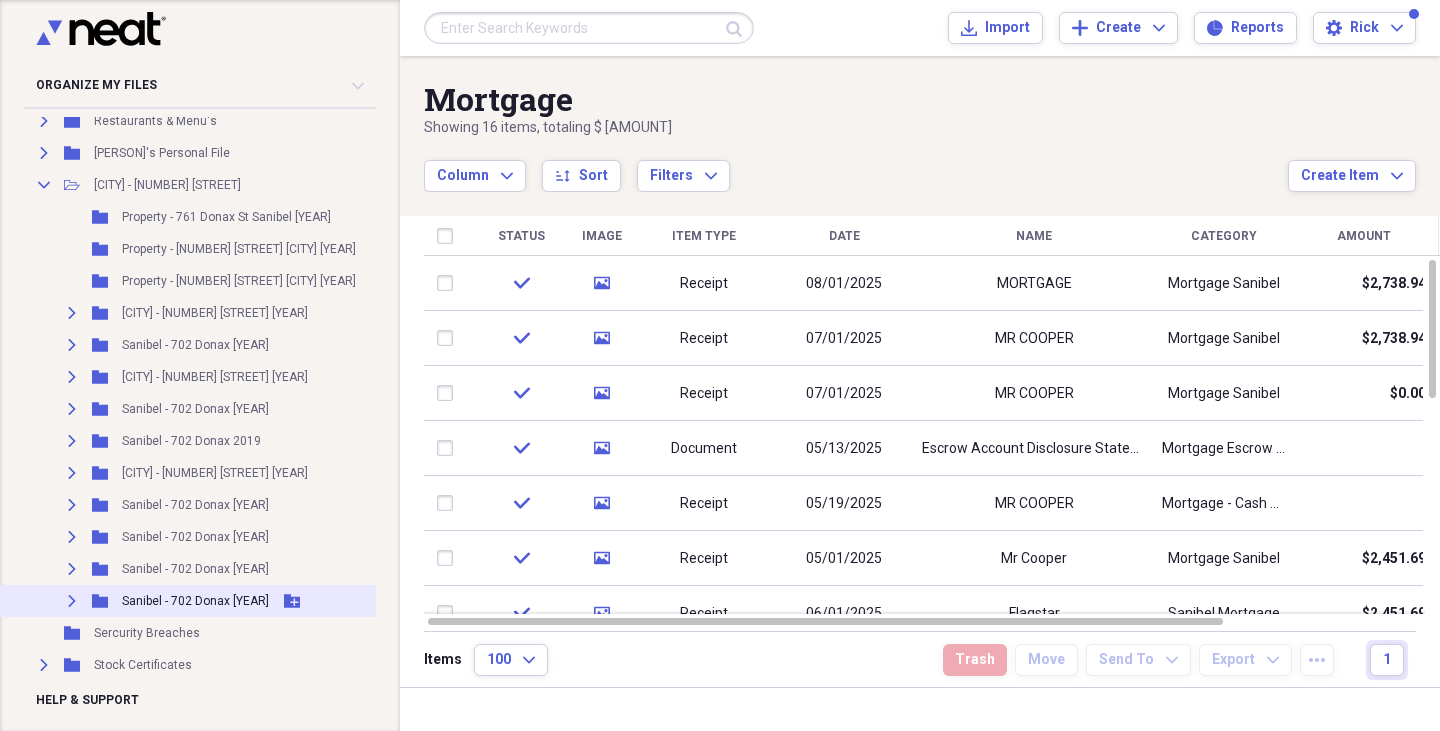 click 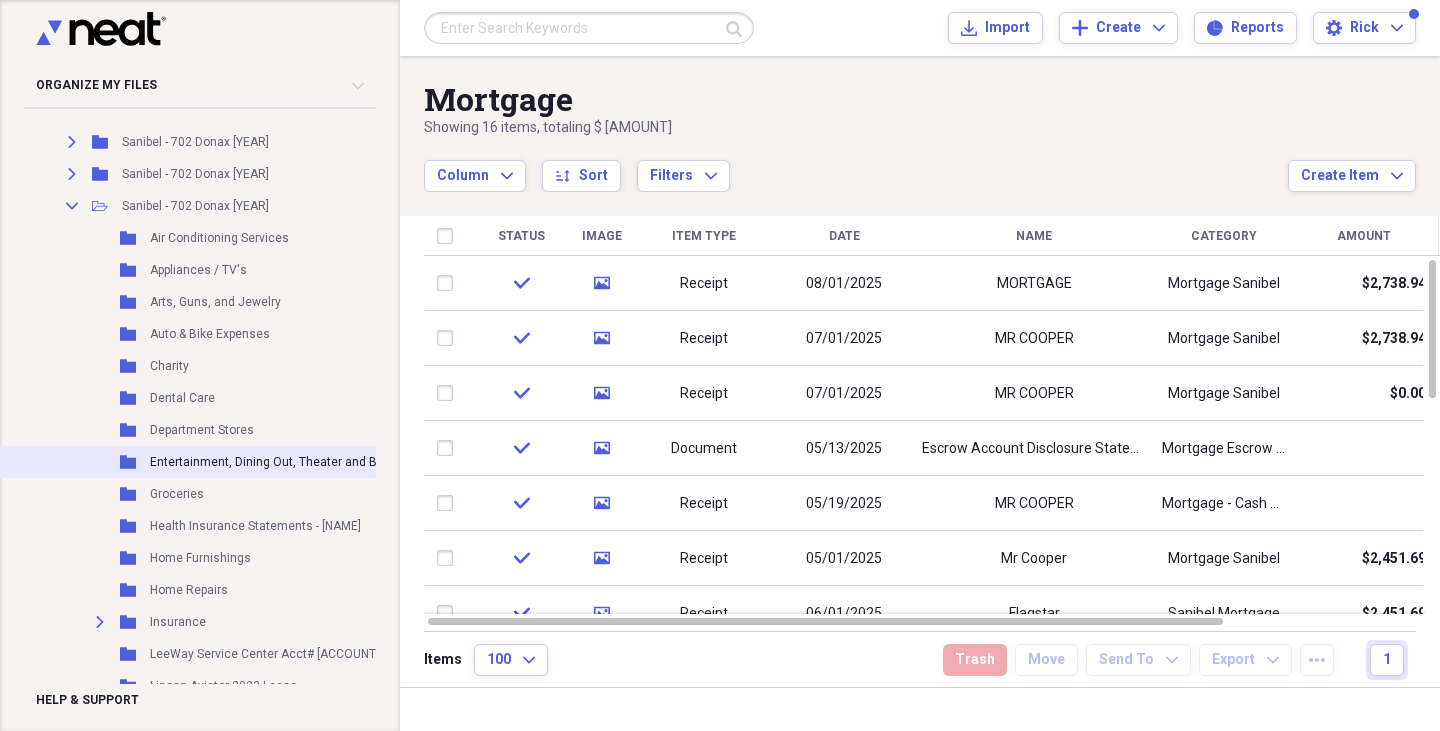 scroll, scrollTop: 2847, scrollLeft: 0, axis: vertical 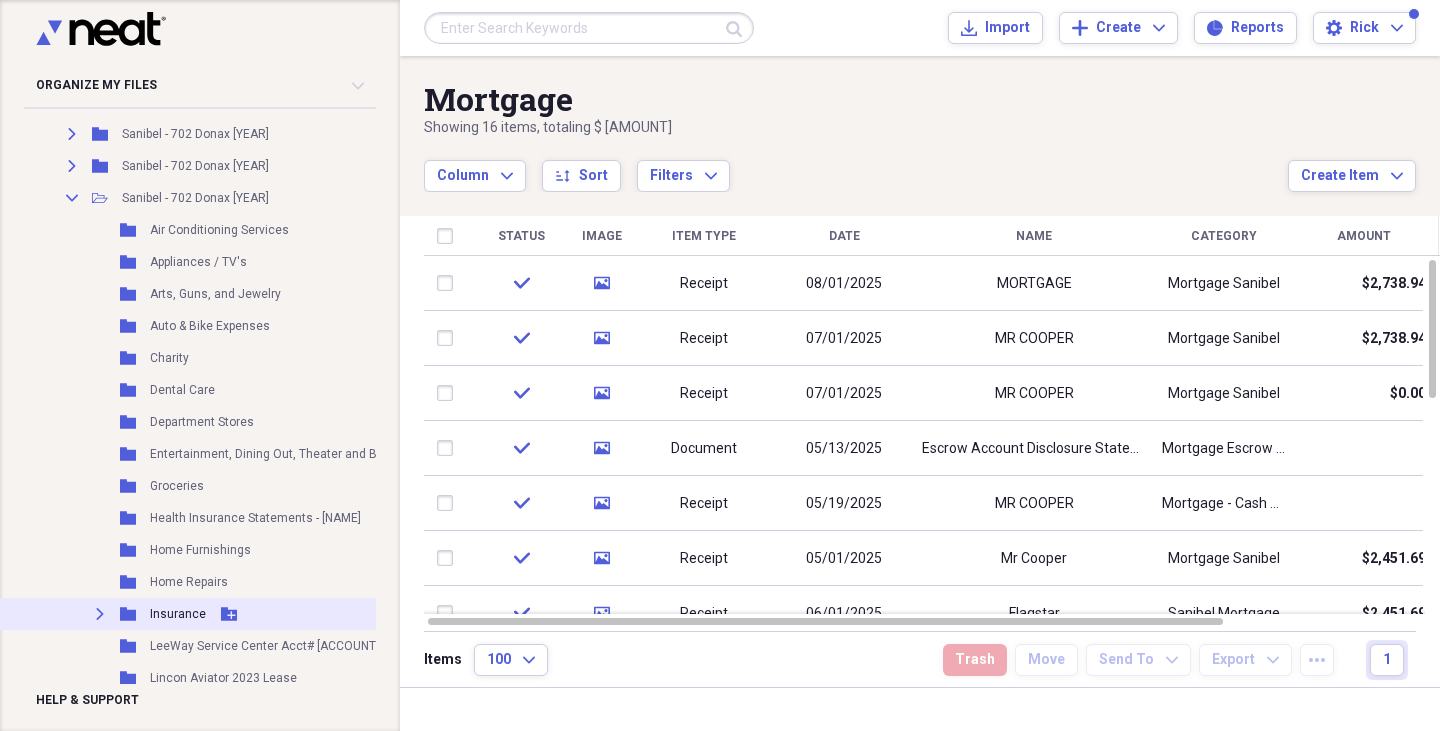 click on "Expand" 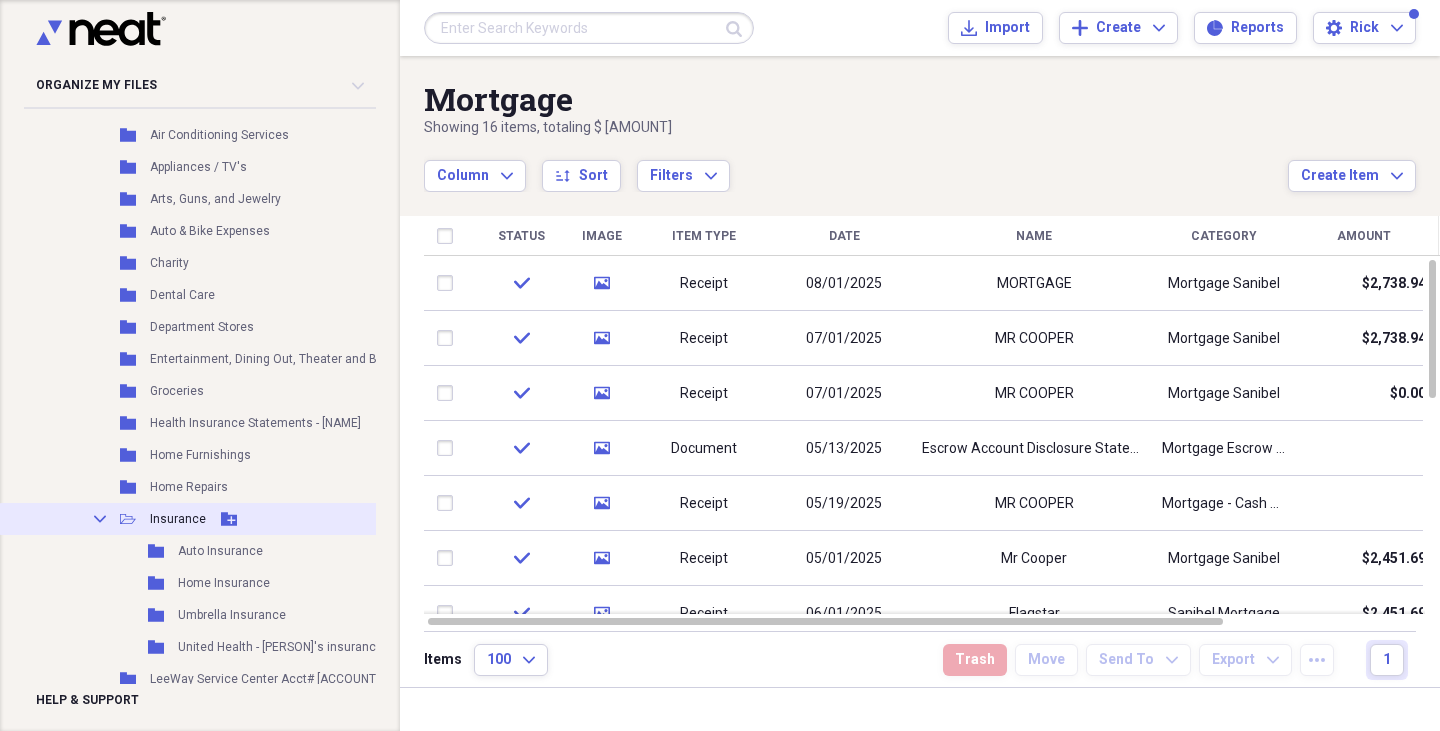 scroll, scrollTop: 2945, scrollLeft: 0, axis: vertical 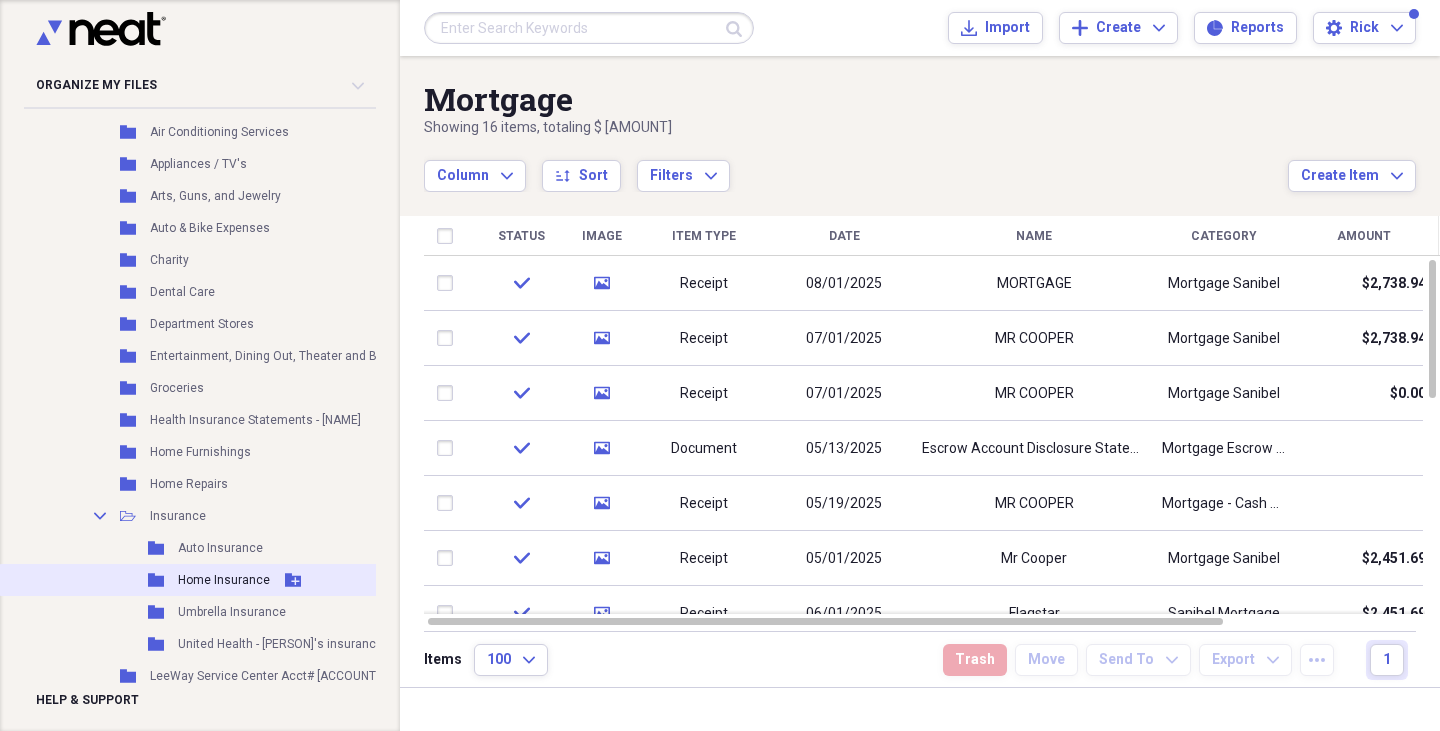 click on "Home Insurance" at bounding box center (224, 580) 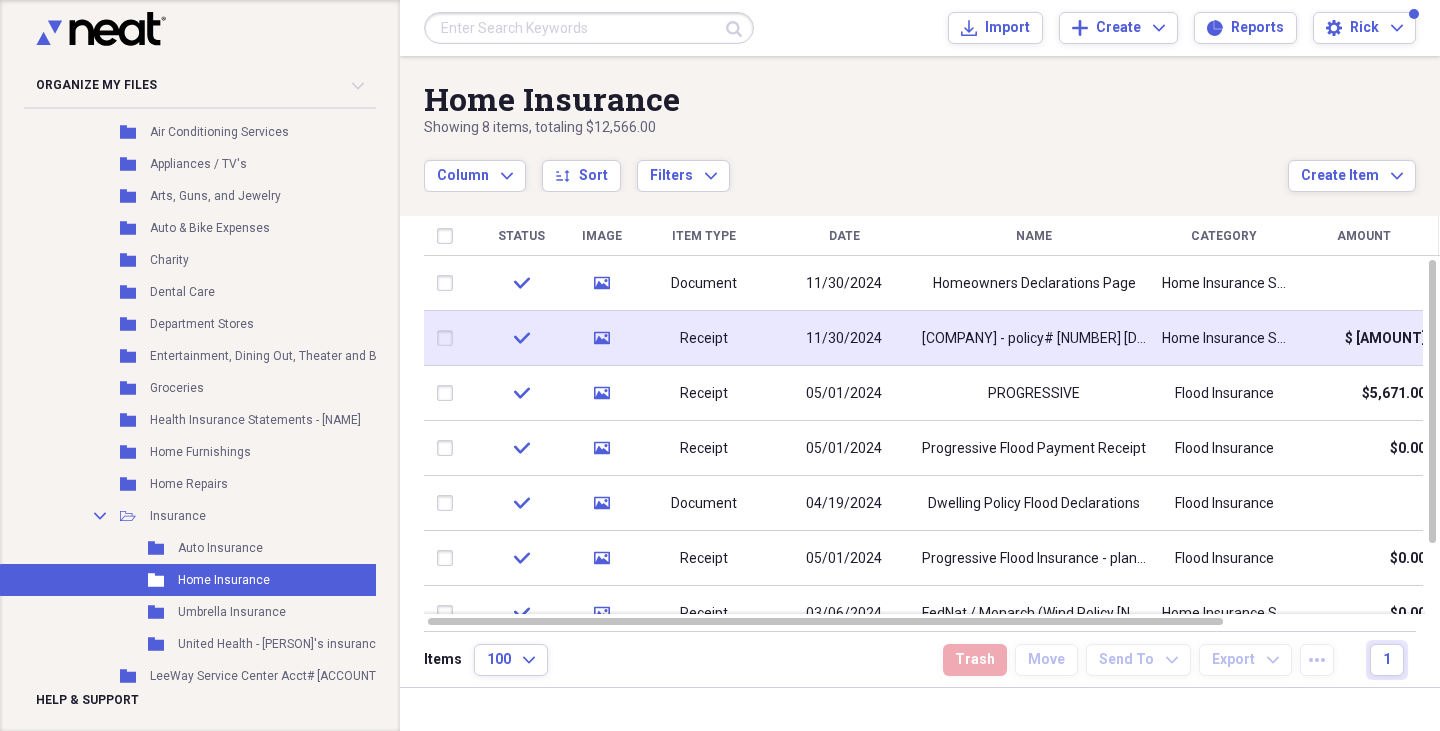 click on "check" at bounding box center [521, 338] 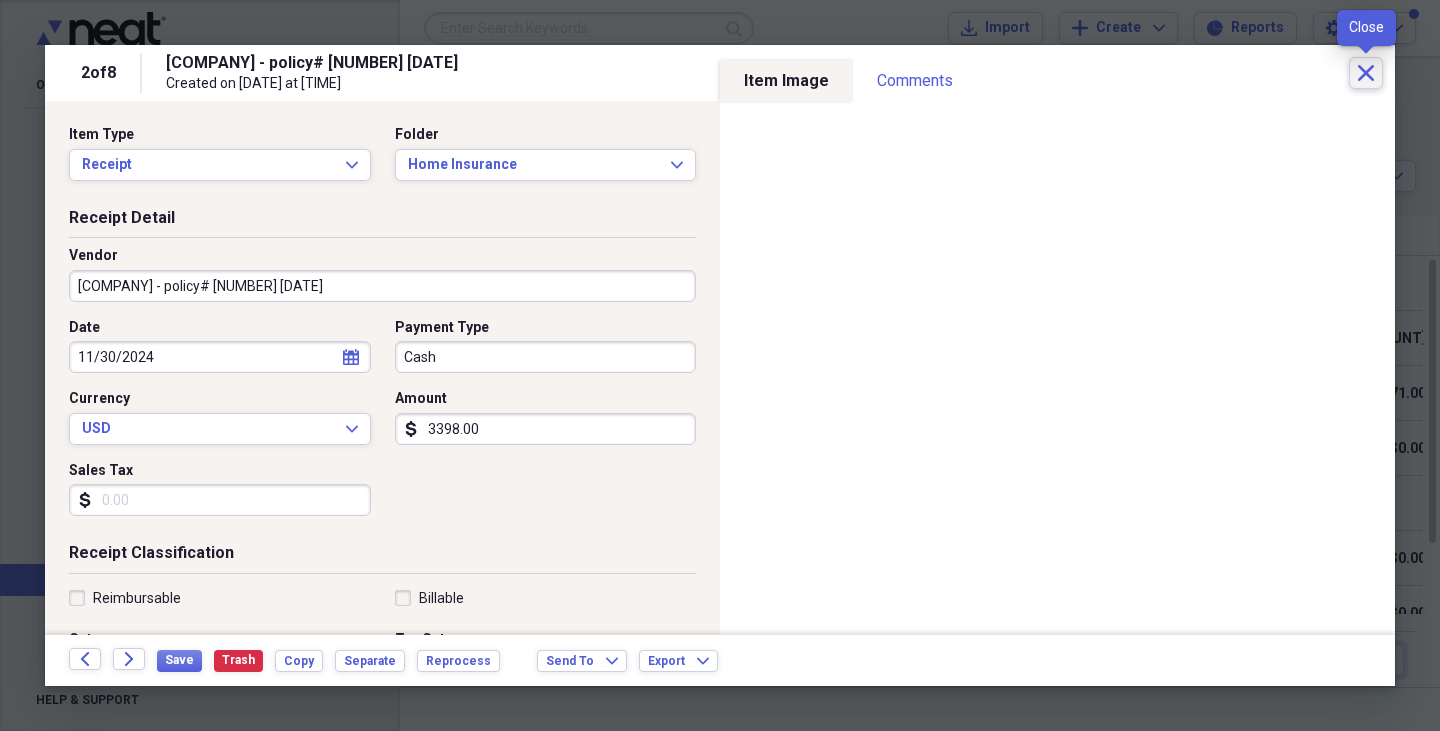 click on "Close" 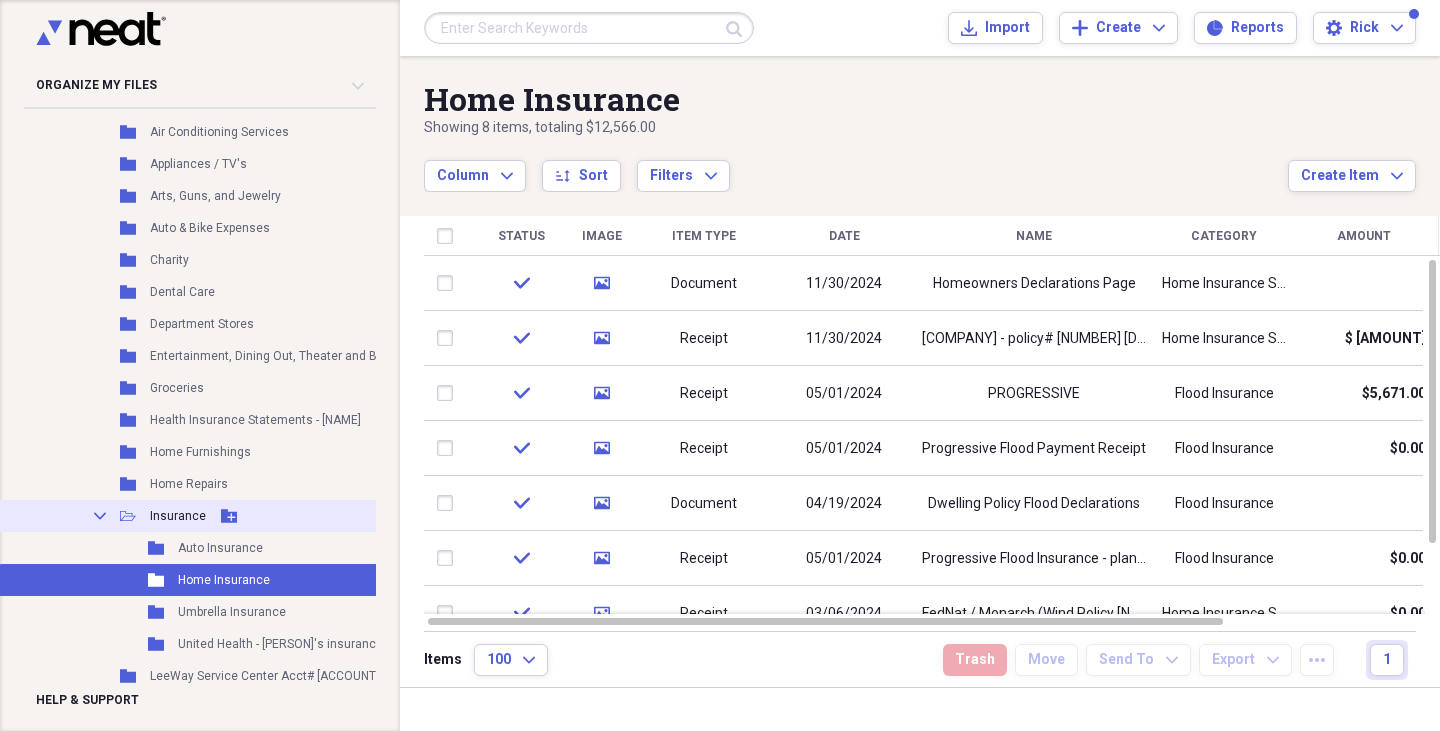 click on "Collapse" 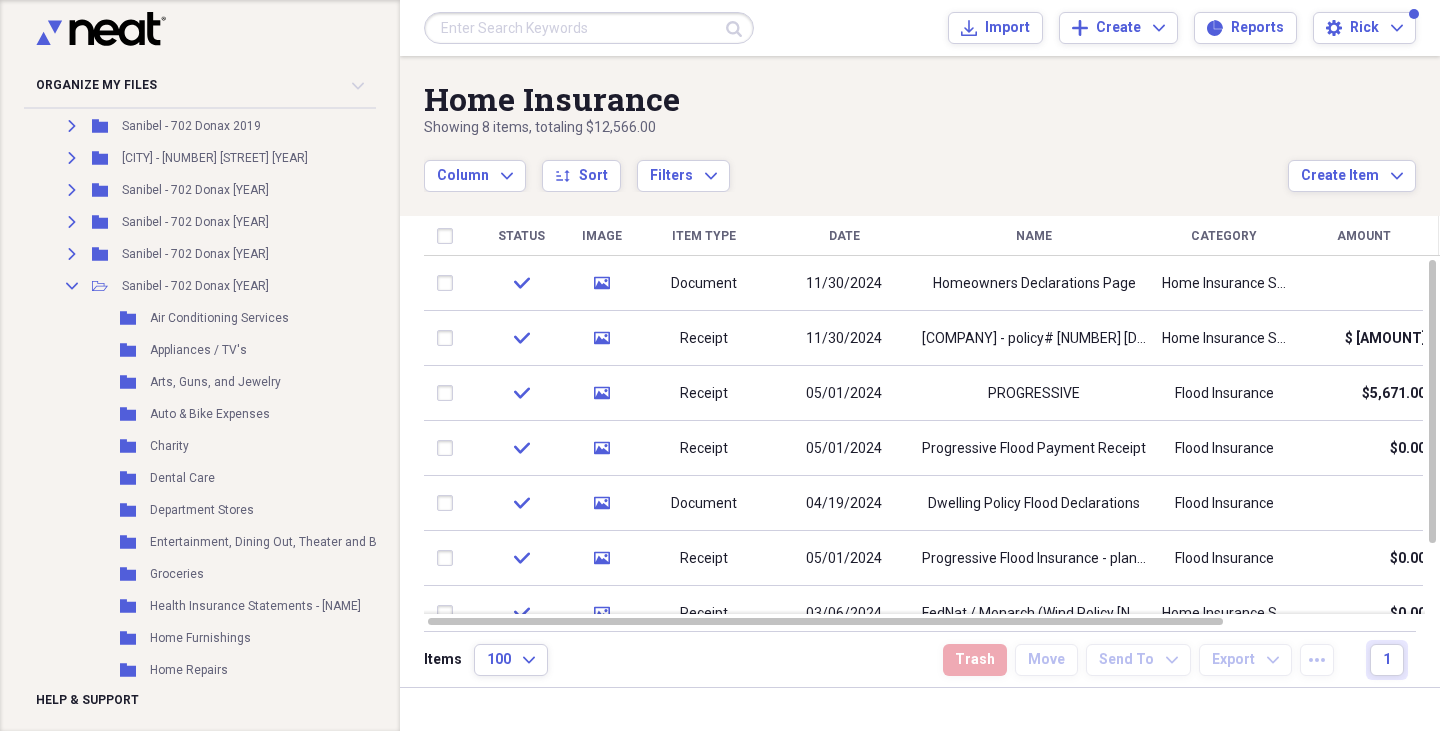 scroll, scrollTop: 2659, scrollLeft: 0, axis: vertical 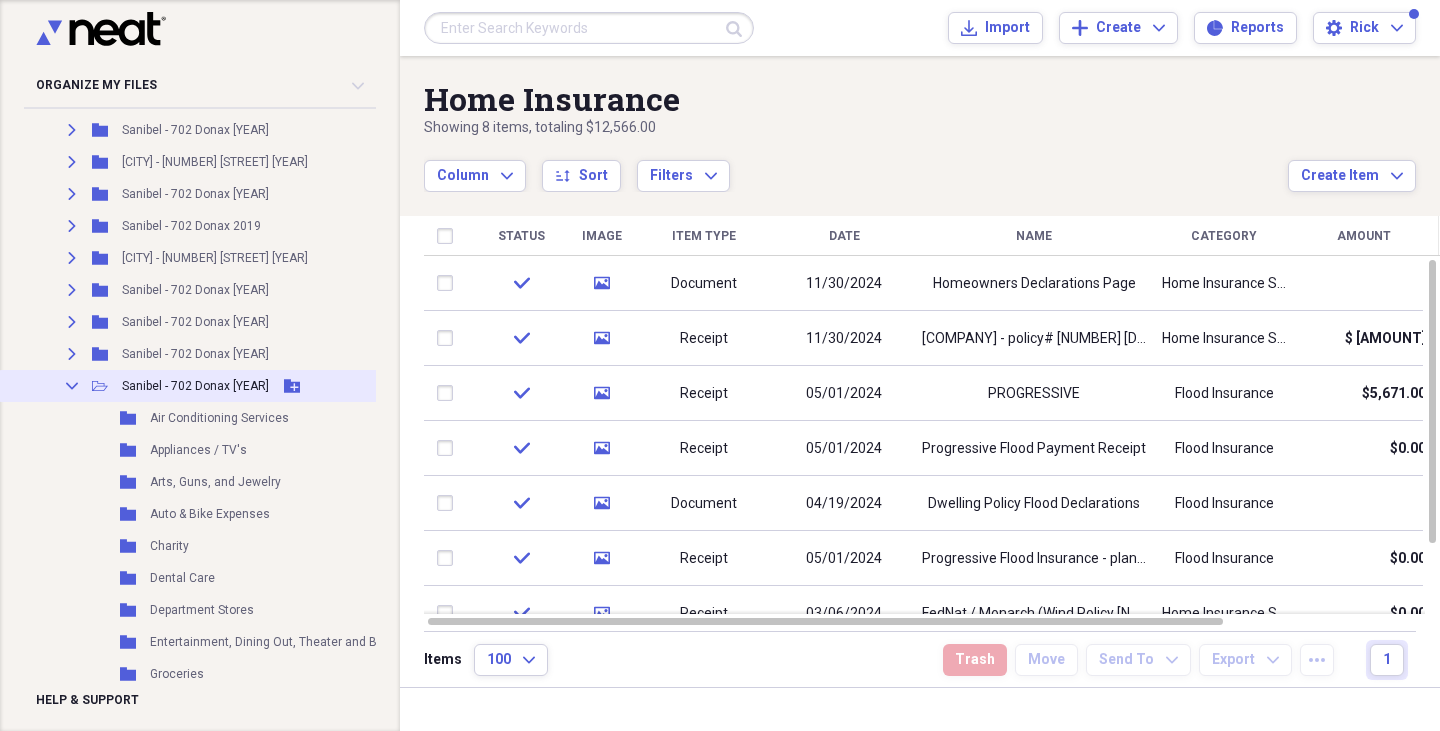 click on "Collapse" 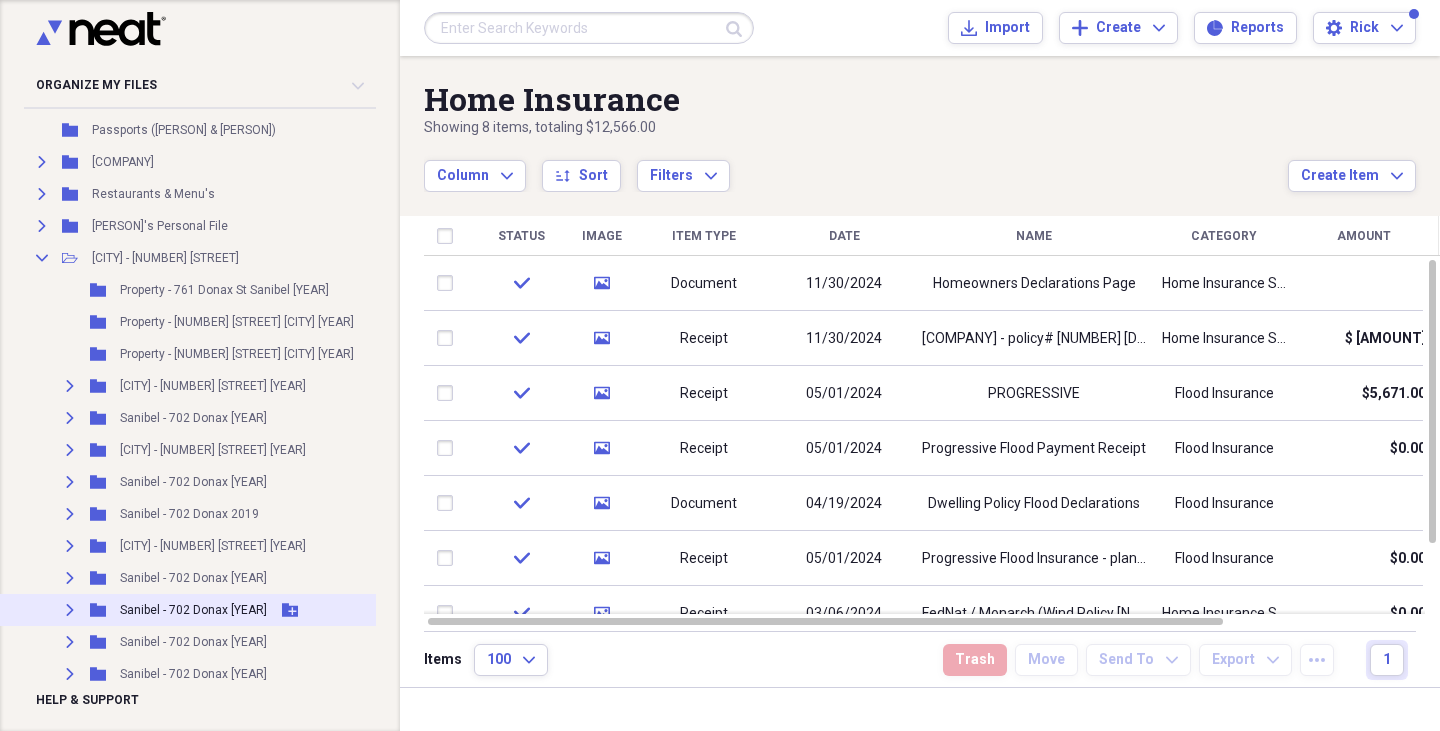scroll, scrollTop: 2365, scrollLeft: 2, axis: both 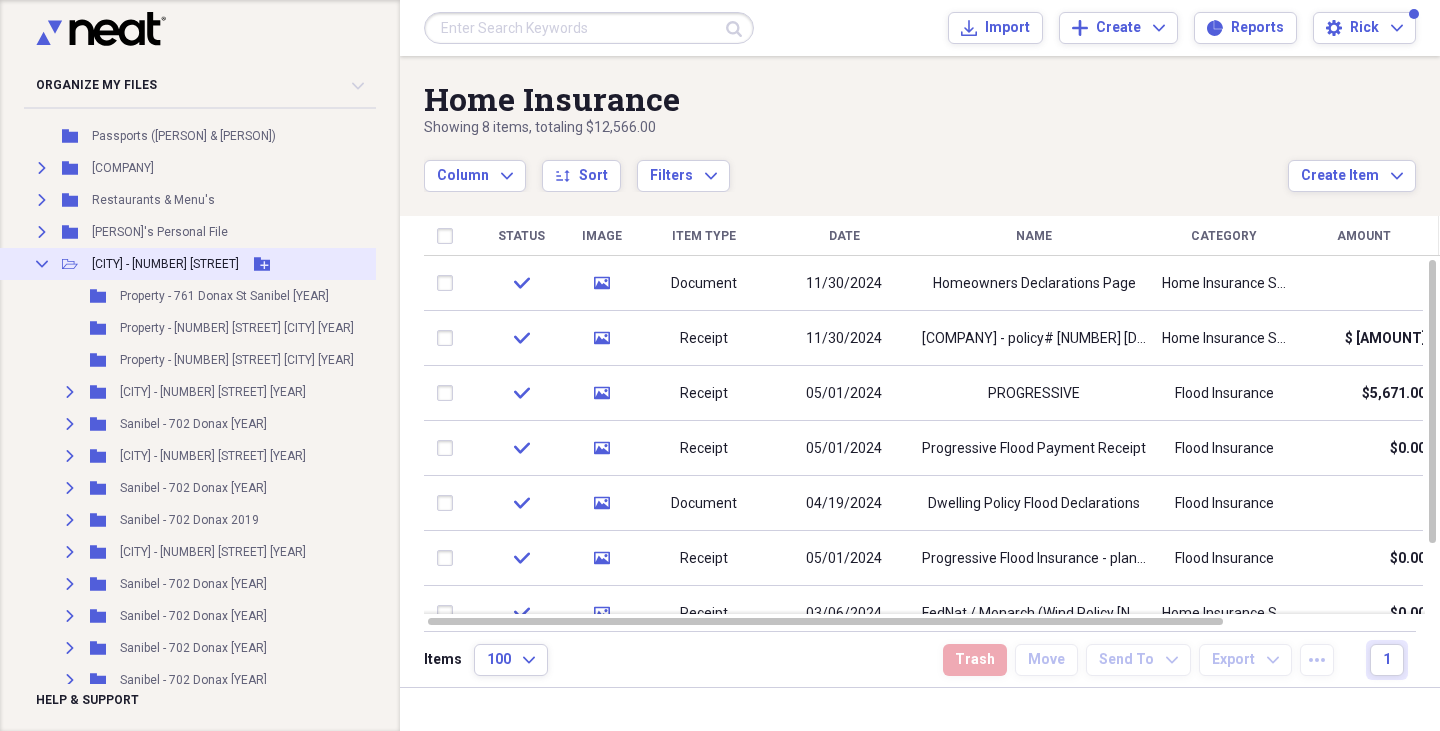 click 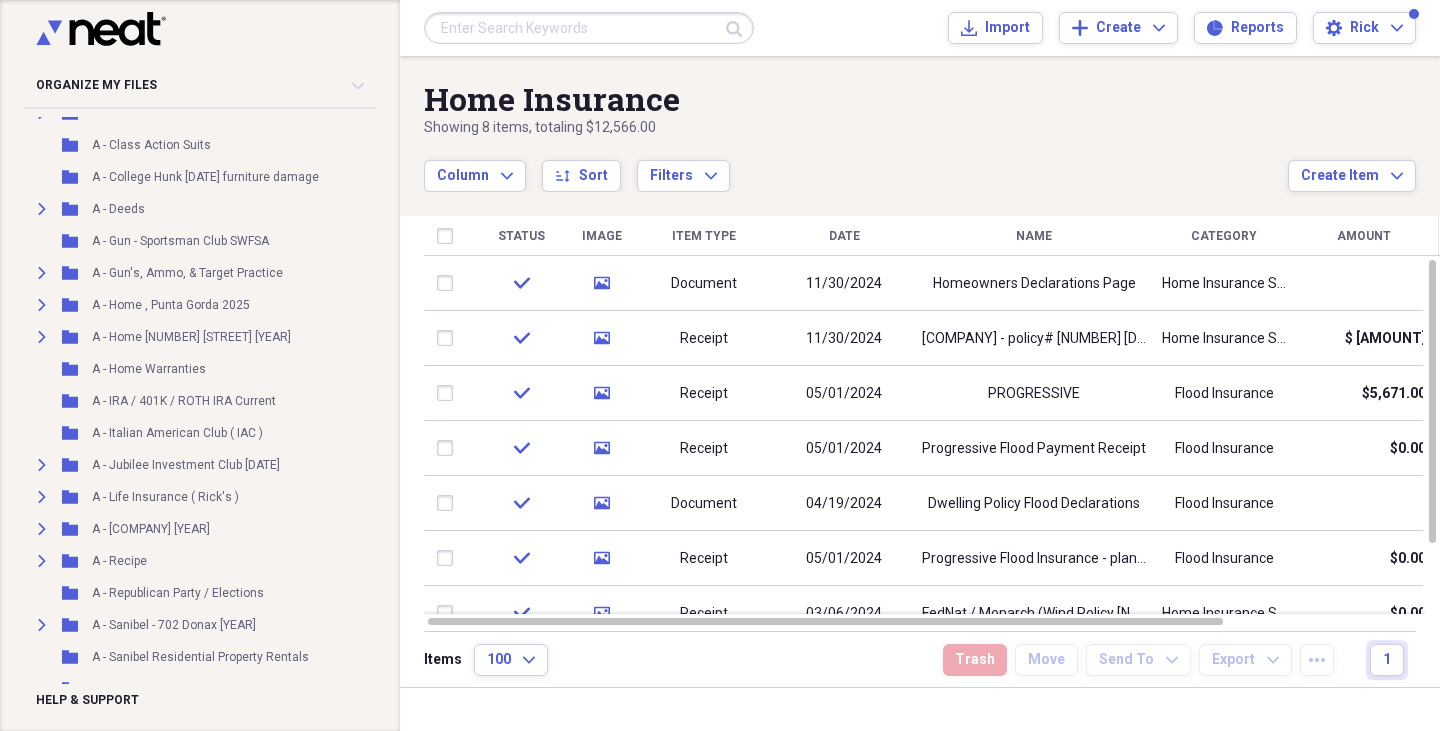 scroll, scrollTop: 0, scrollLeft: 2, axis: horizontal 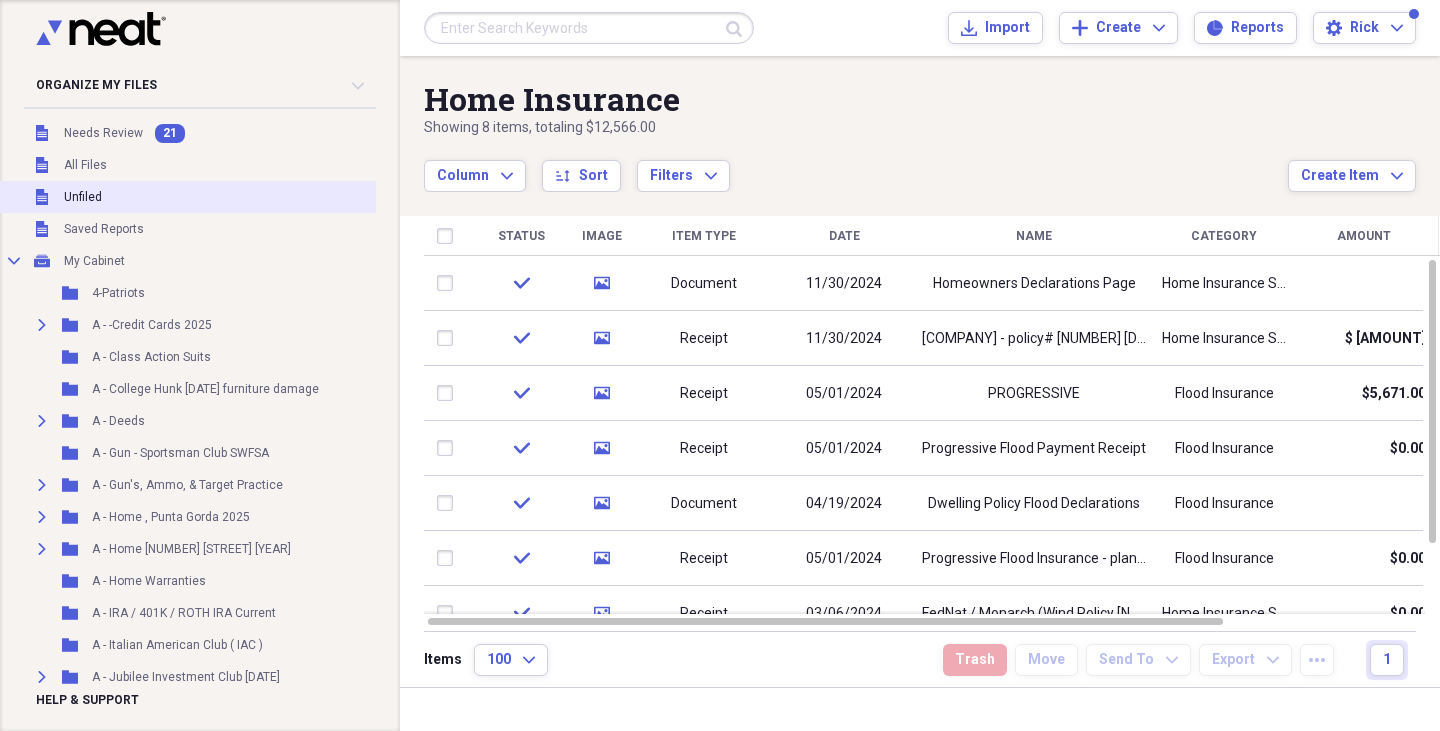 click on "Unfiled" at bounding box center [83, 197] 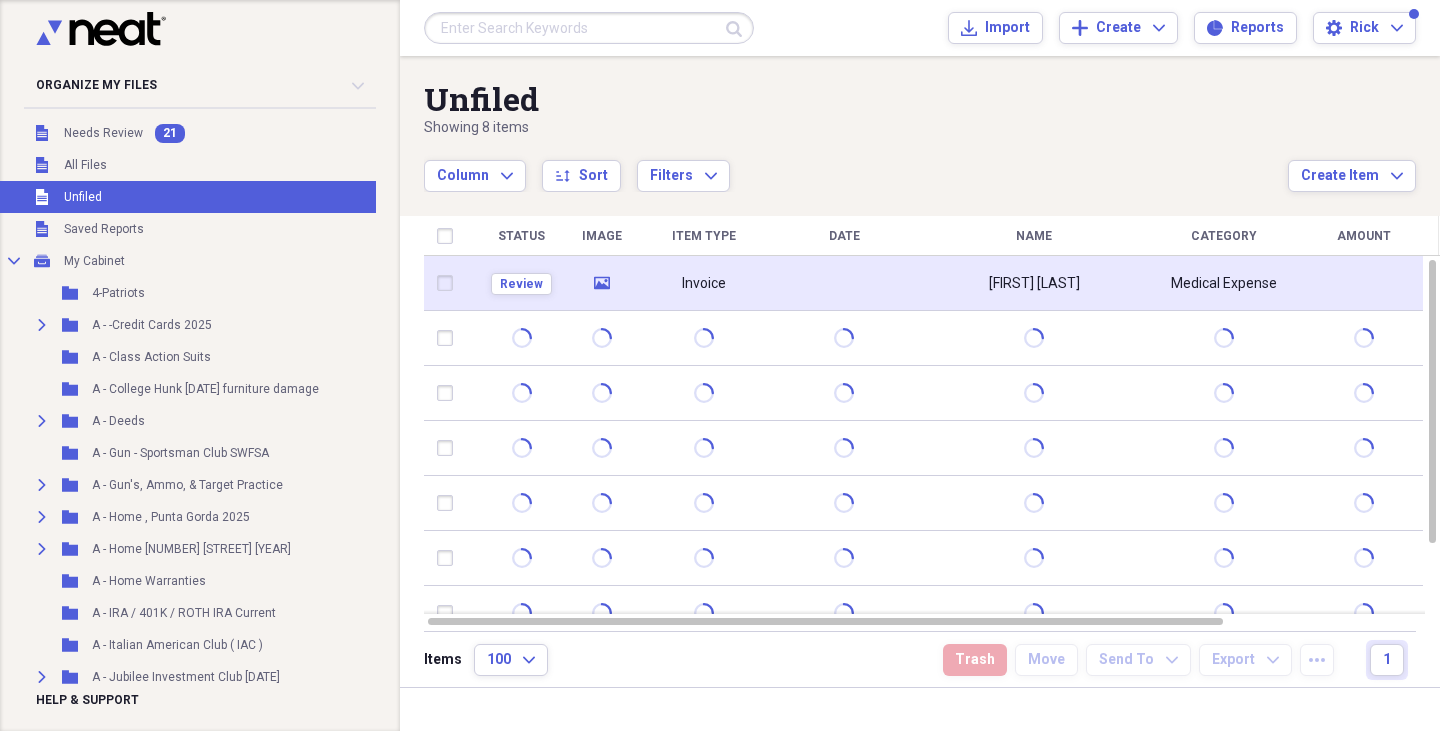 click on "Review" at bounding box center (521, 283) 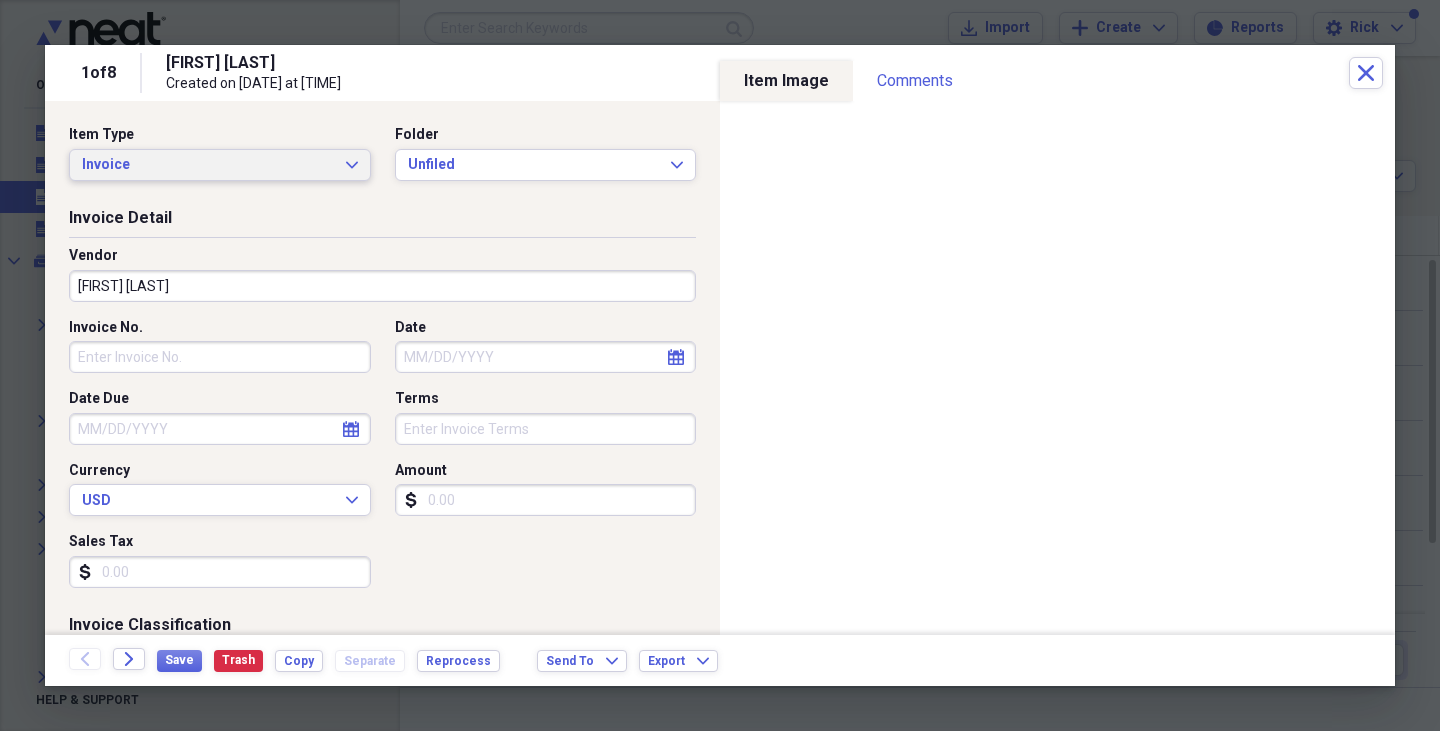 click on "Expand" 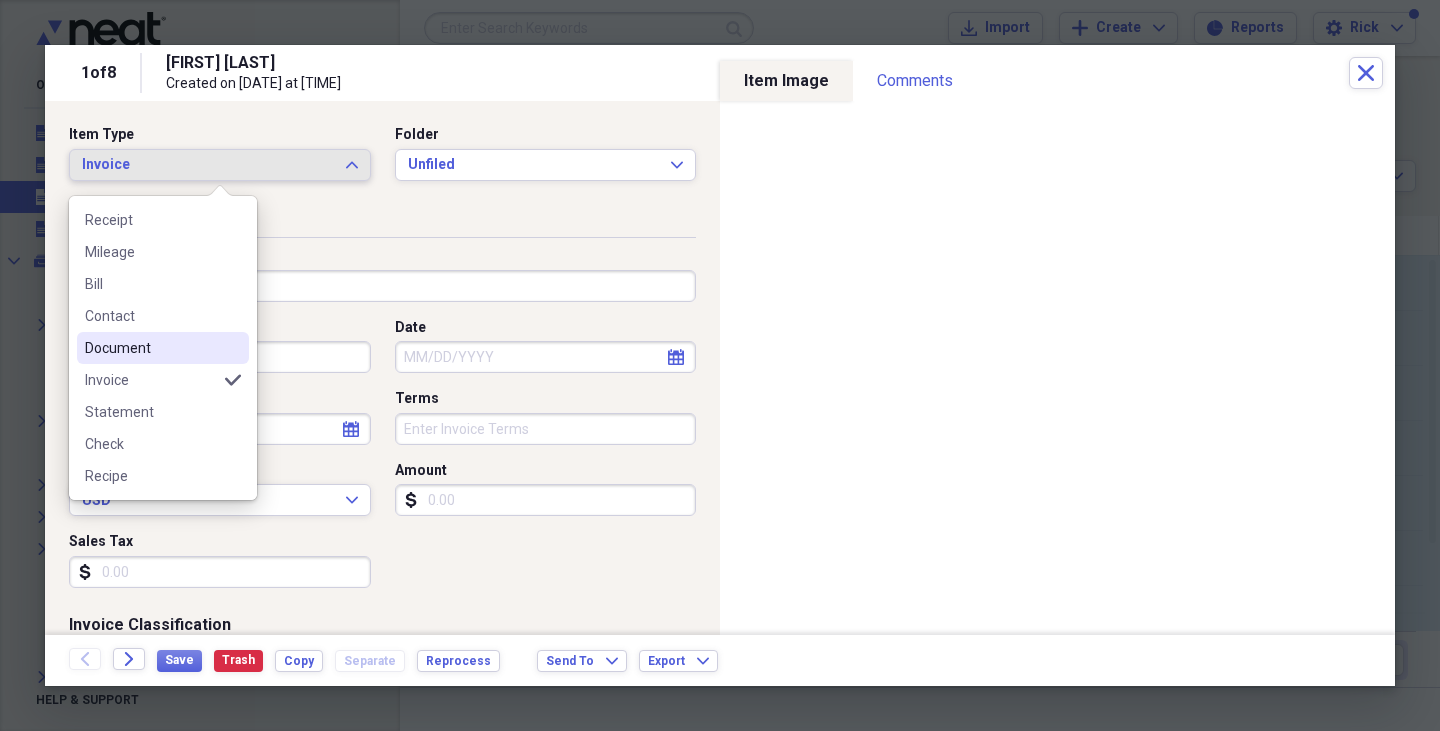 click on "Document" at bounding box center [151, 348] 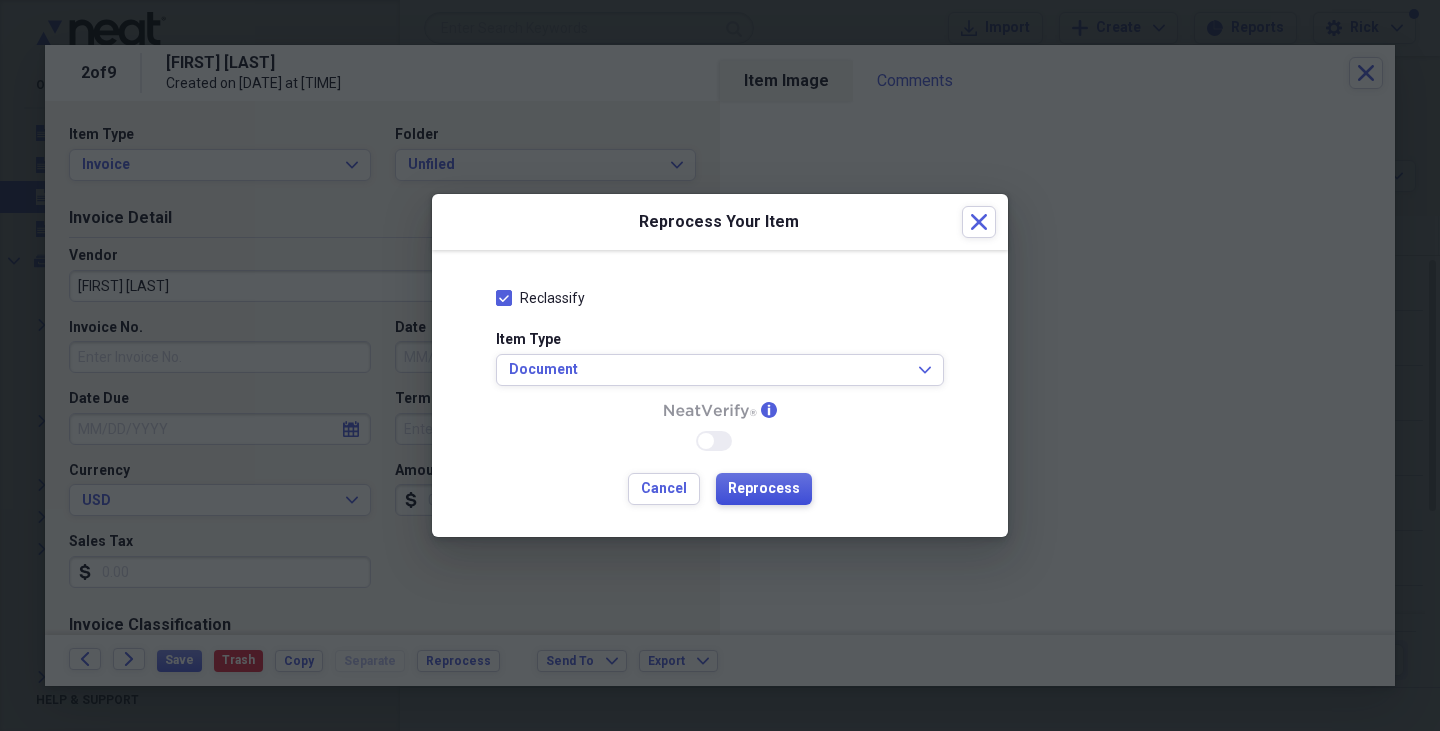click on "Reprocess" at bounding box center [764, 489] 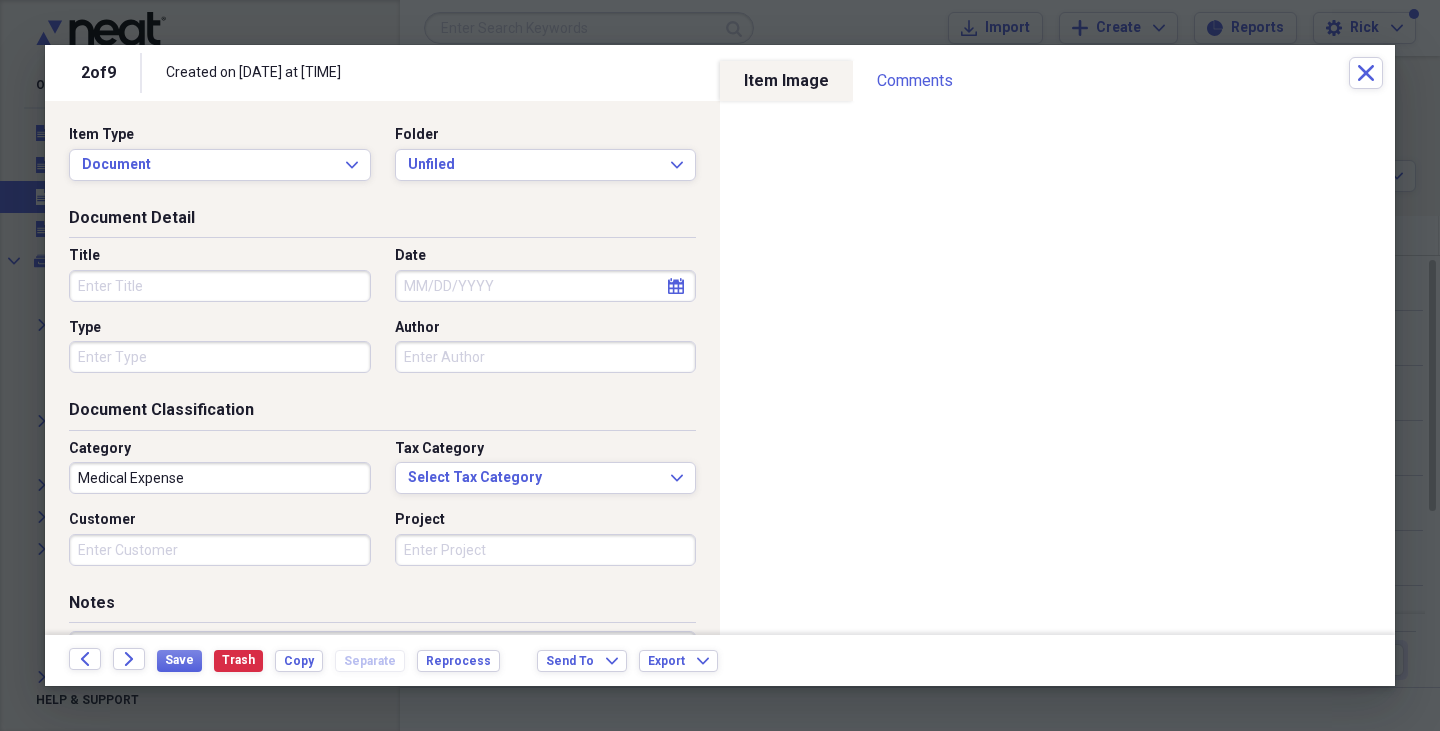 click 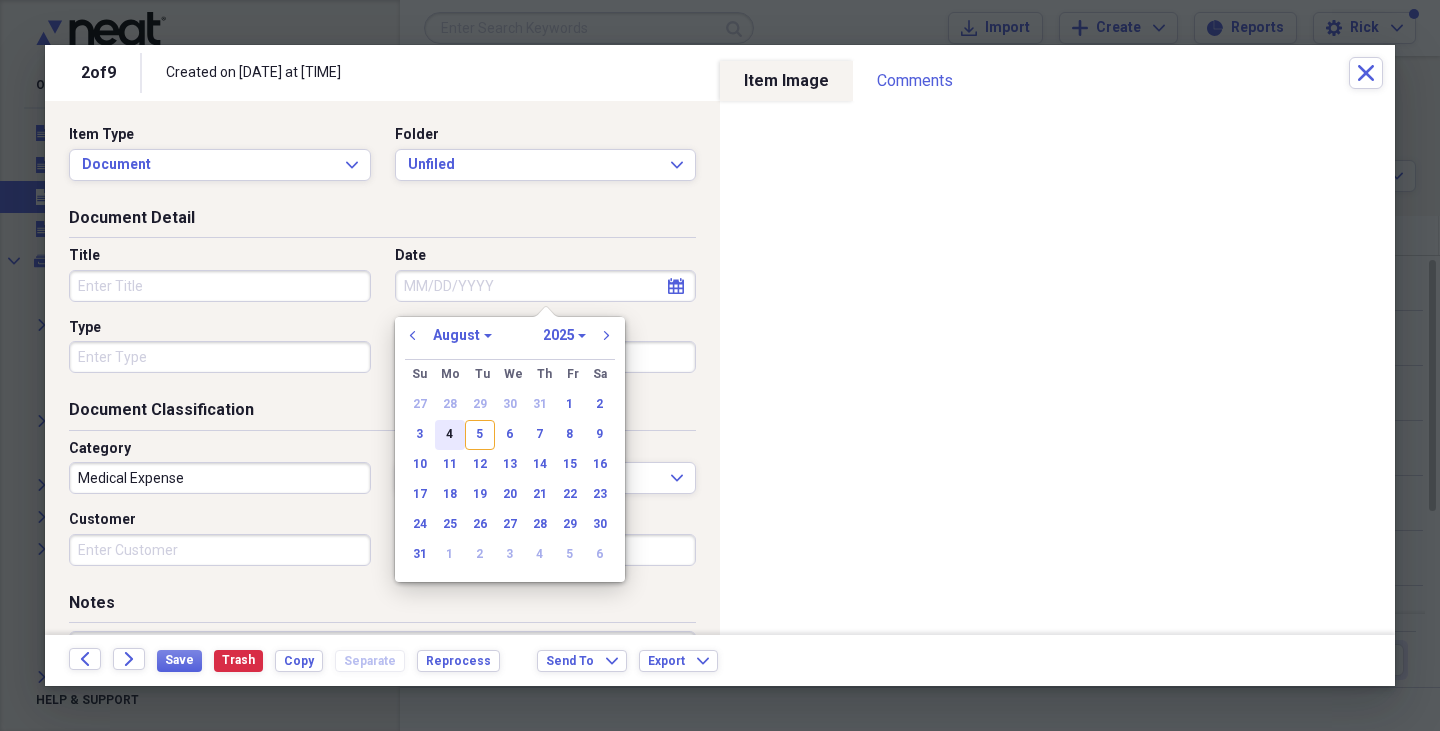 click on "4" at bounding box center [450, 435] 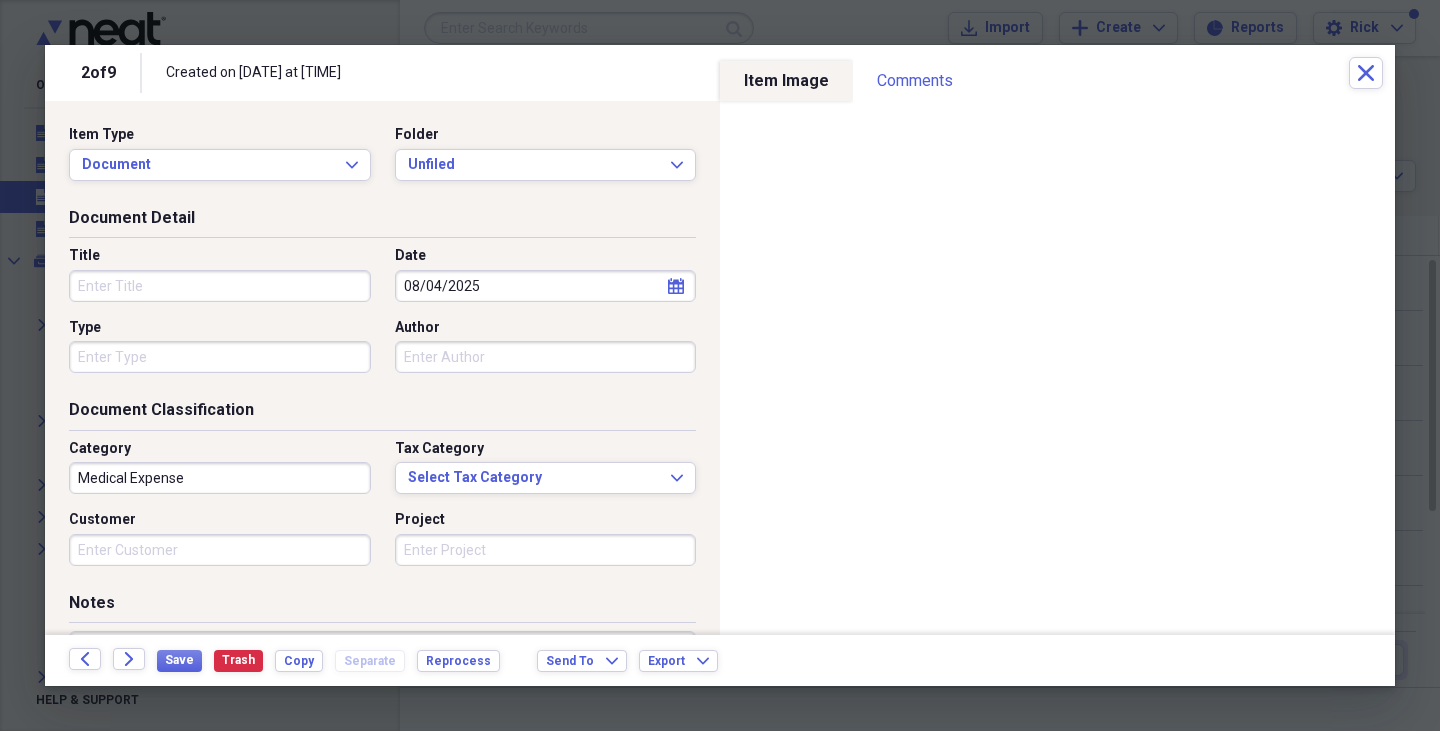 click on "Author" at bounding box center [546, 357] 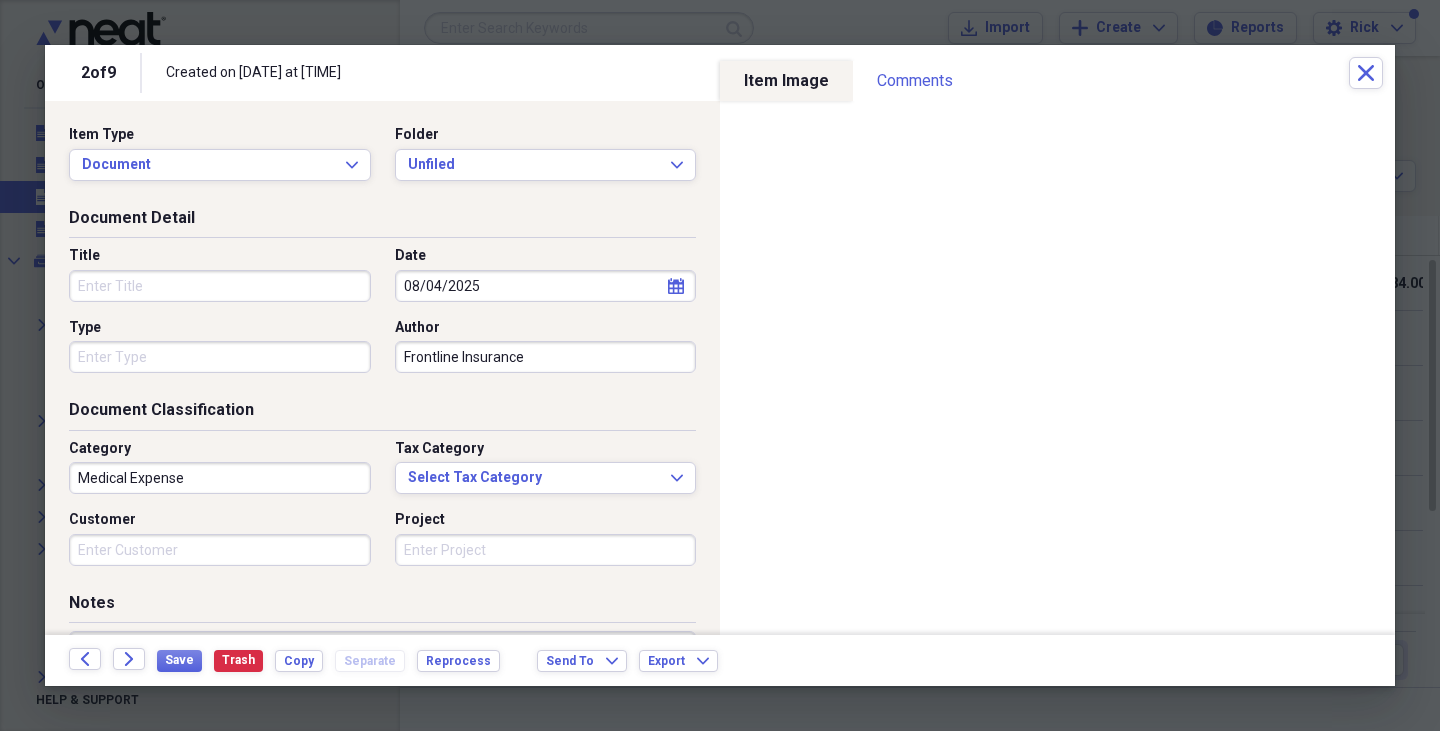 type on "Frontline Insurance" 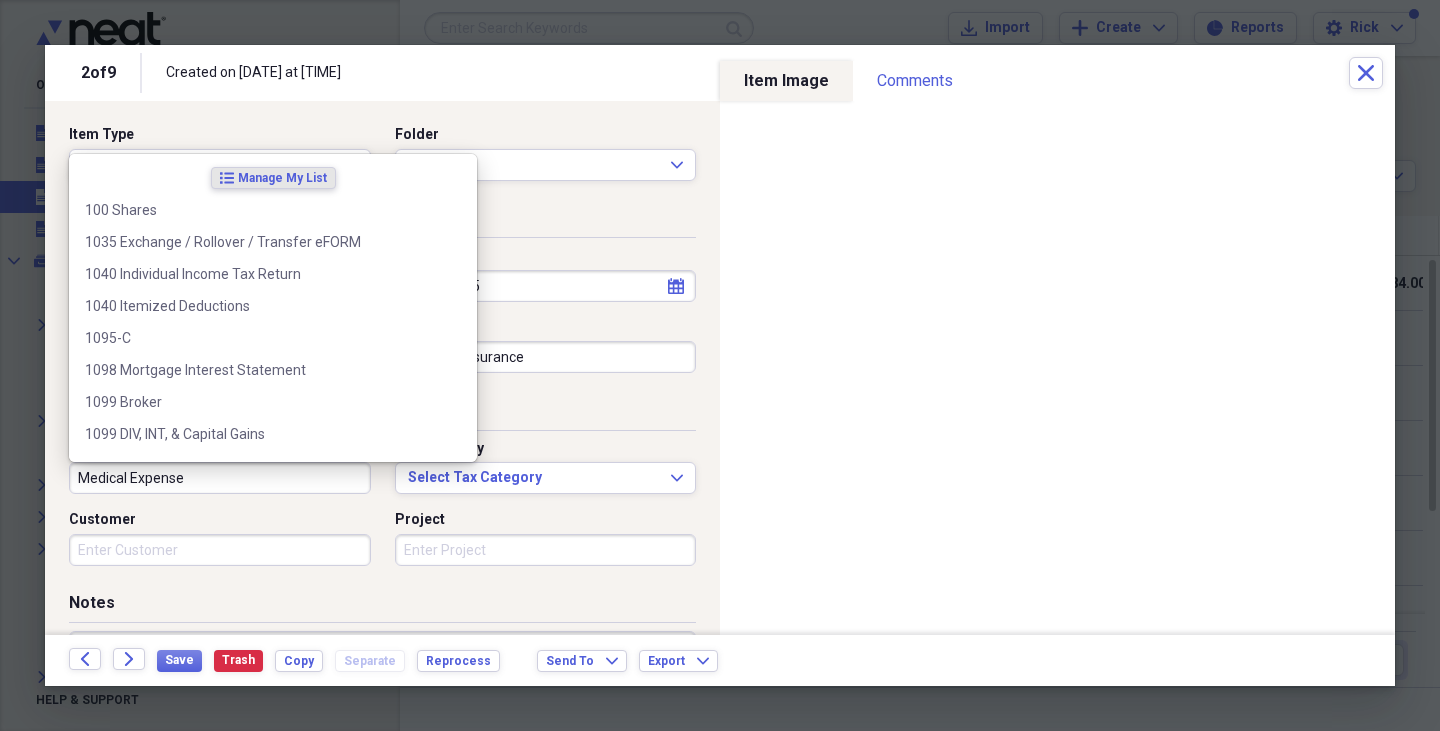 click on "Medical Expense" at bounding box center [220, 478] 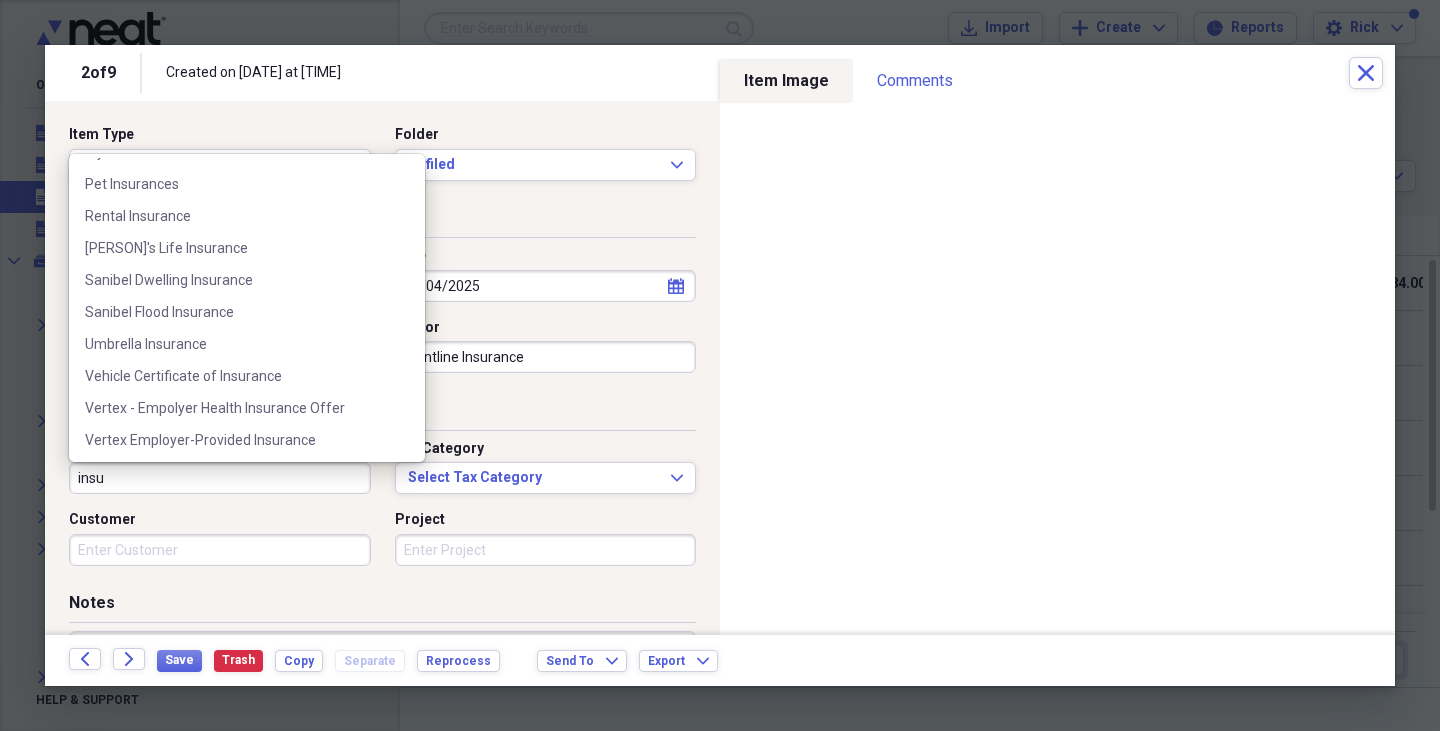 scroll, scrollTop: 1467, scrollLeft: 0, axis: vertical 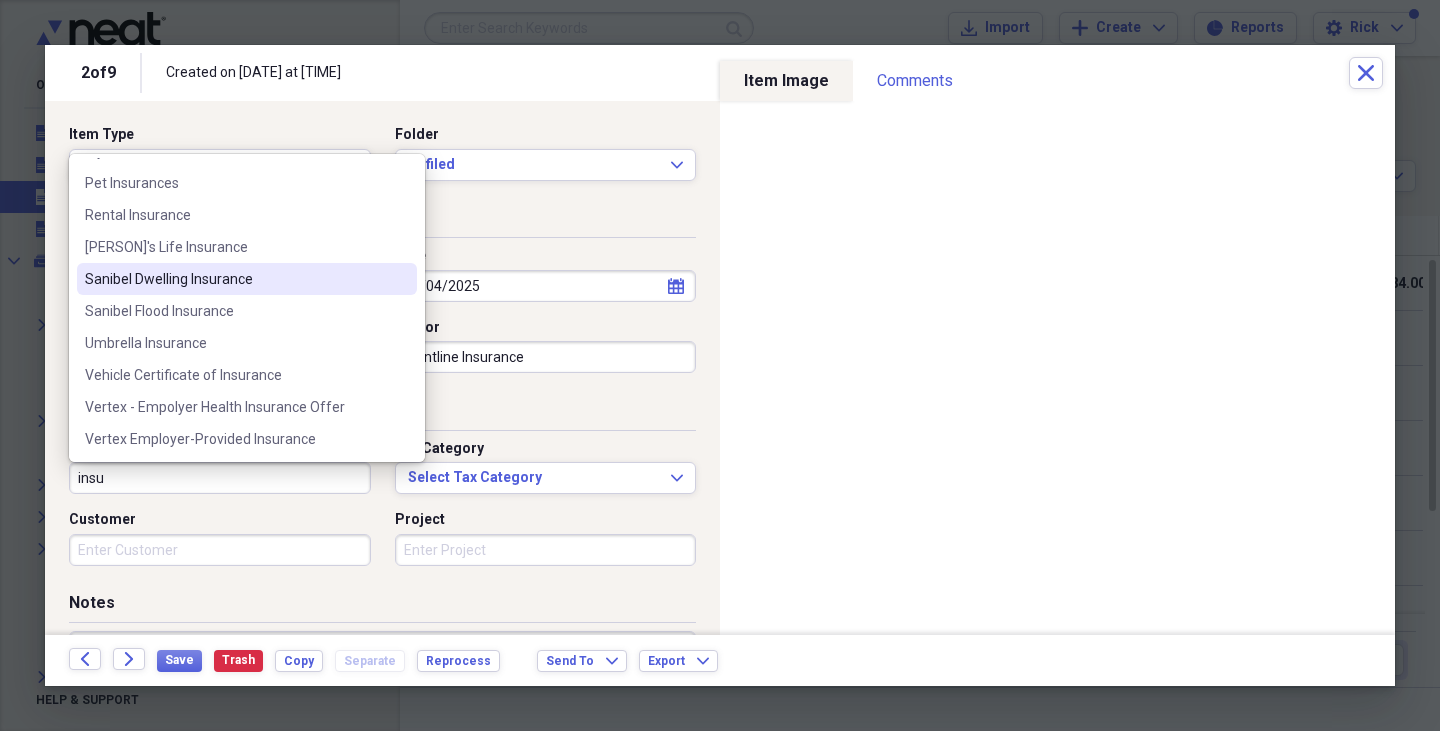 click on "Sanibel Dwelling Insurance" at bounding box center [235, 279] 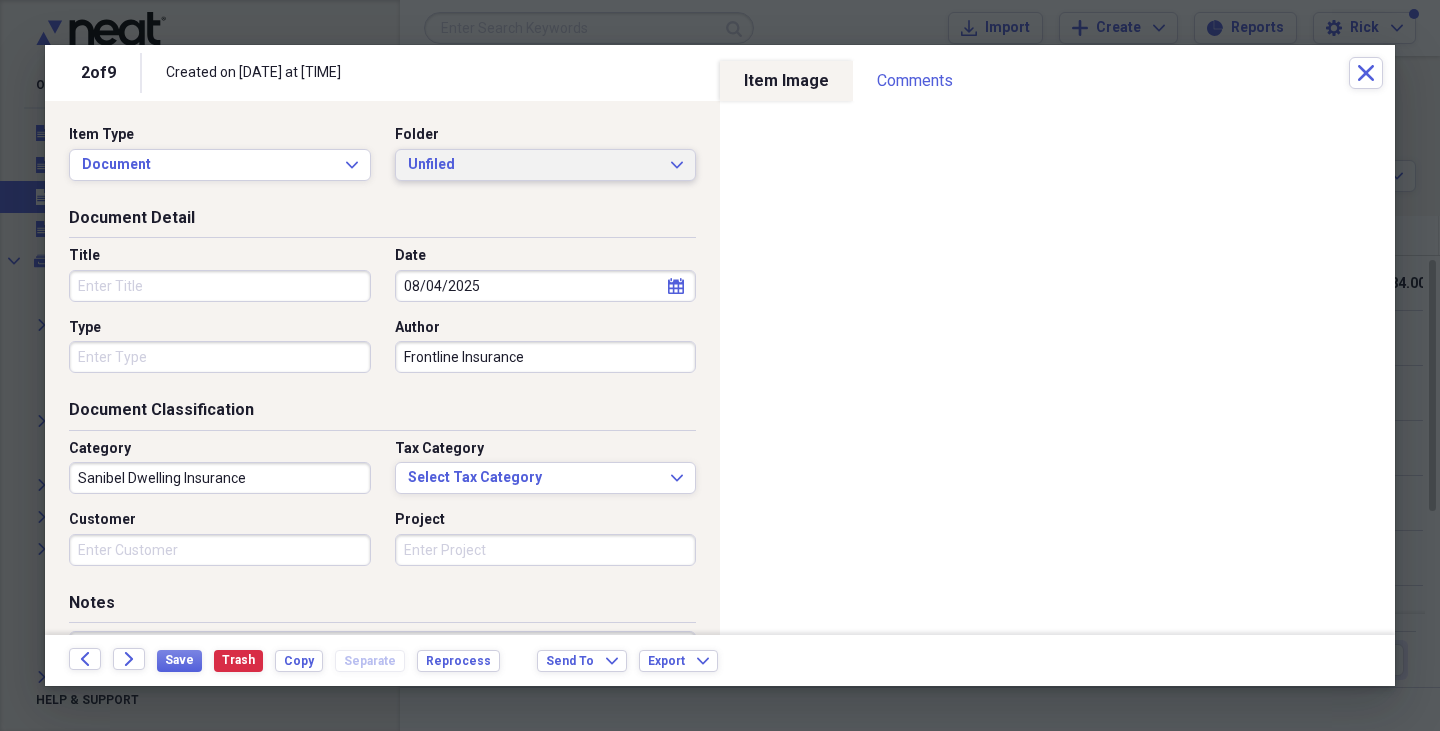 click on "Expand" 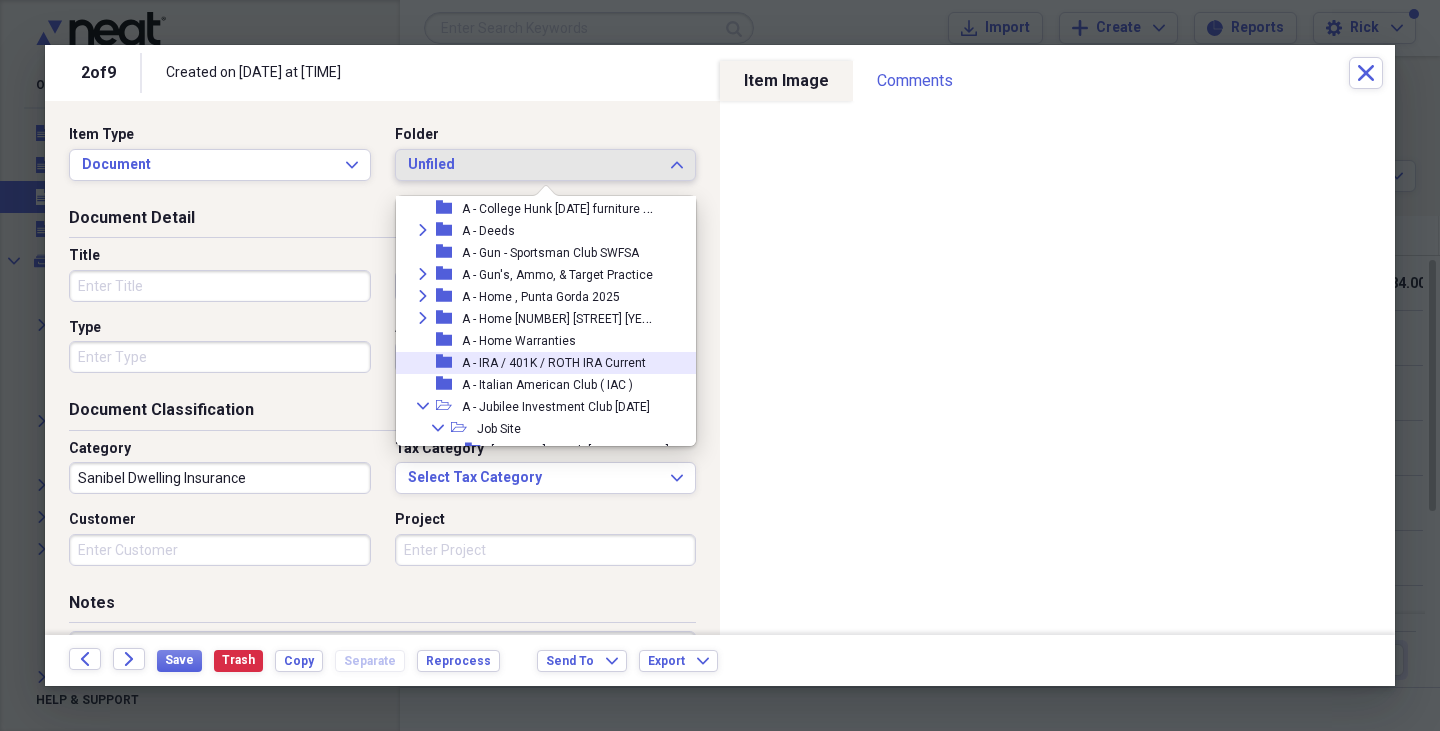 scroll, scrollTop: 182, scrollLeft: 0, axis: vertical 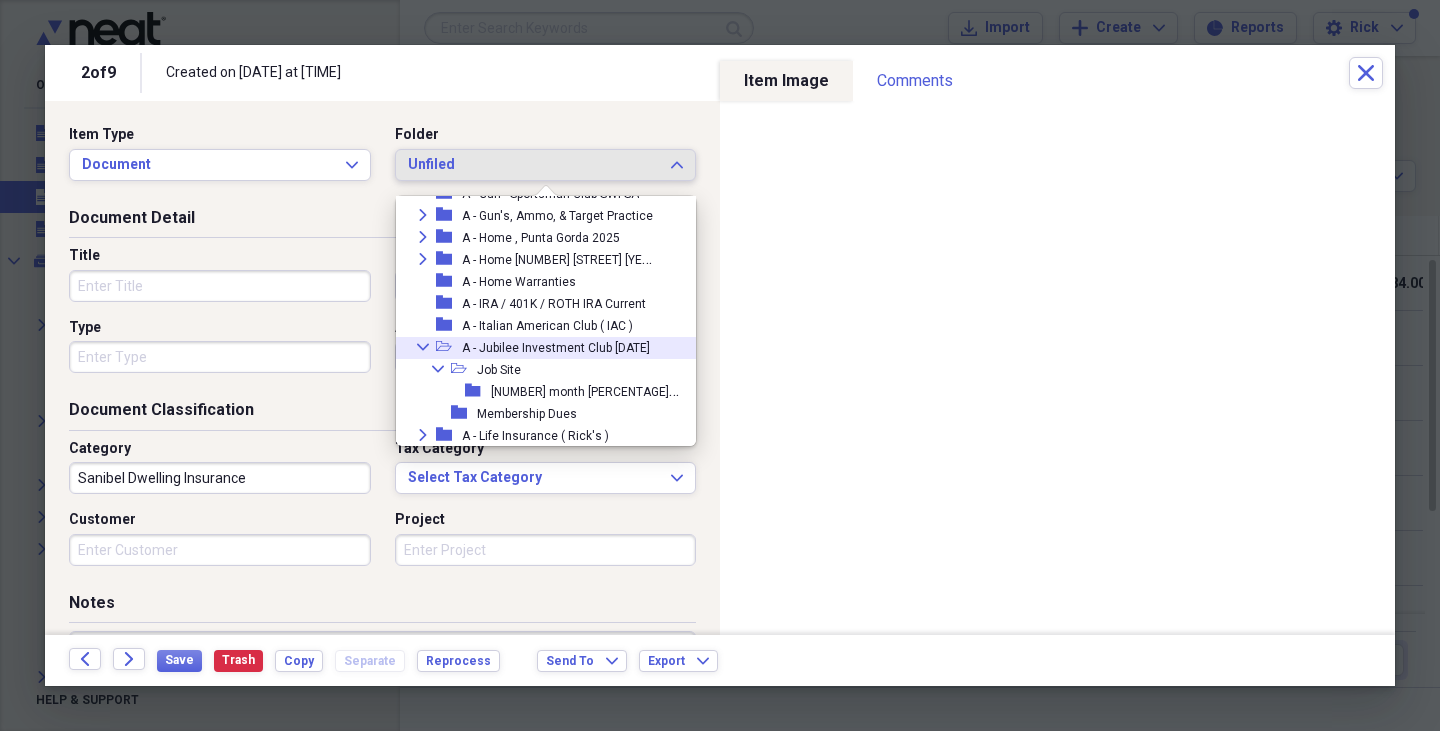 click on "Collapse" 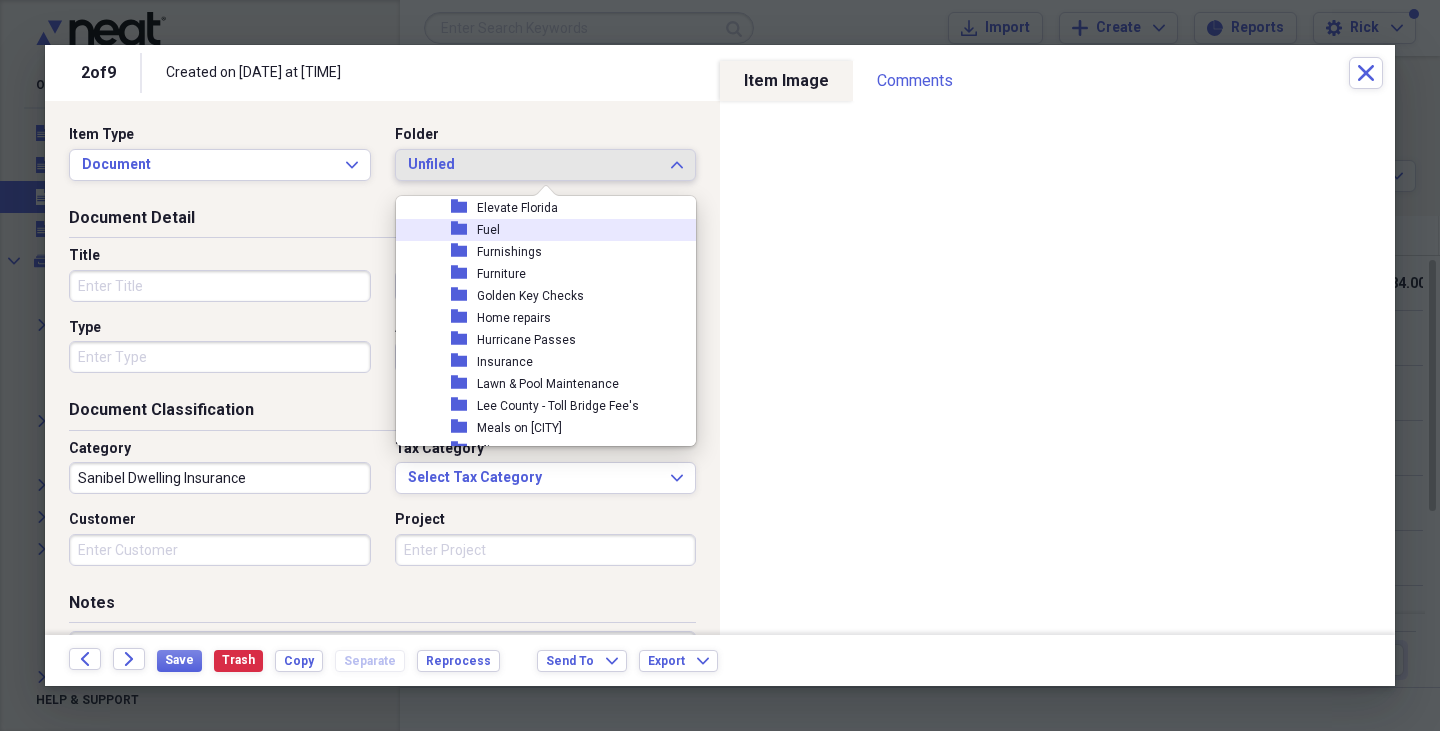 scroll, scrollTop: 499, scrollLeft: 0, axis: vertical 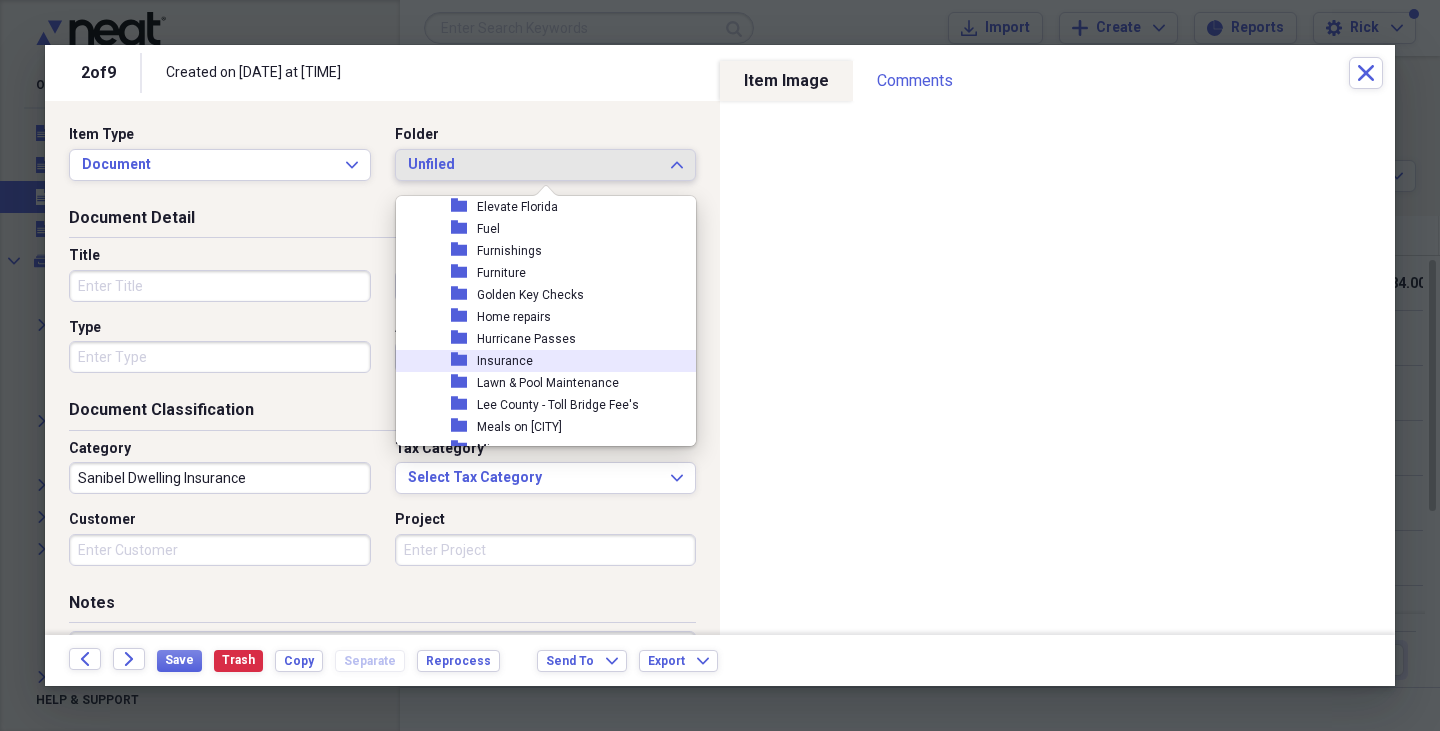 click on "Insurance" at bounding box center [505, 361] 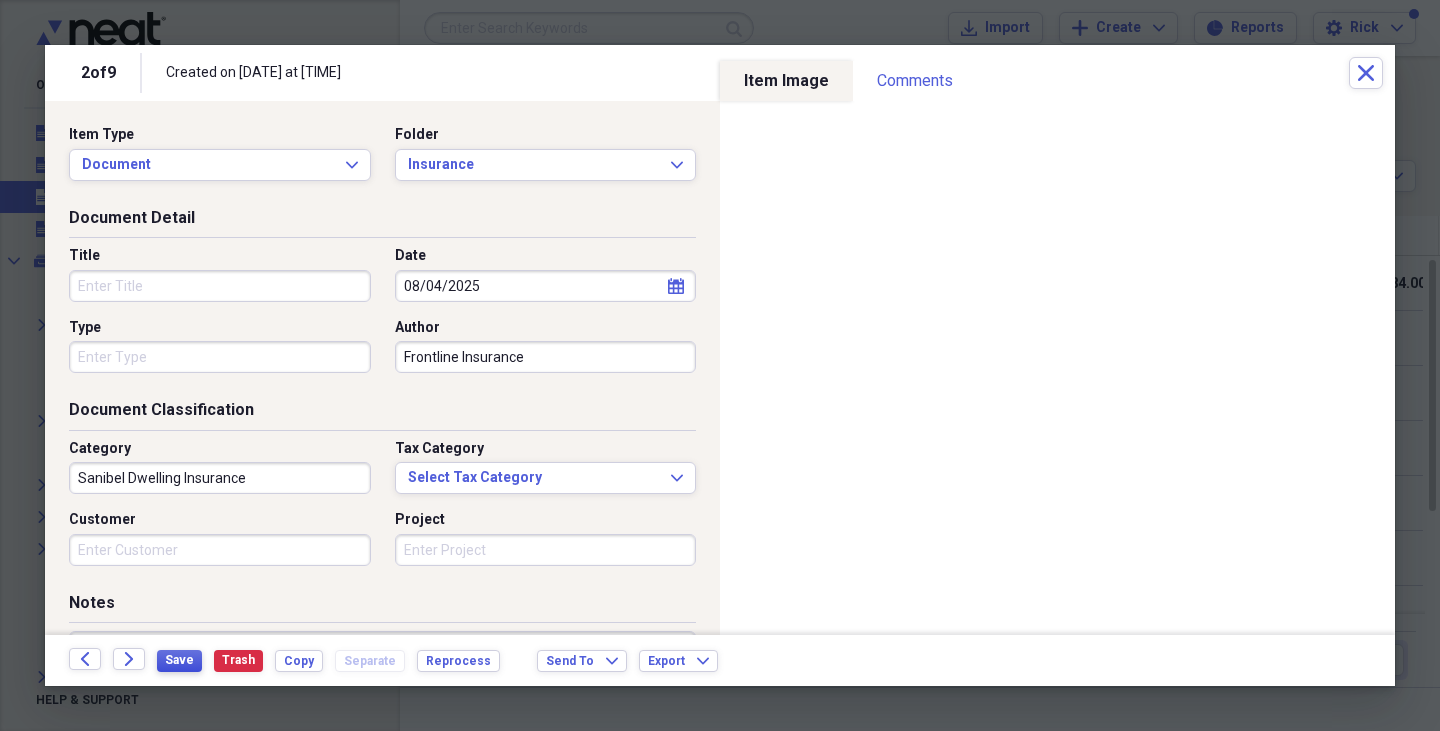 click on "Save" at bounding box center (179, 660) 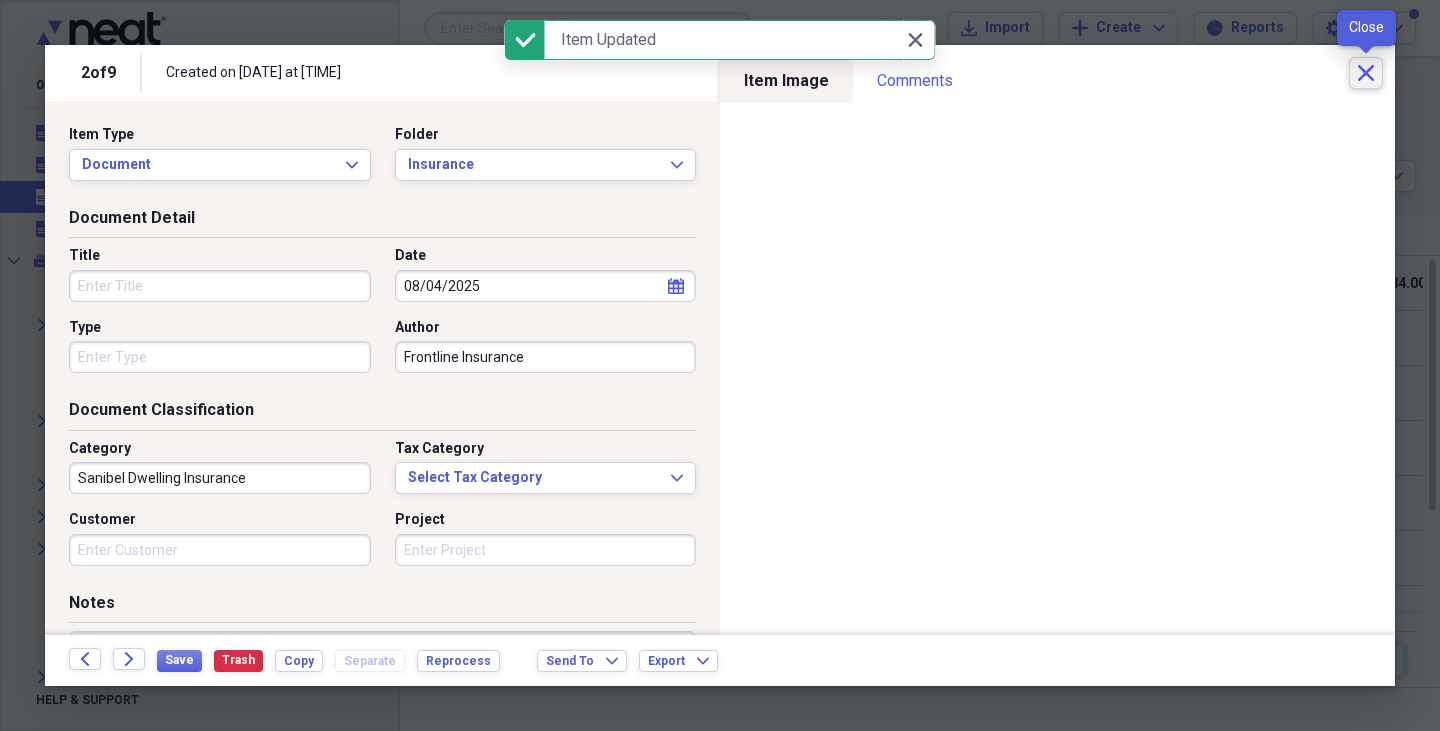 click on "Close" at bounding box center (1366, 73) 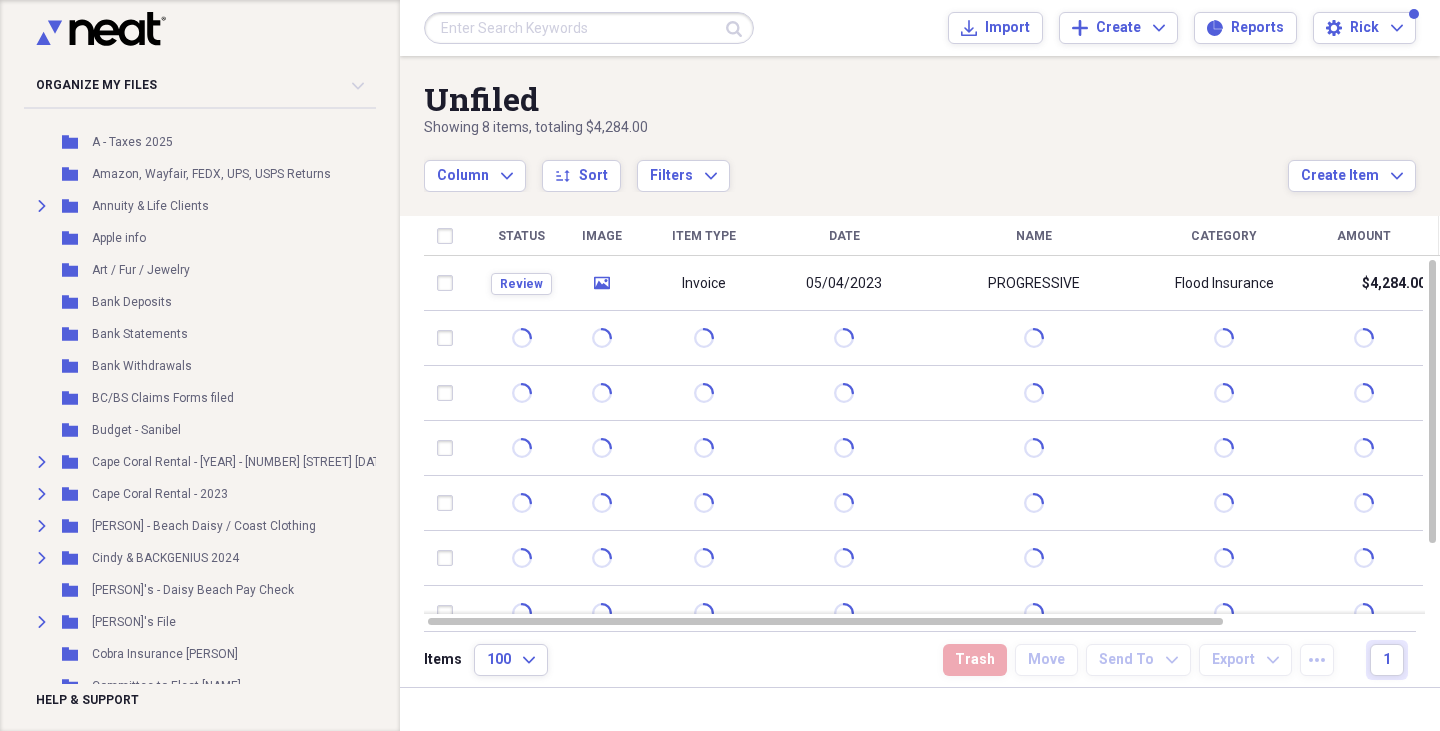 scroll, scrollTop: 767, scrollLeft: 2, axis: both 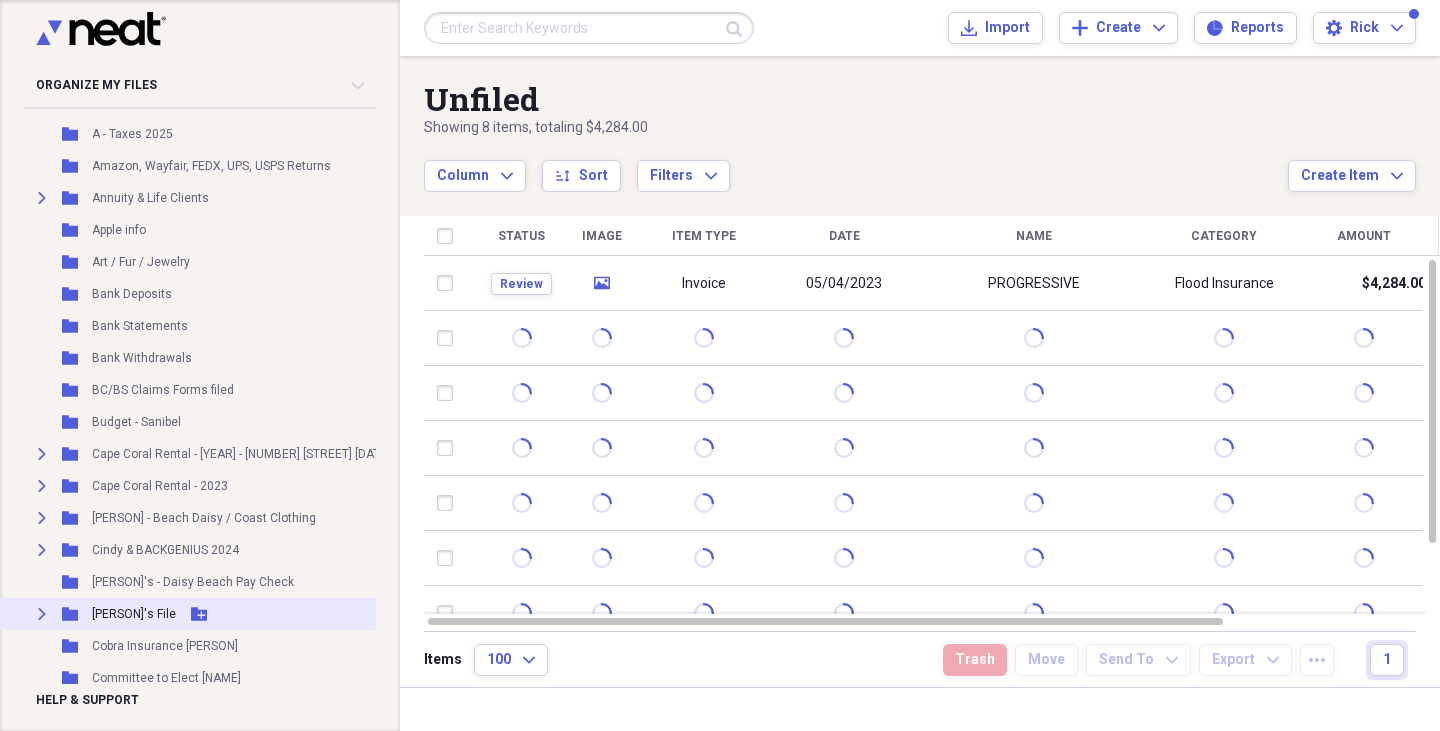 click on "Expand" 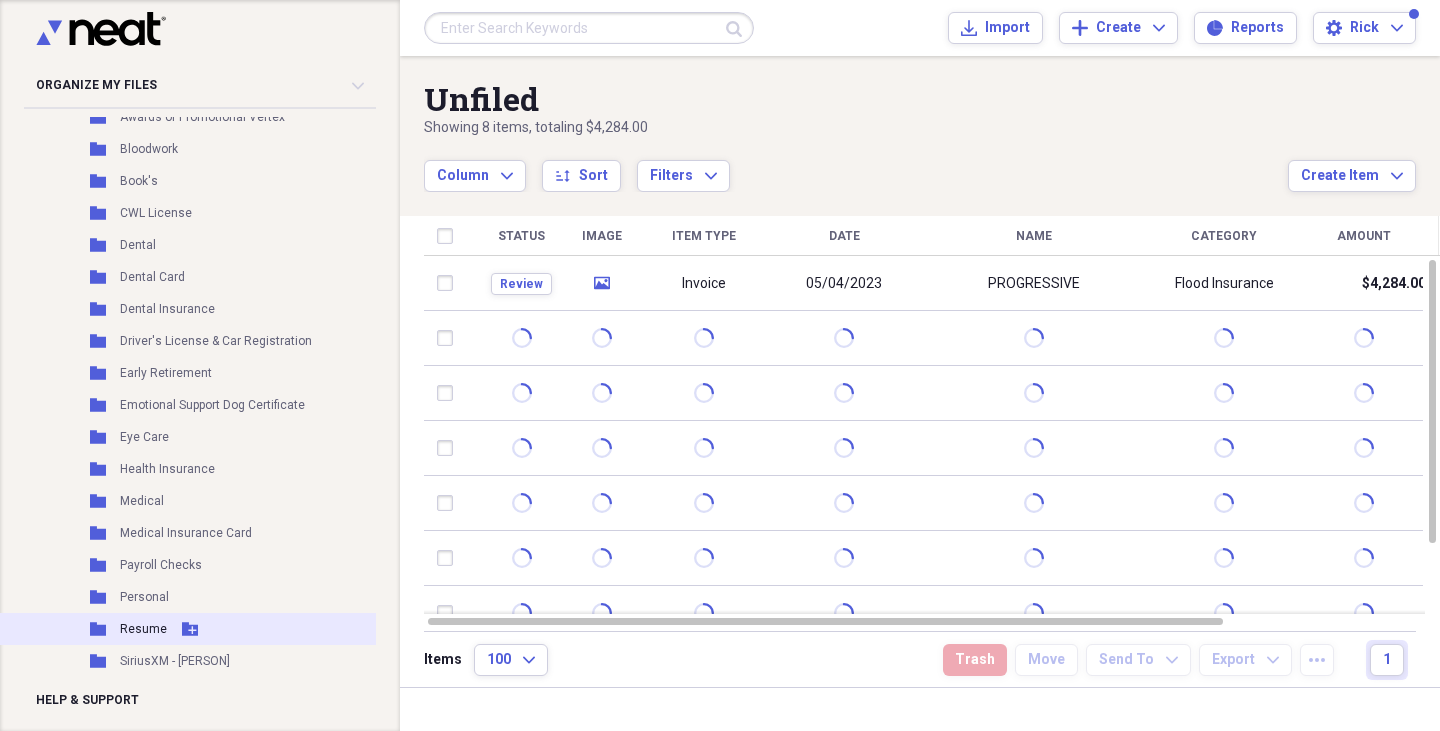 scroll, scrollTop: 1464, scrollLeft: 2, axis: both 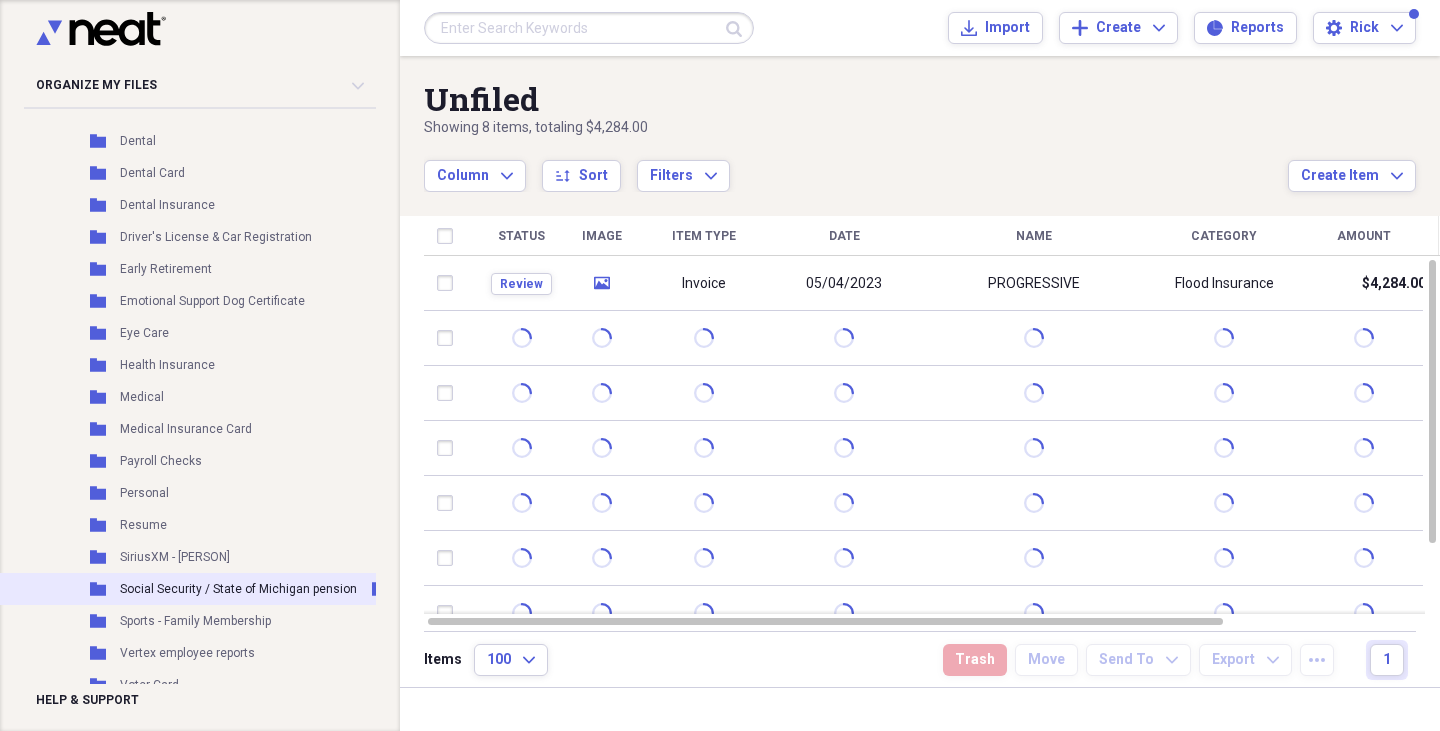 click on "Social Security / State of Michigan pension" at bounding box center (238, 589) 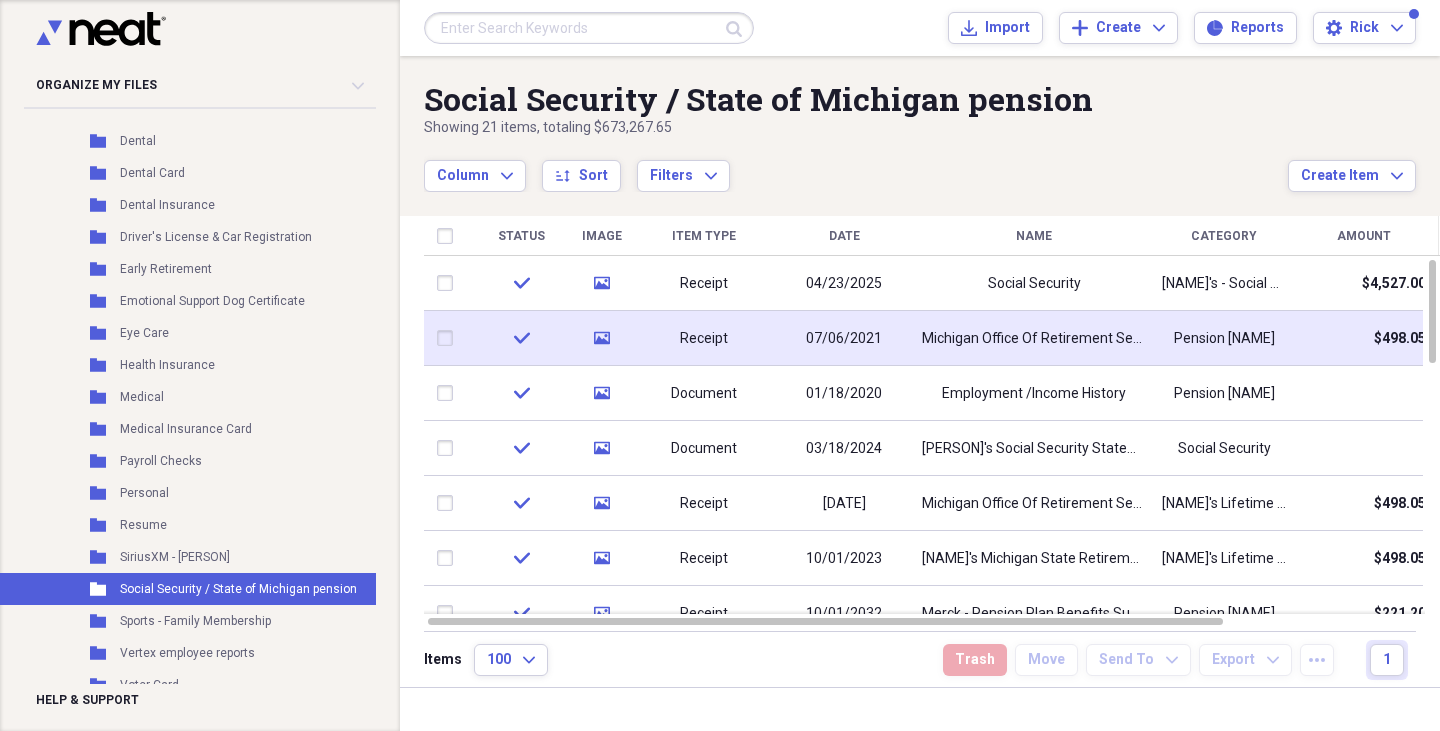 click on "check" at bounding box center [521, 338] 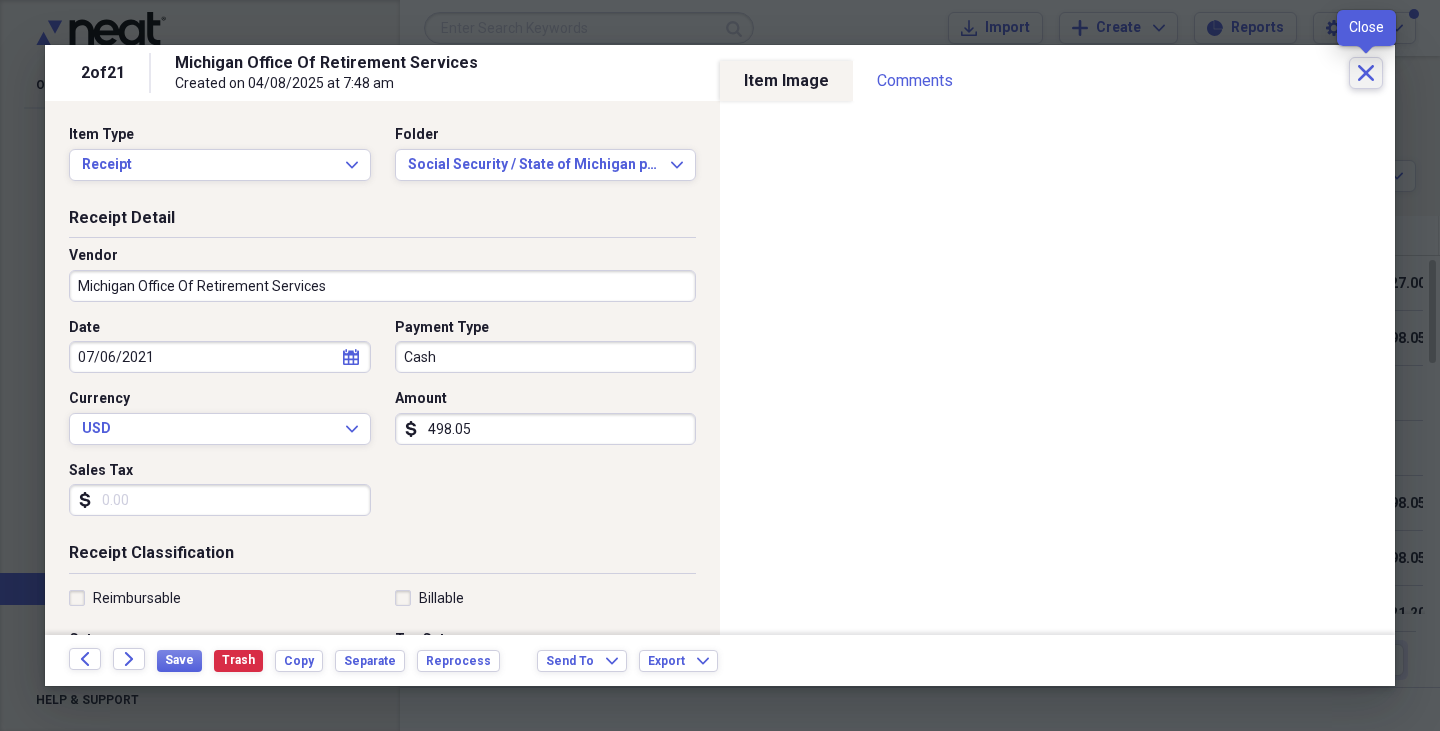 click 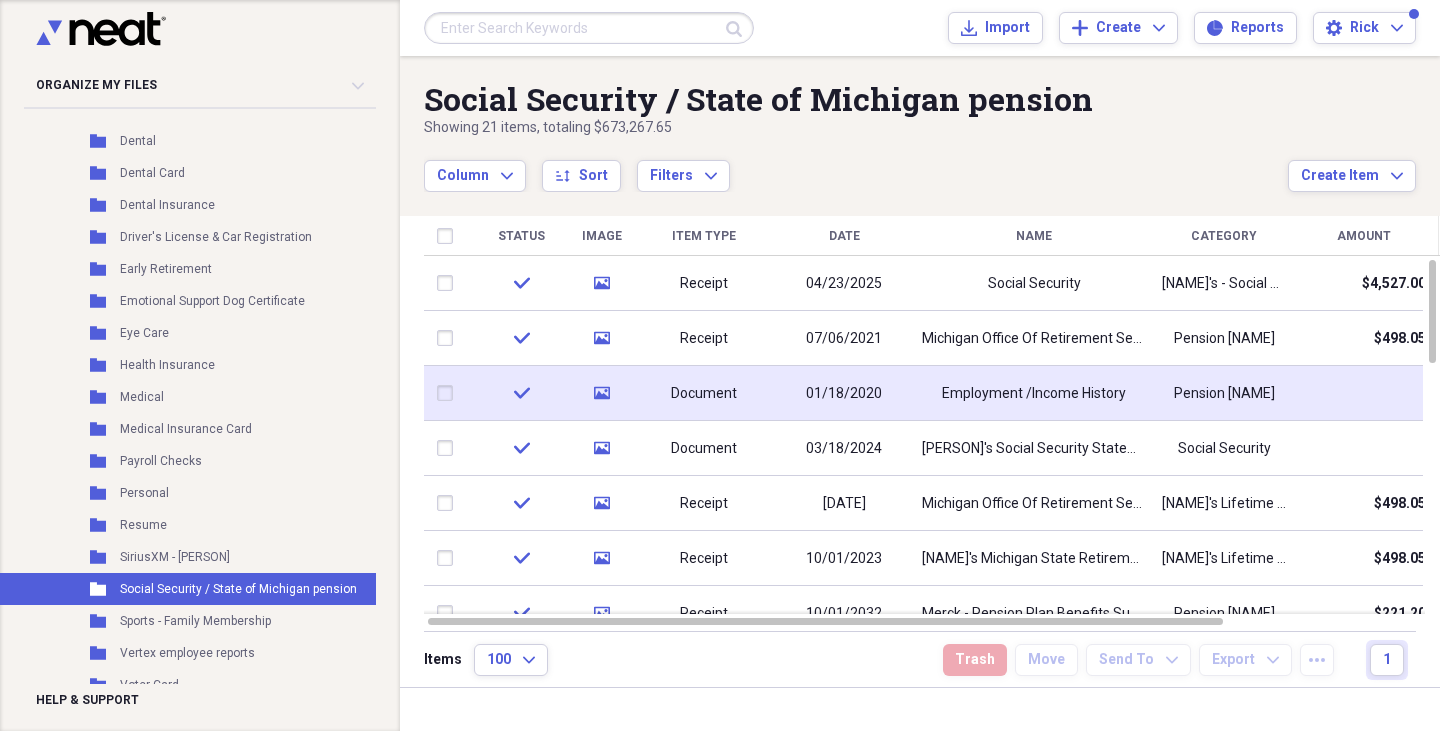 click on "check" at bounding box center [521, 393] 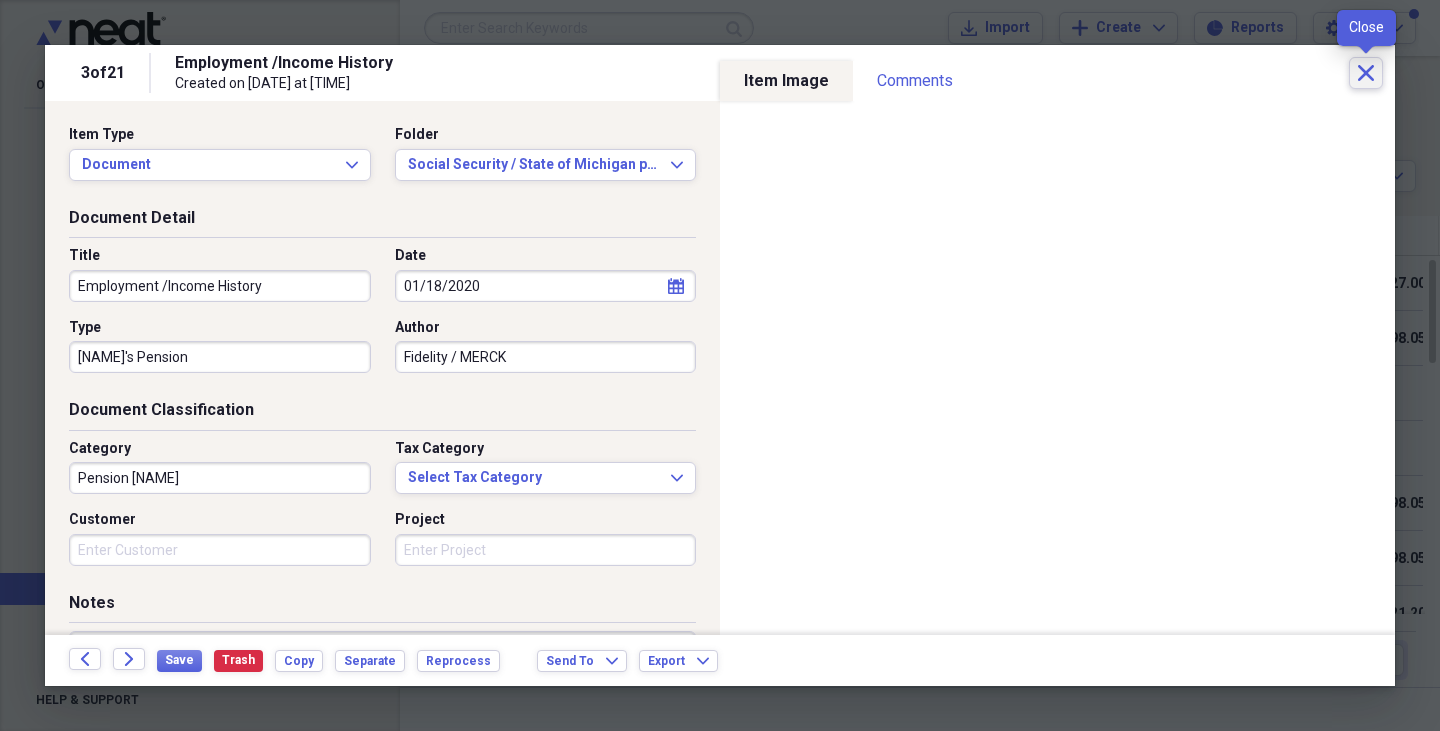 click on "Close" 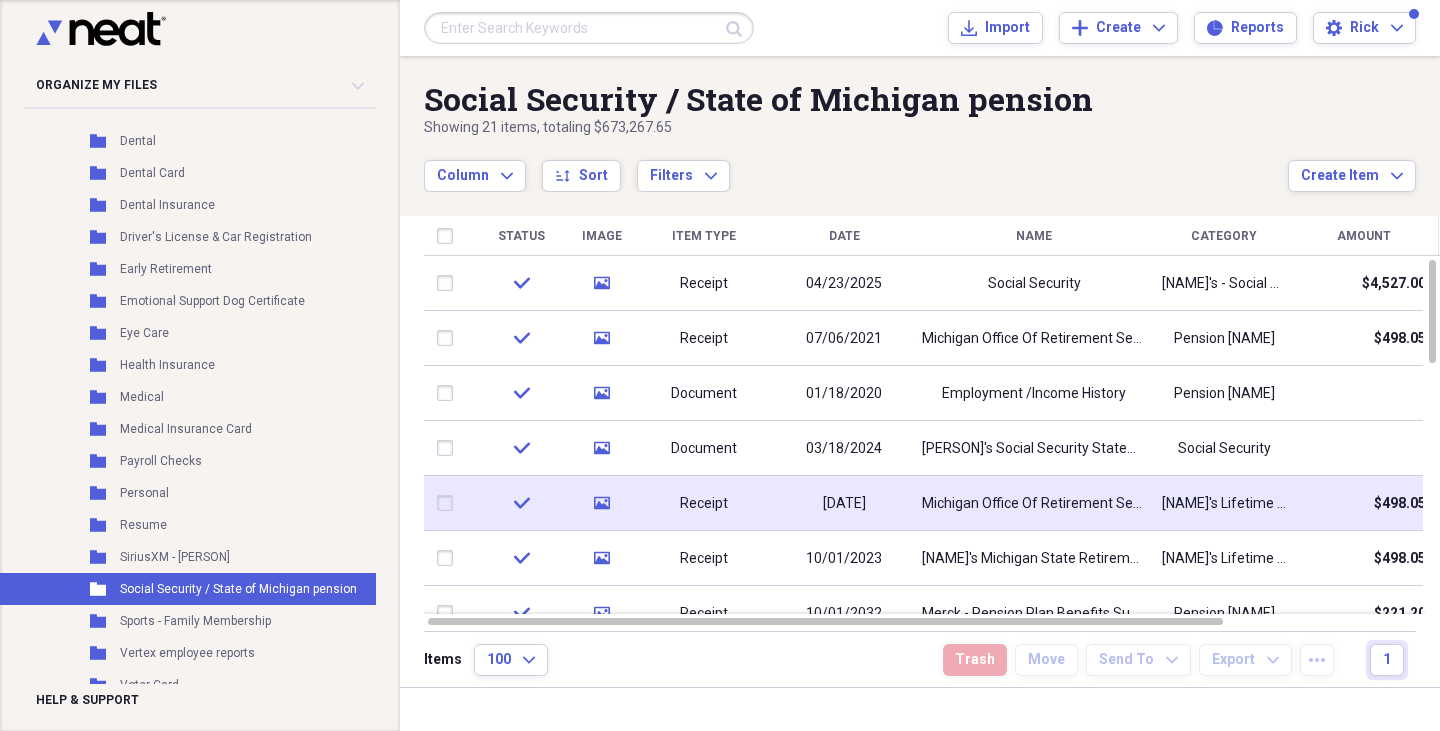 click on "check" at bounding box center (521, 503) 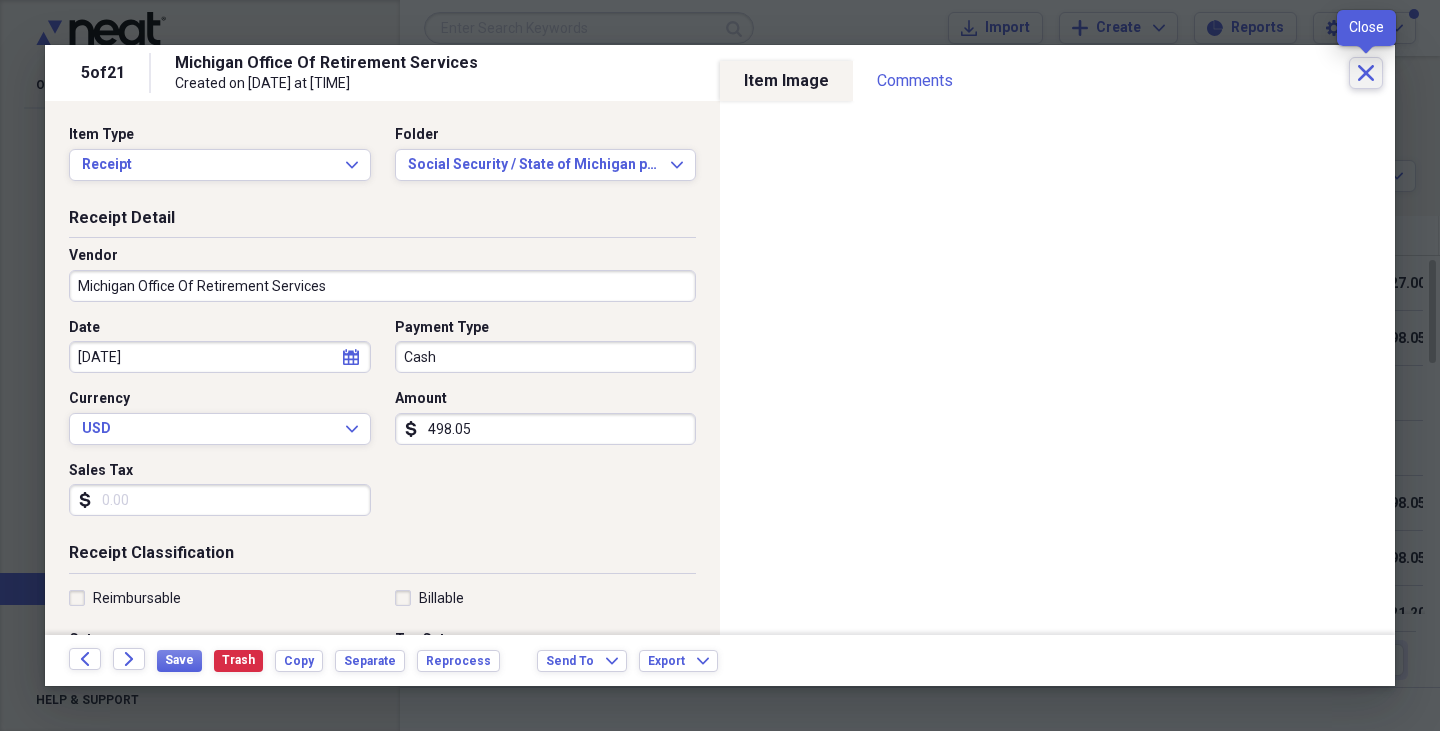 click 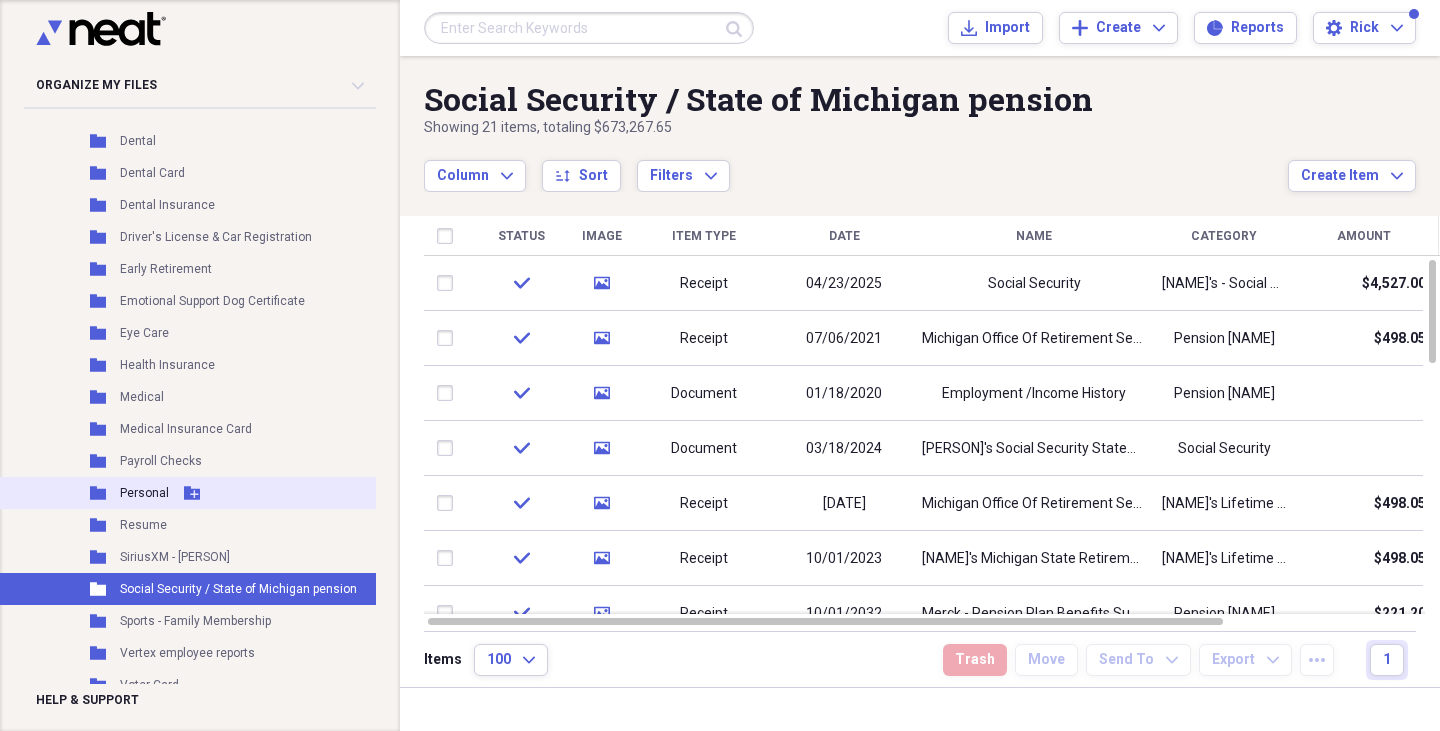click on "Personal" at bounding box center (144, 493) 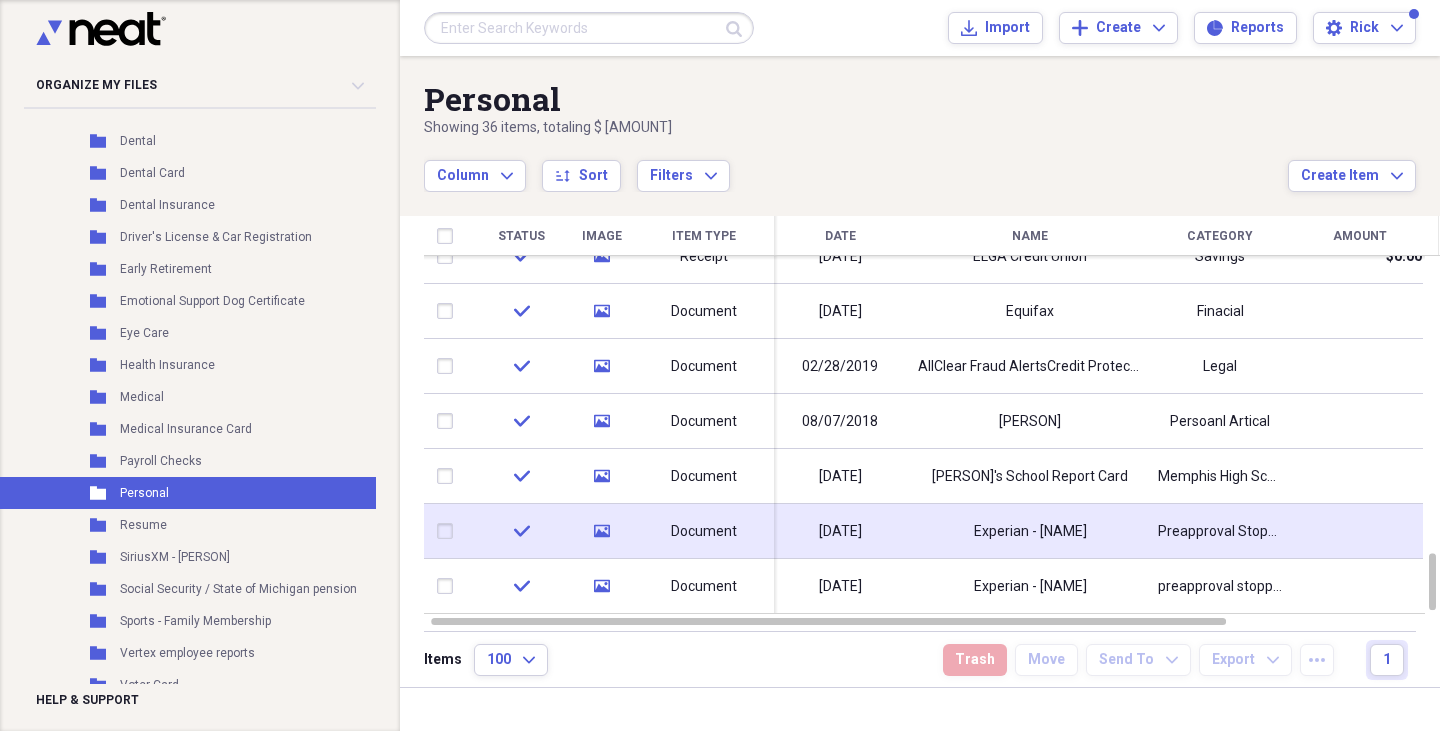 click at bounding box center (449, 531) 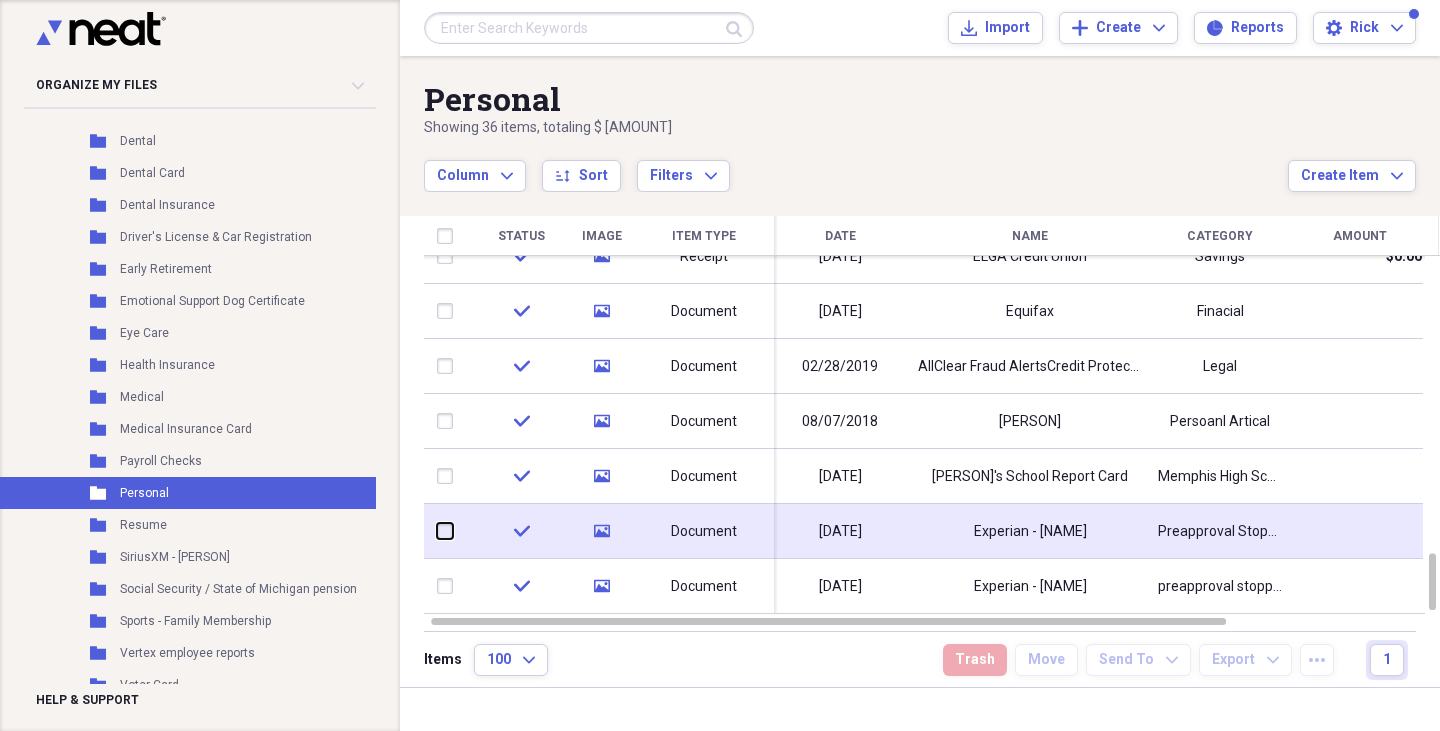 click at bounding box center (437, 531) 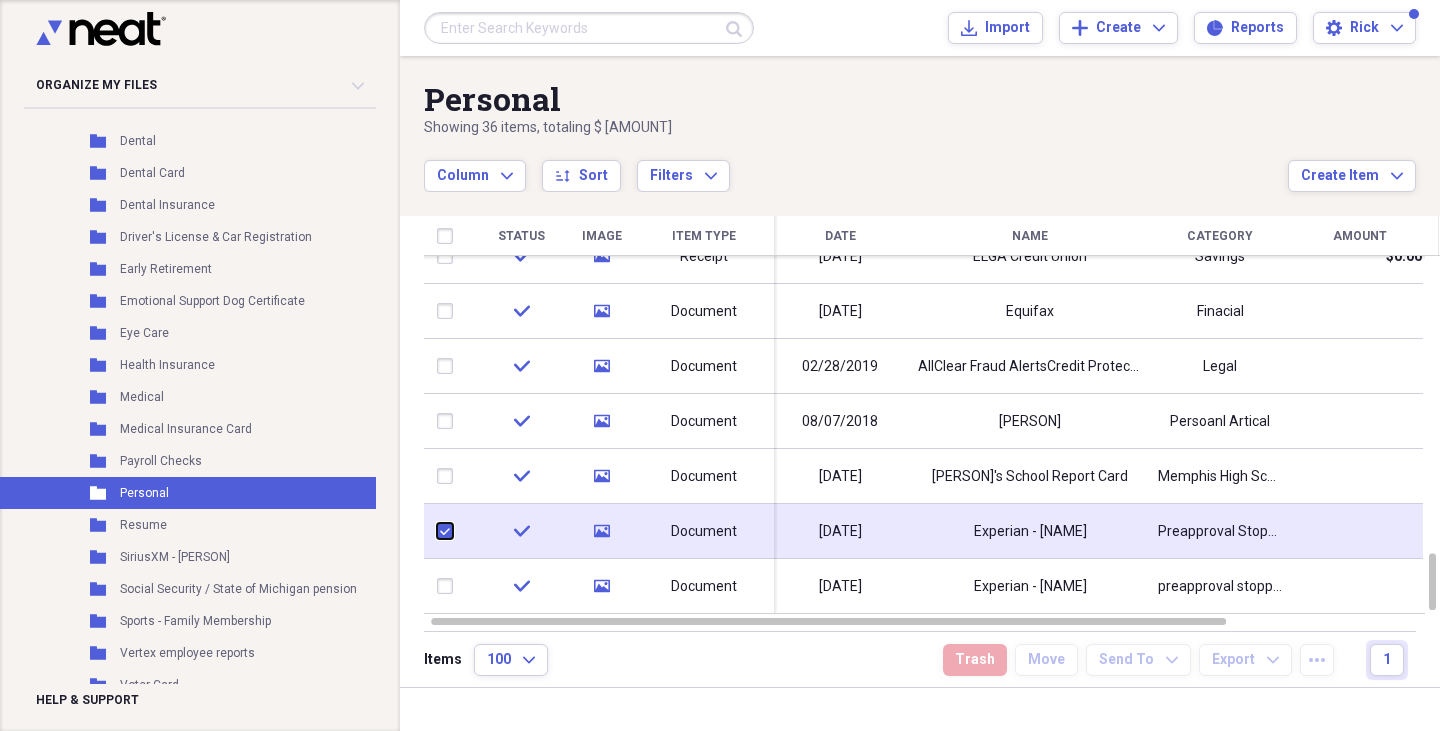 checkbox on "true" 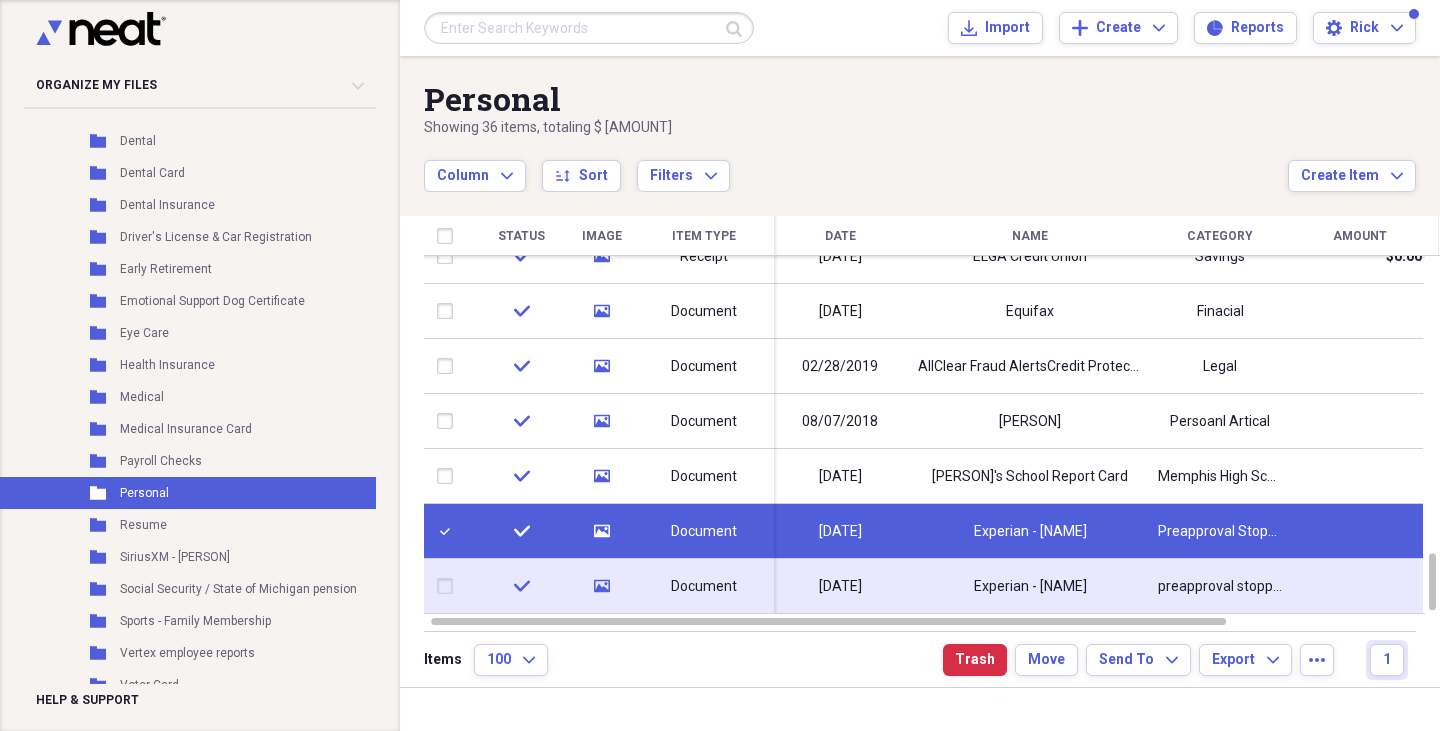 click at bounding box center (449, 586) 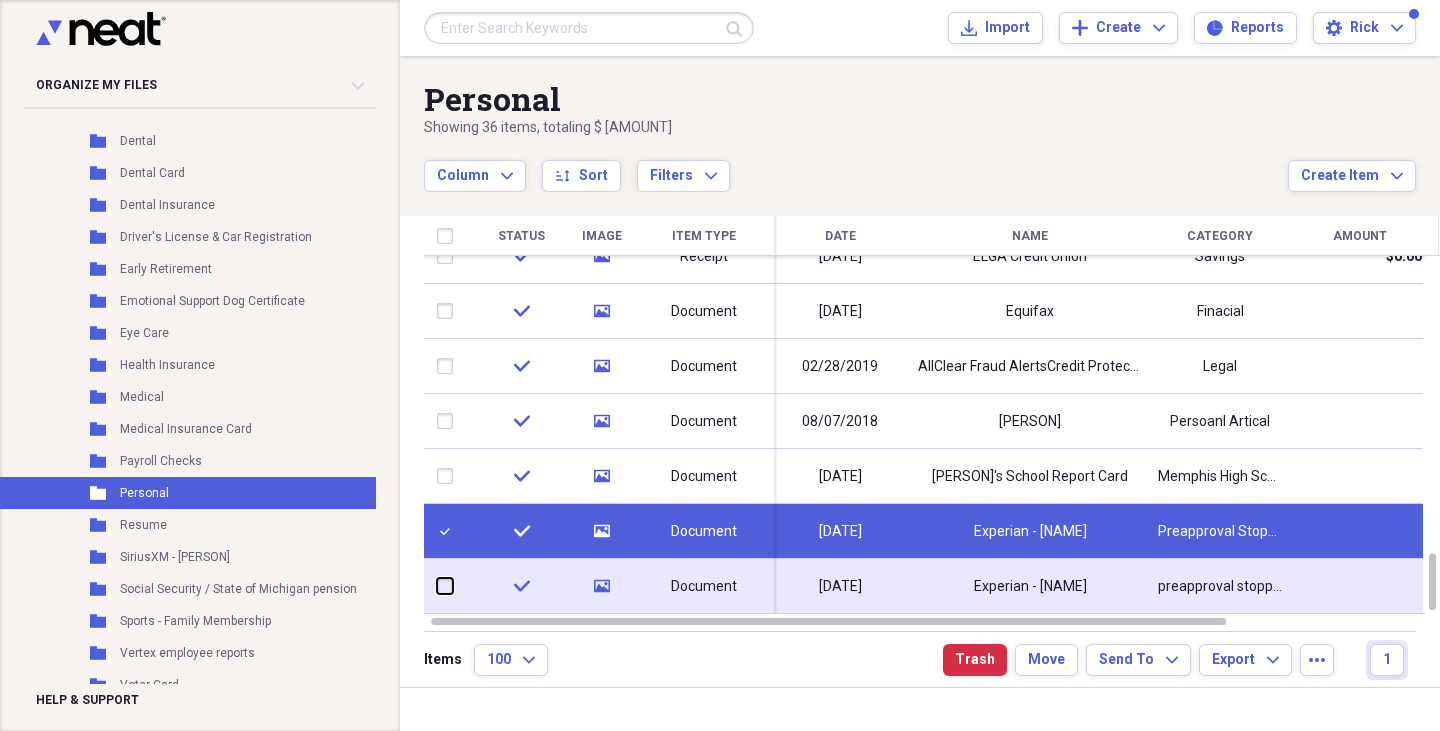 click at bounding box center [437, 586] 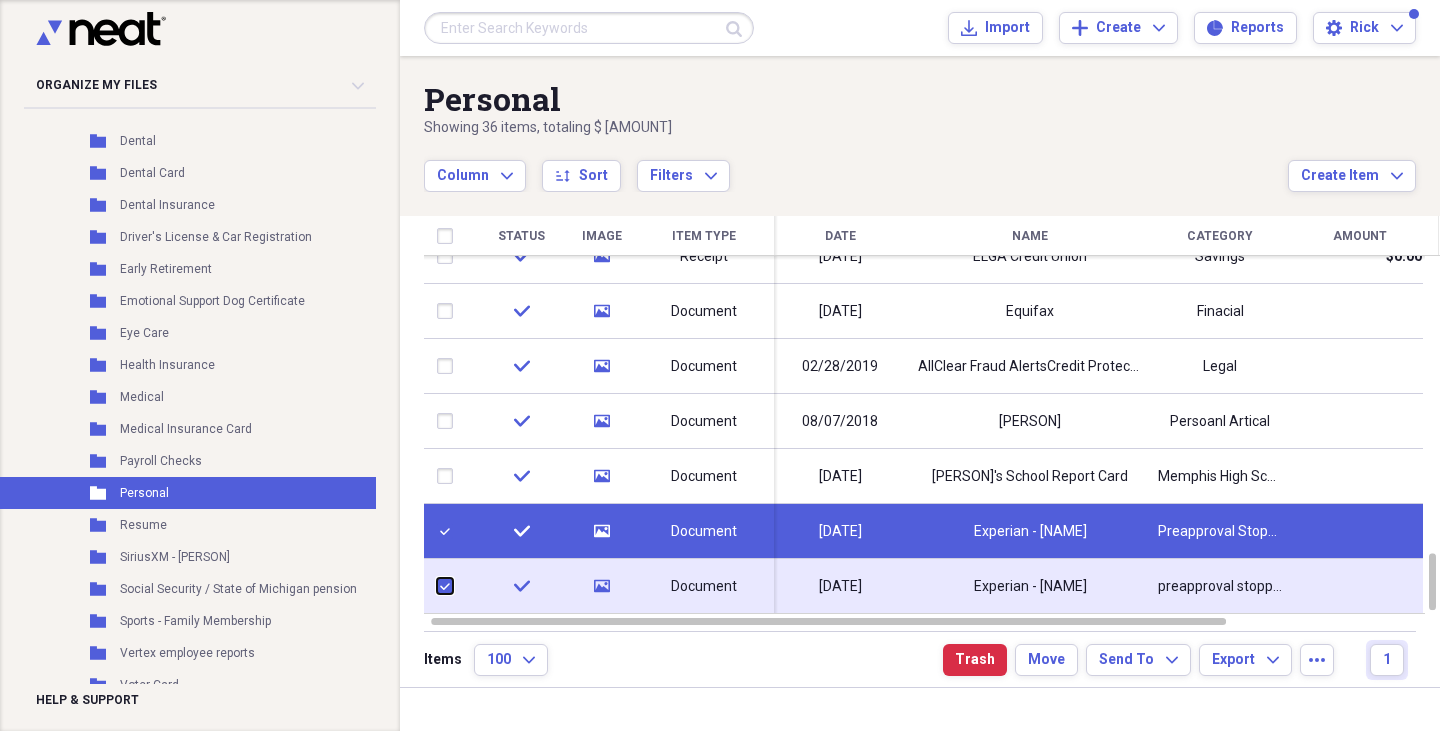 checkbox on "true" 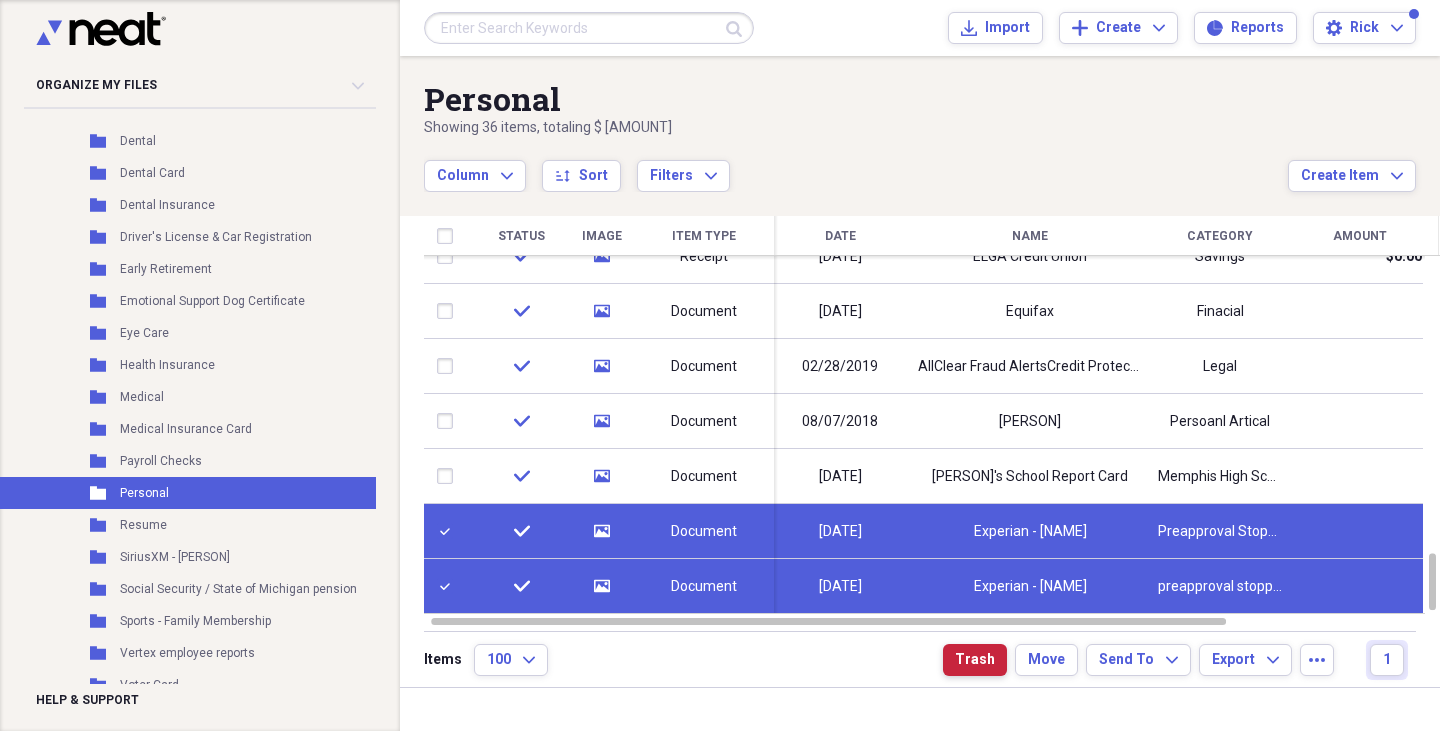 click on "Trash" at bounding box center [975, 660] 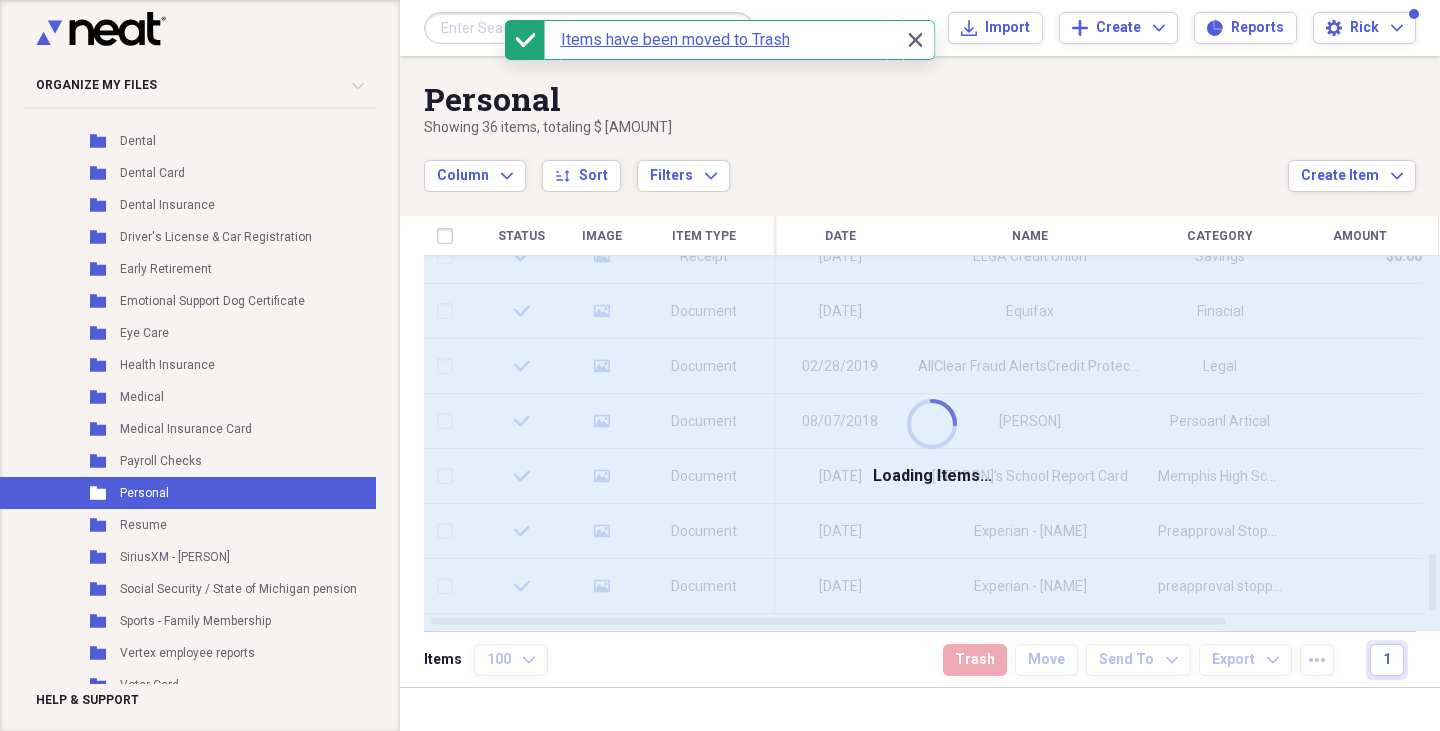 checkbox on "false" 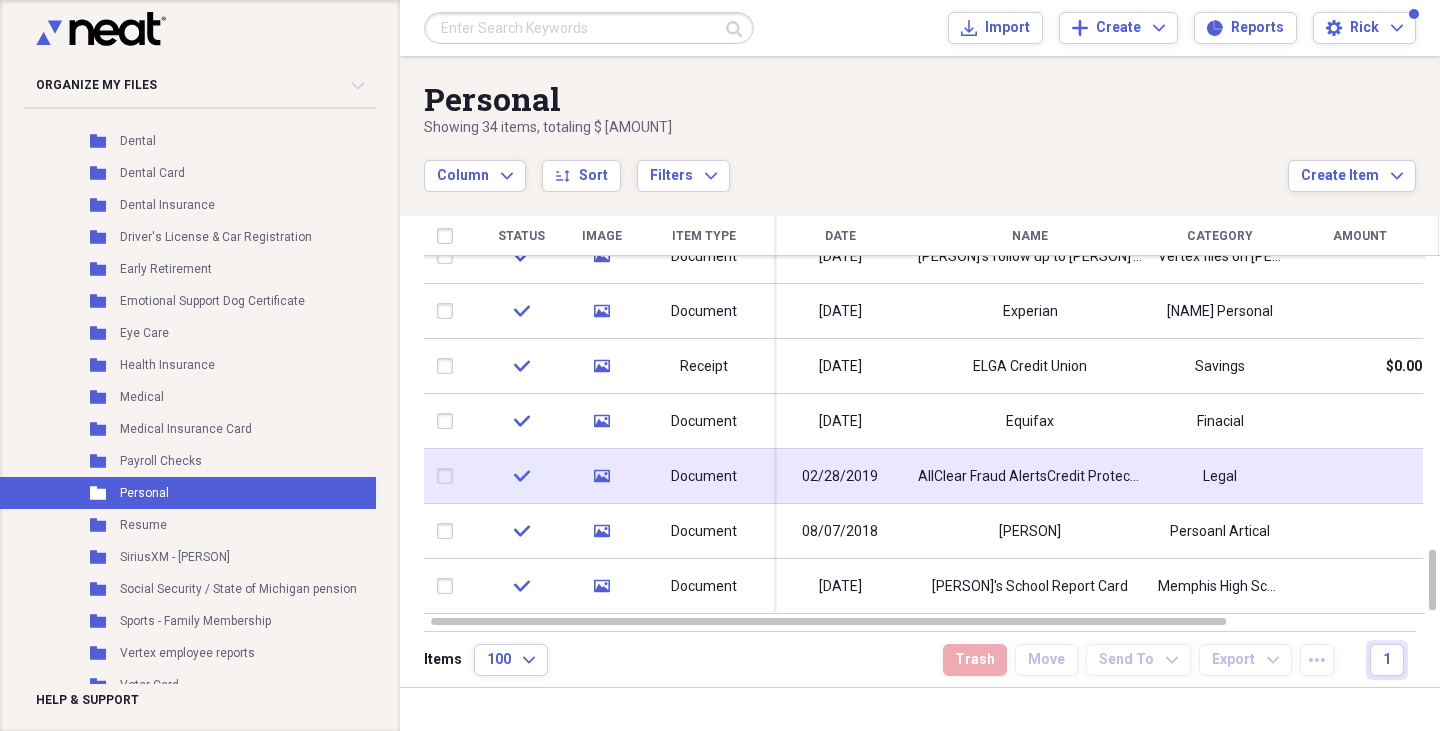 click on "check" at bounding box center (521, 476) 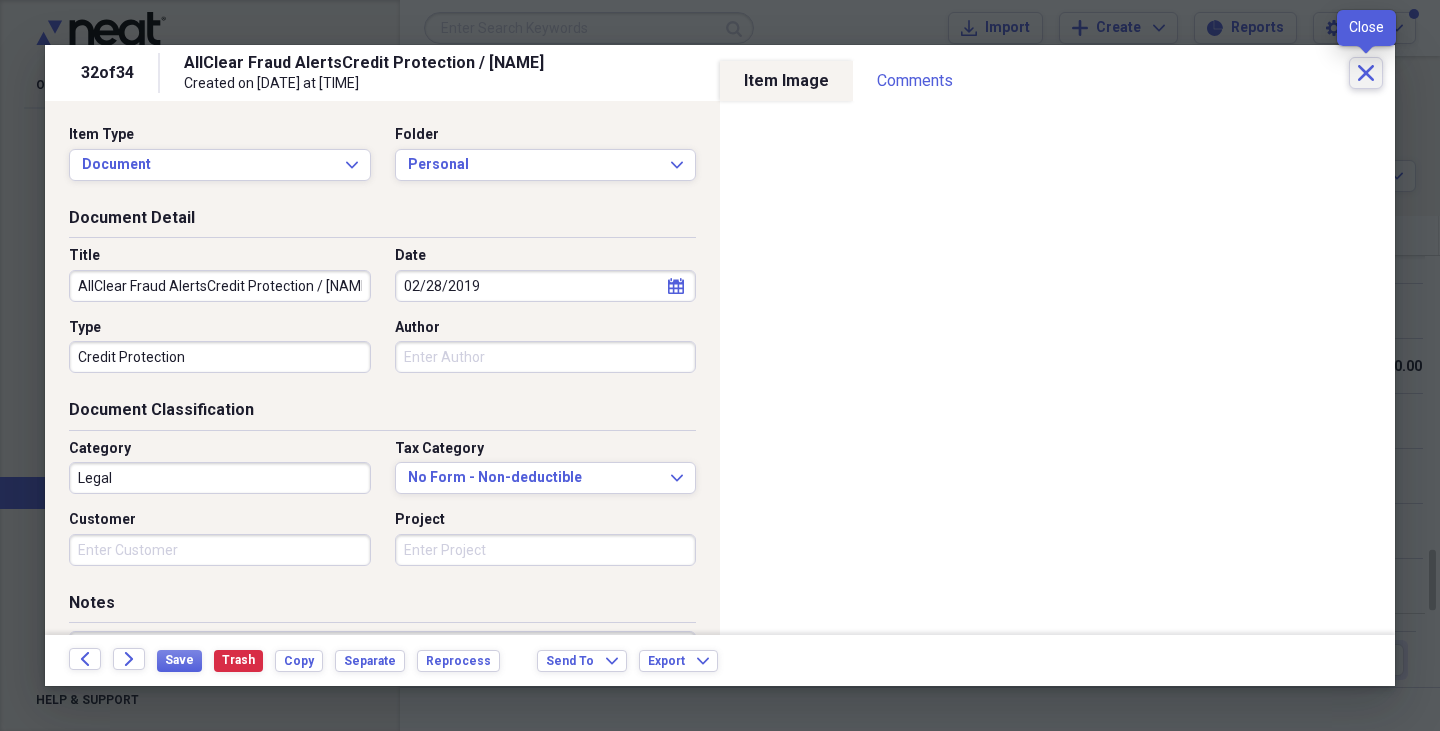 click on "Close" 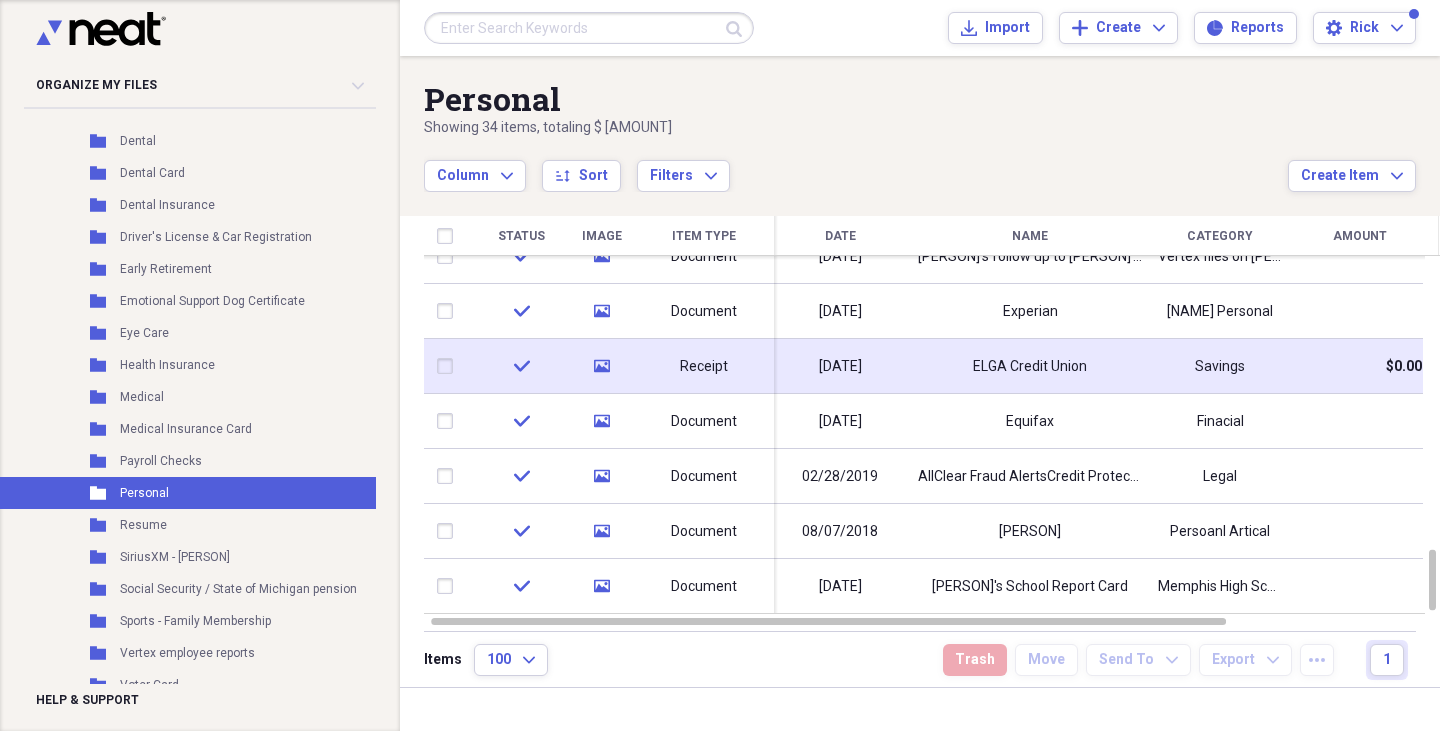 click on "check" at bounding box center (521, 366) 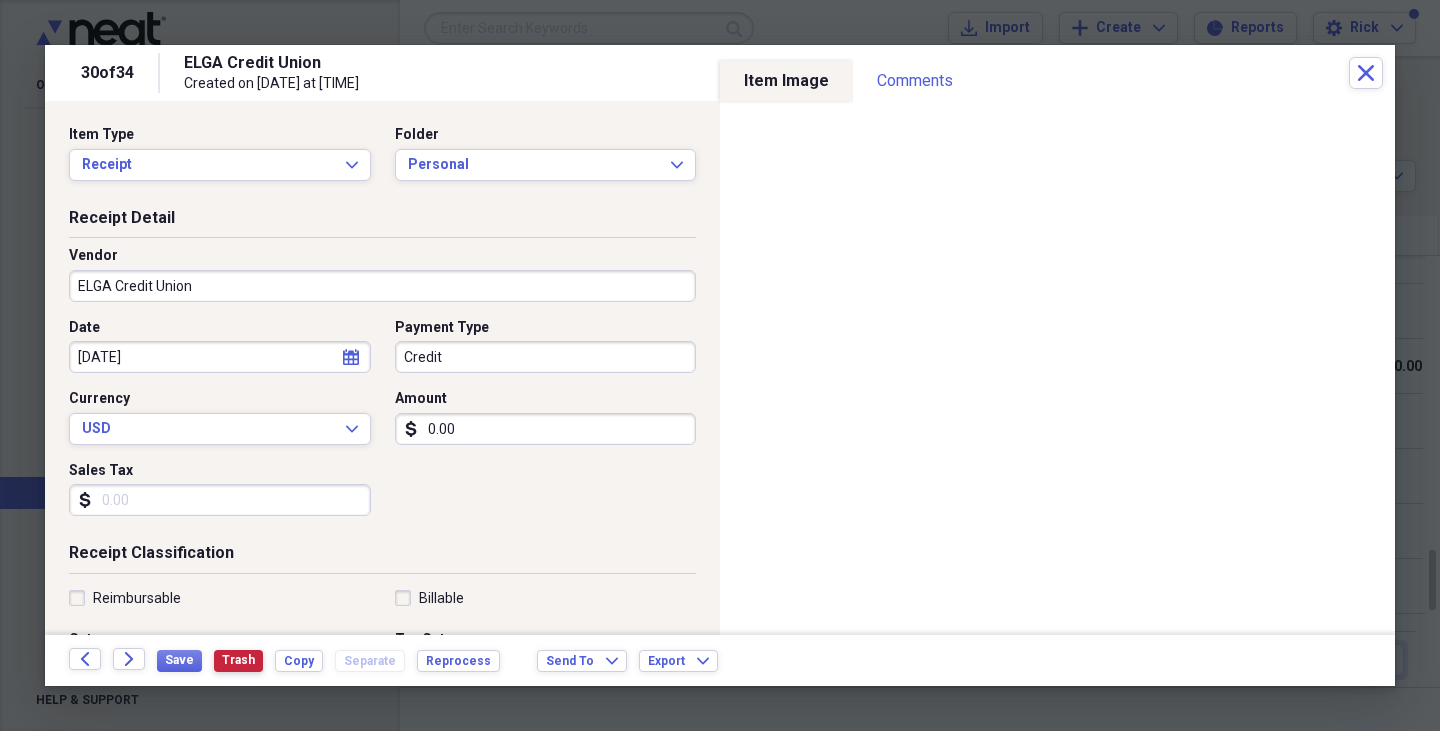 click on "Trash" at bounding box center [238, 660] 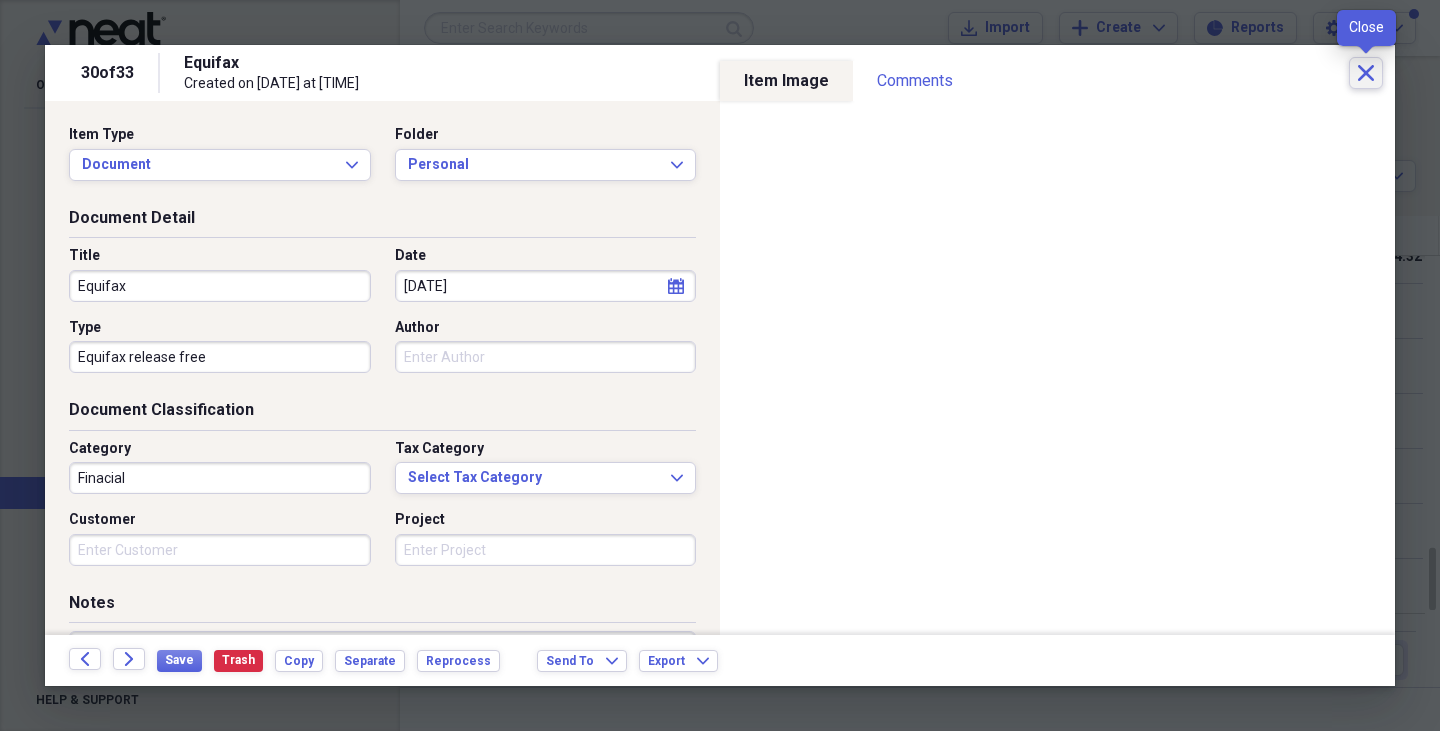 click on "Close" 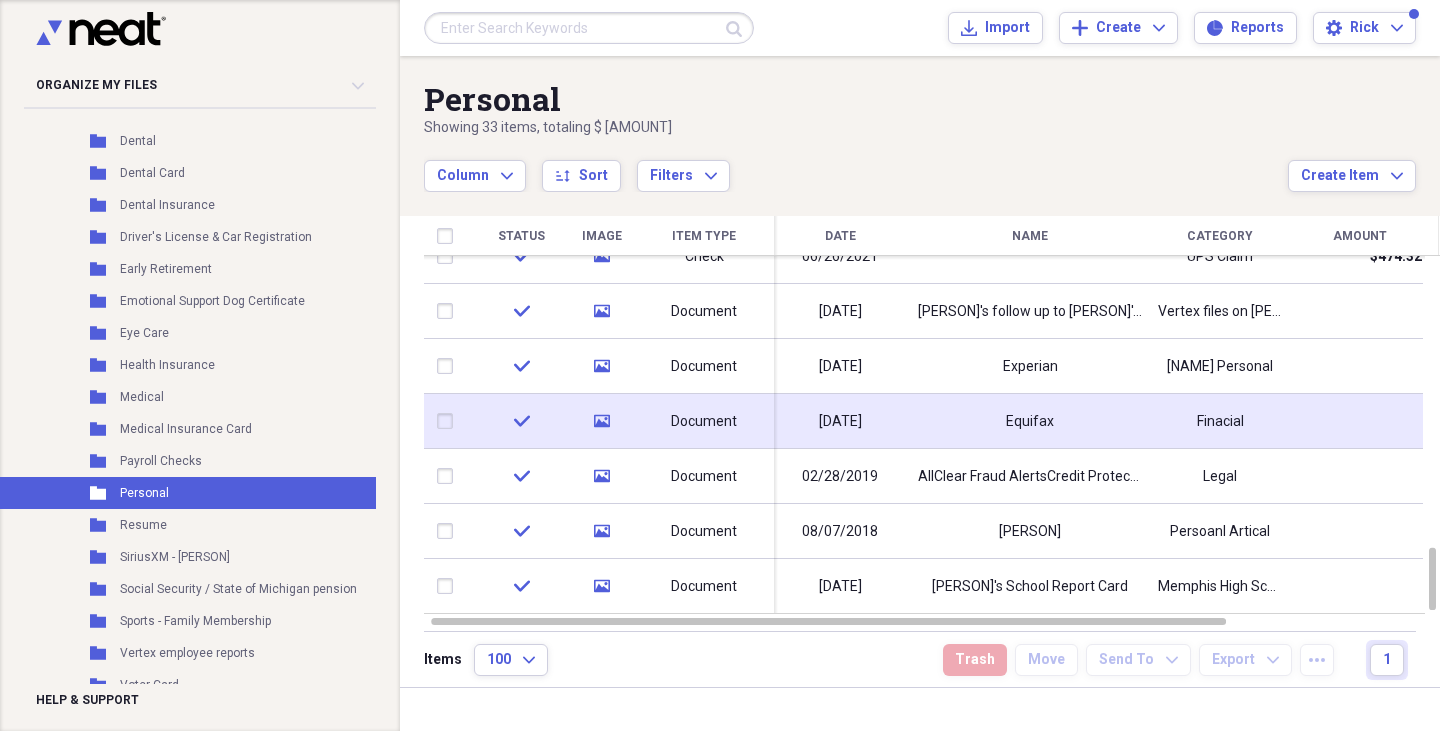 click on "check" at bounding box center (521, 421) 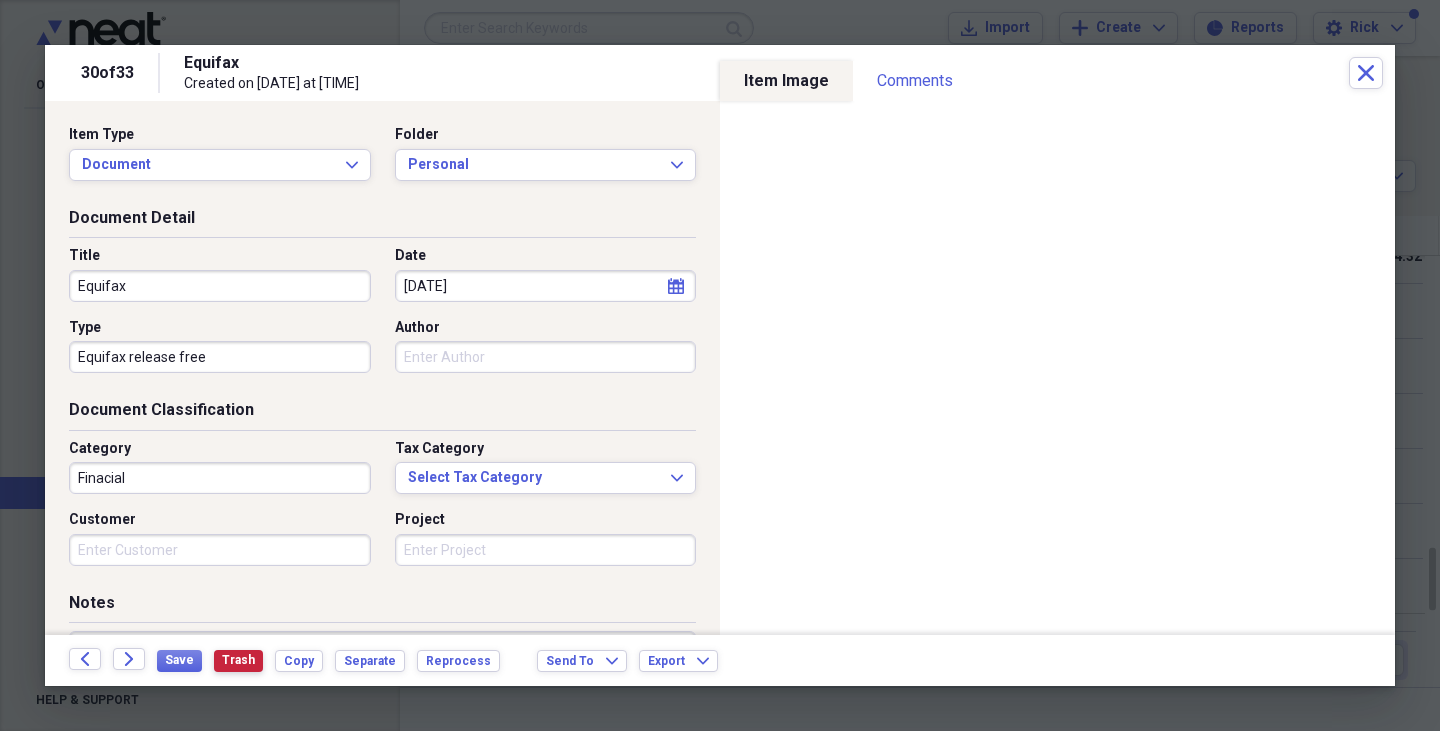 click on "Trash" at bounding box center (238, 660) 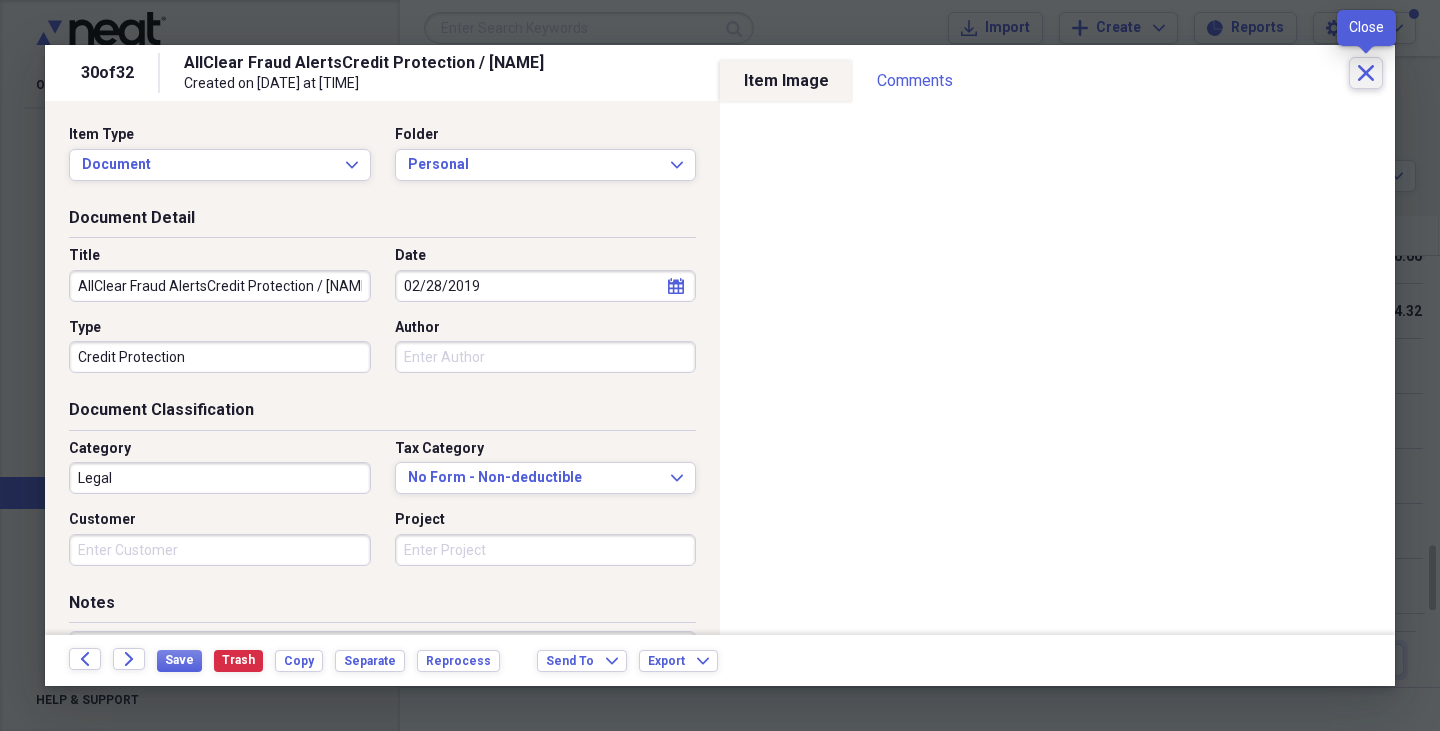 click 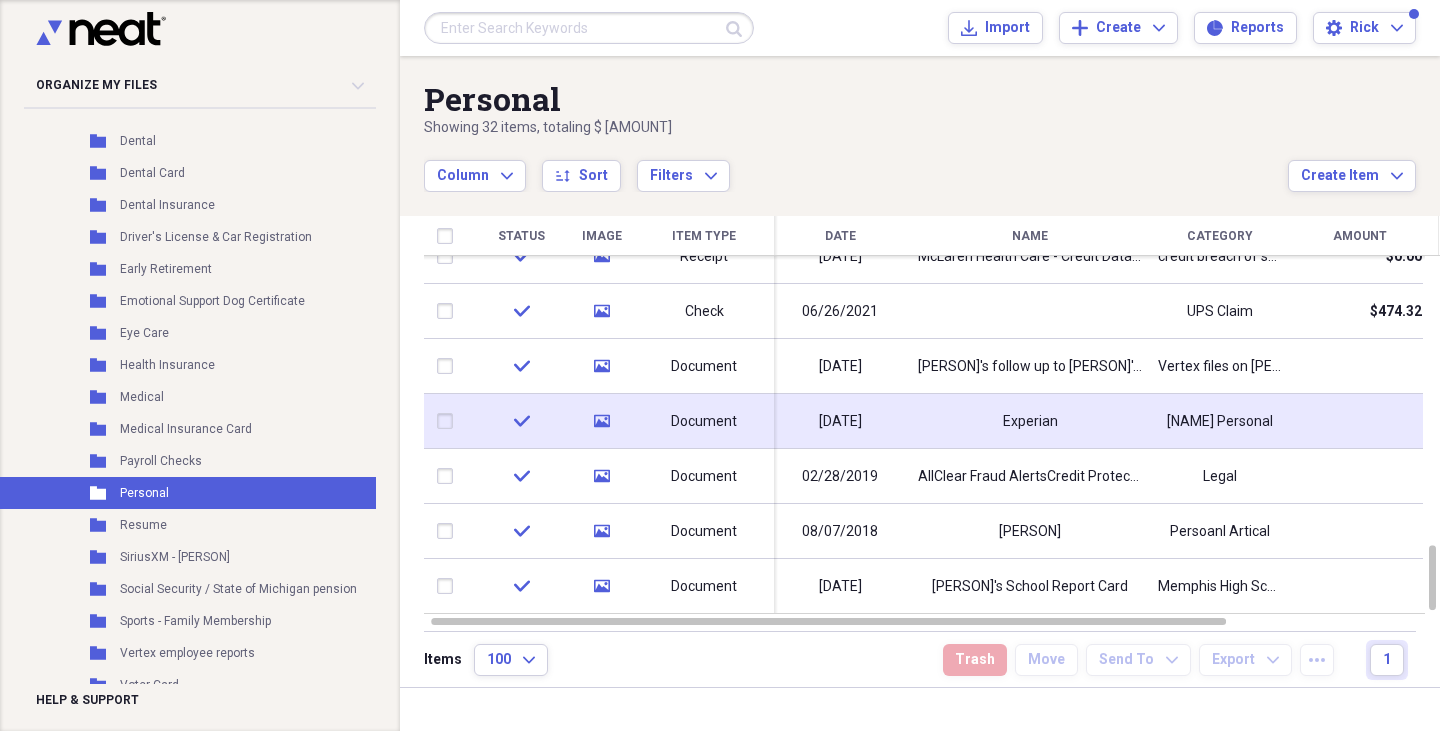 click on "check" at bounding box center [521, 421] 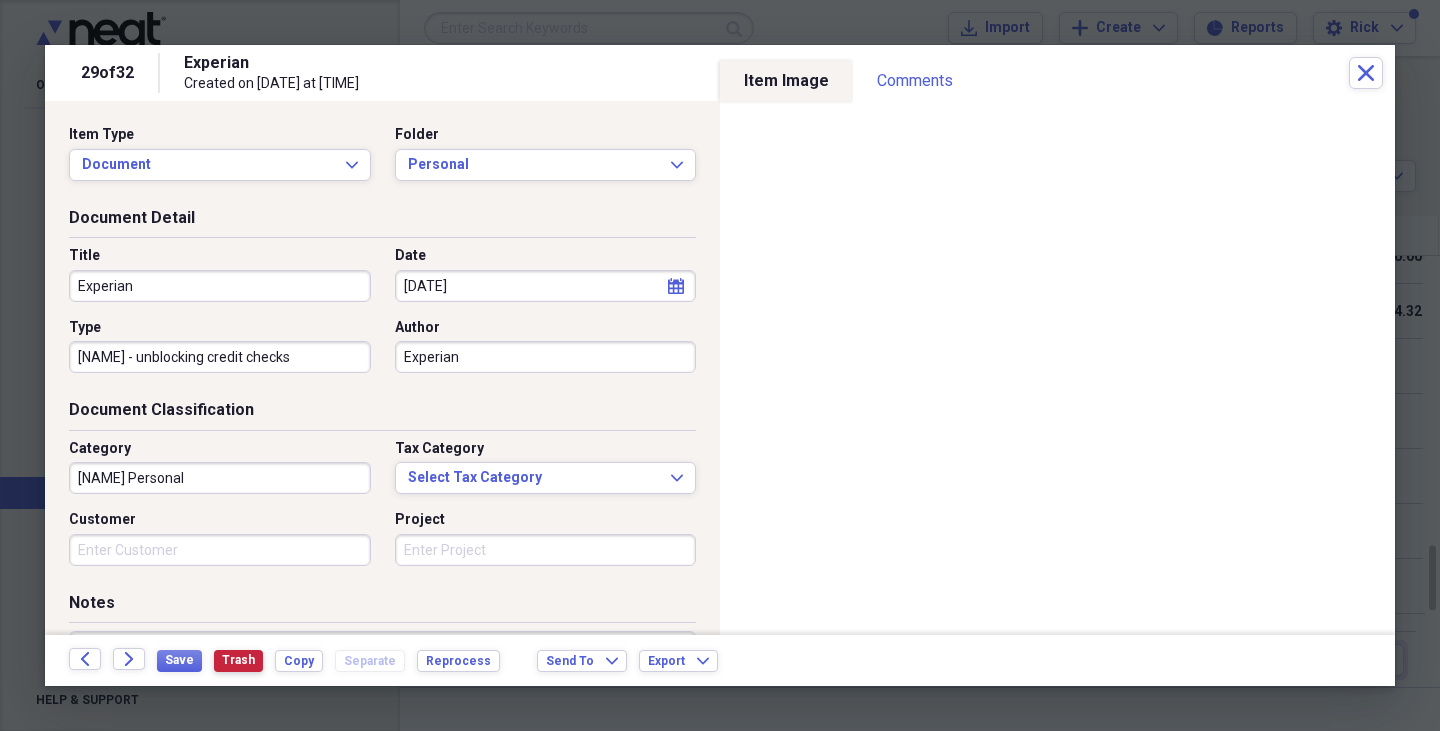 click on "Trash" at bounding box center [238, 660] 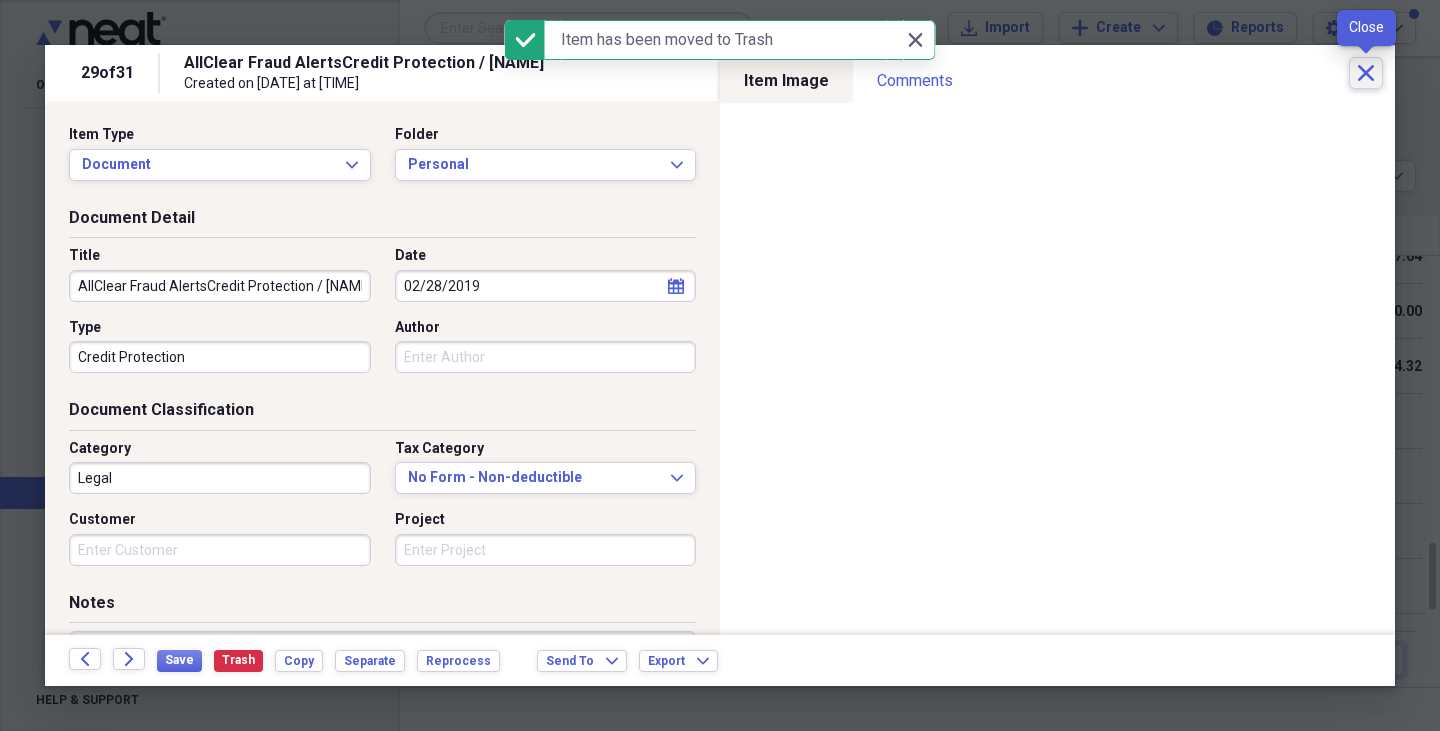 click on "Close" 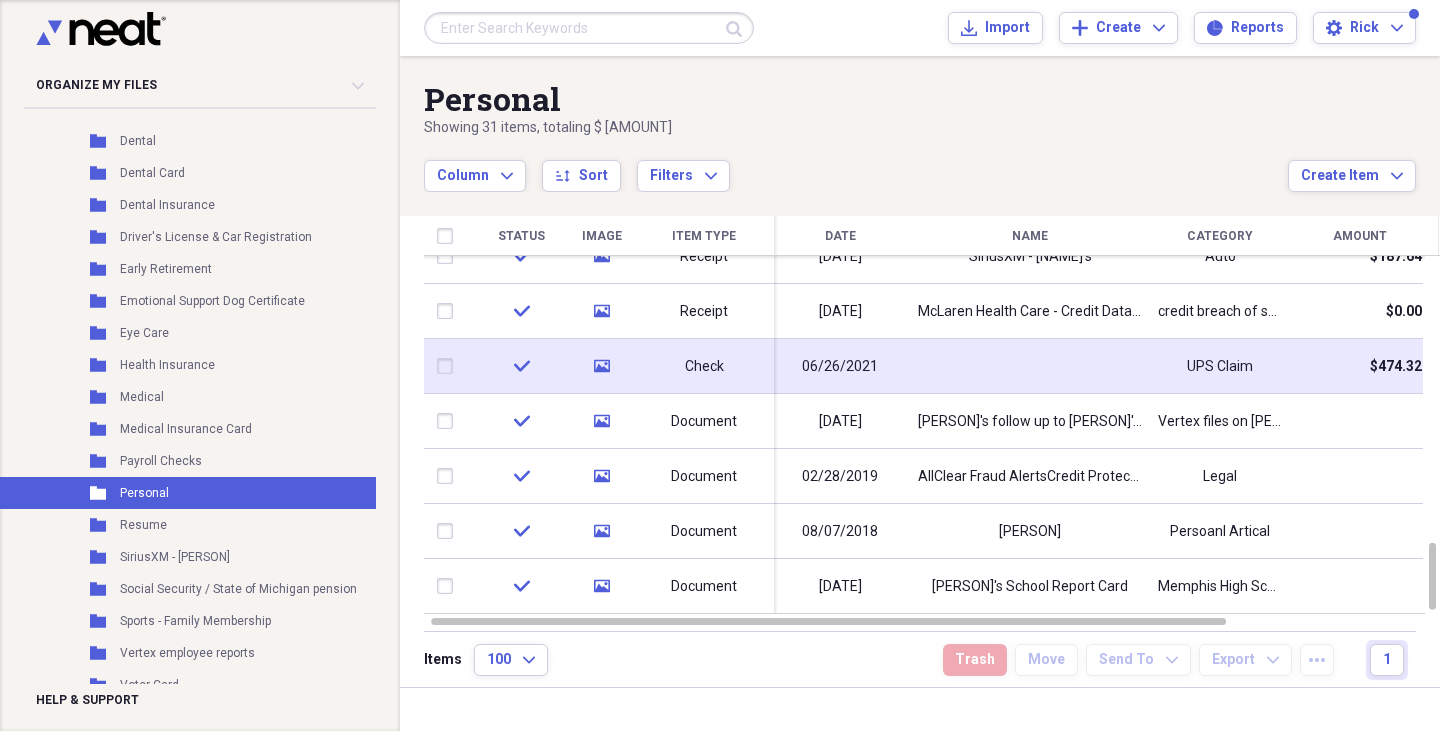 click on "check" at bounding box center (521, 366) 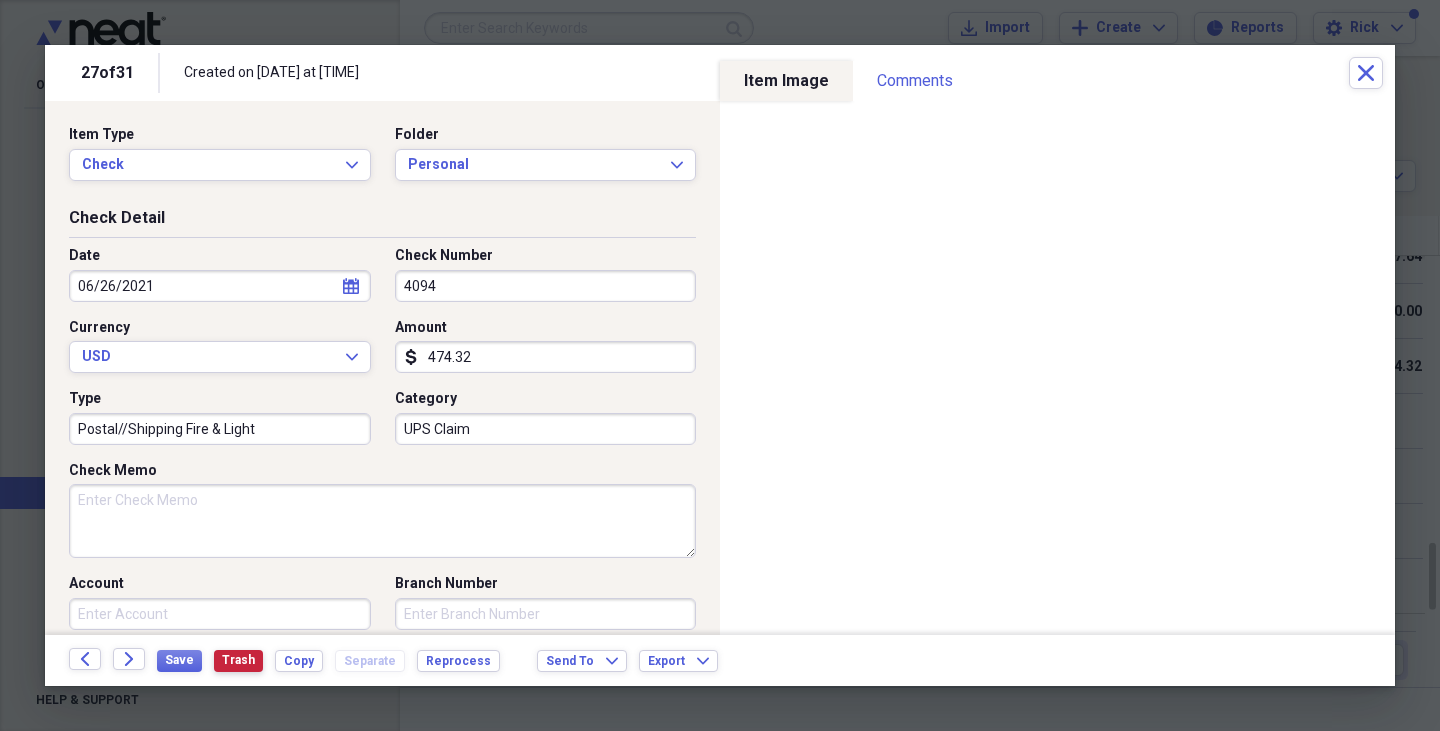 click on "Trash" at bounding box center (238, 660) 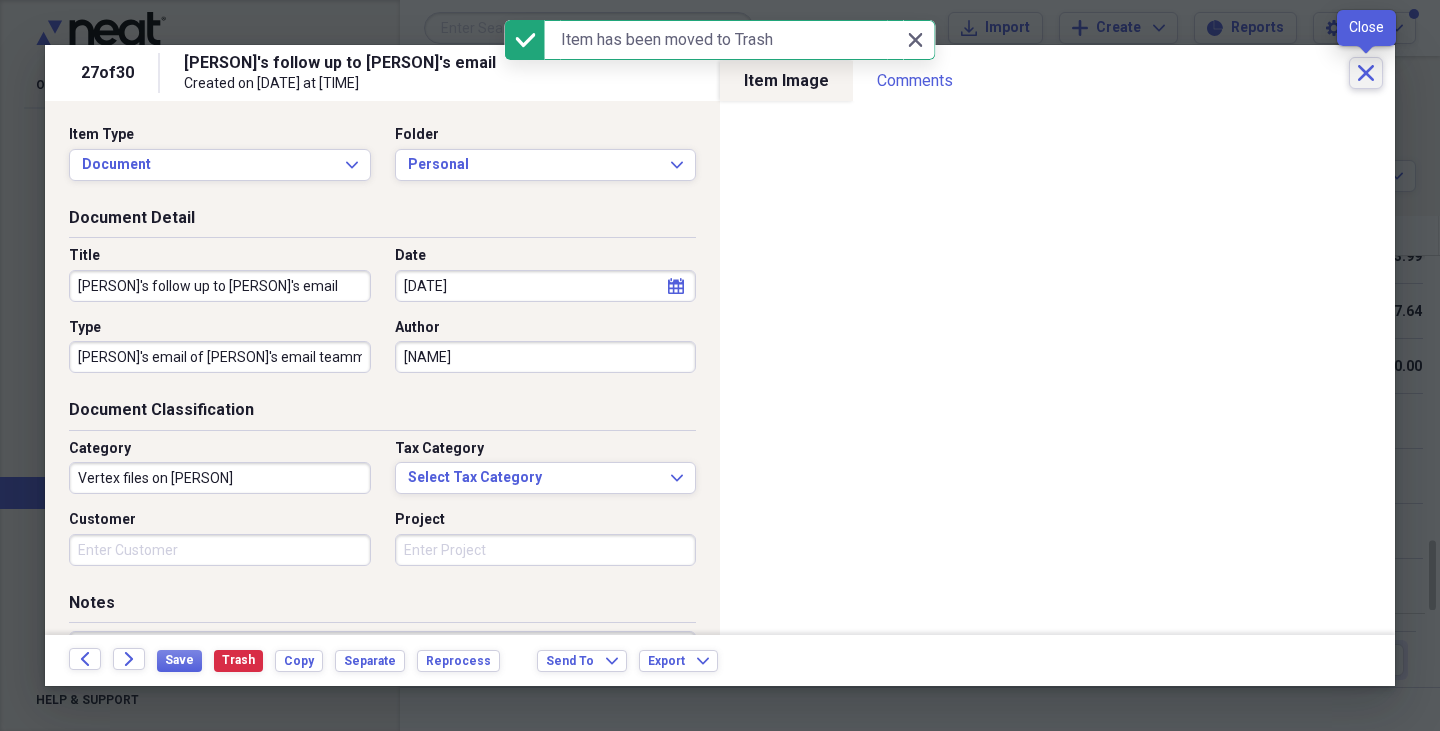 click 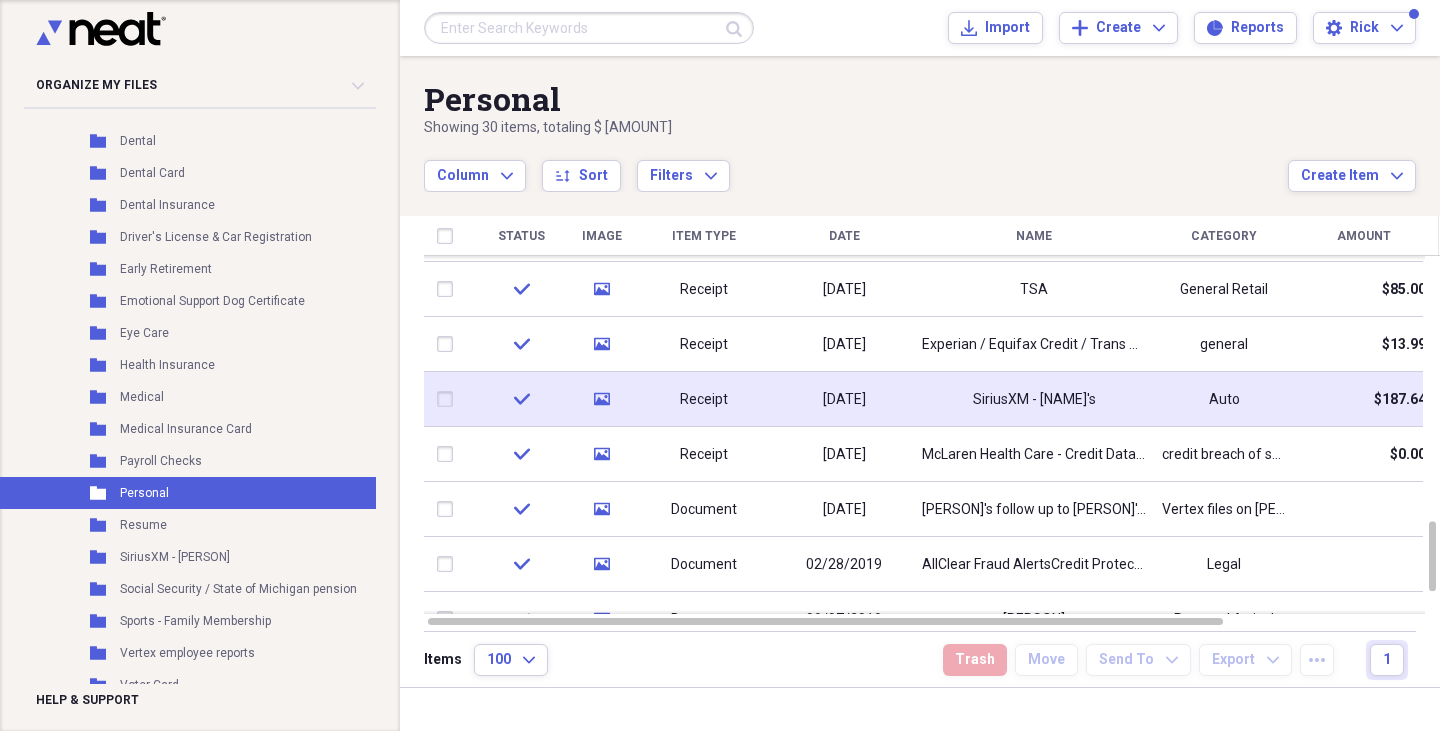 click on "check" at bounding box center (521, 399) 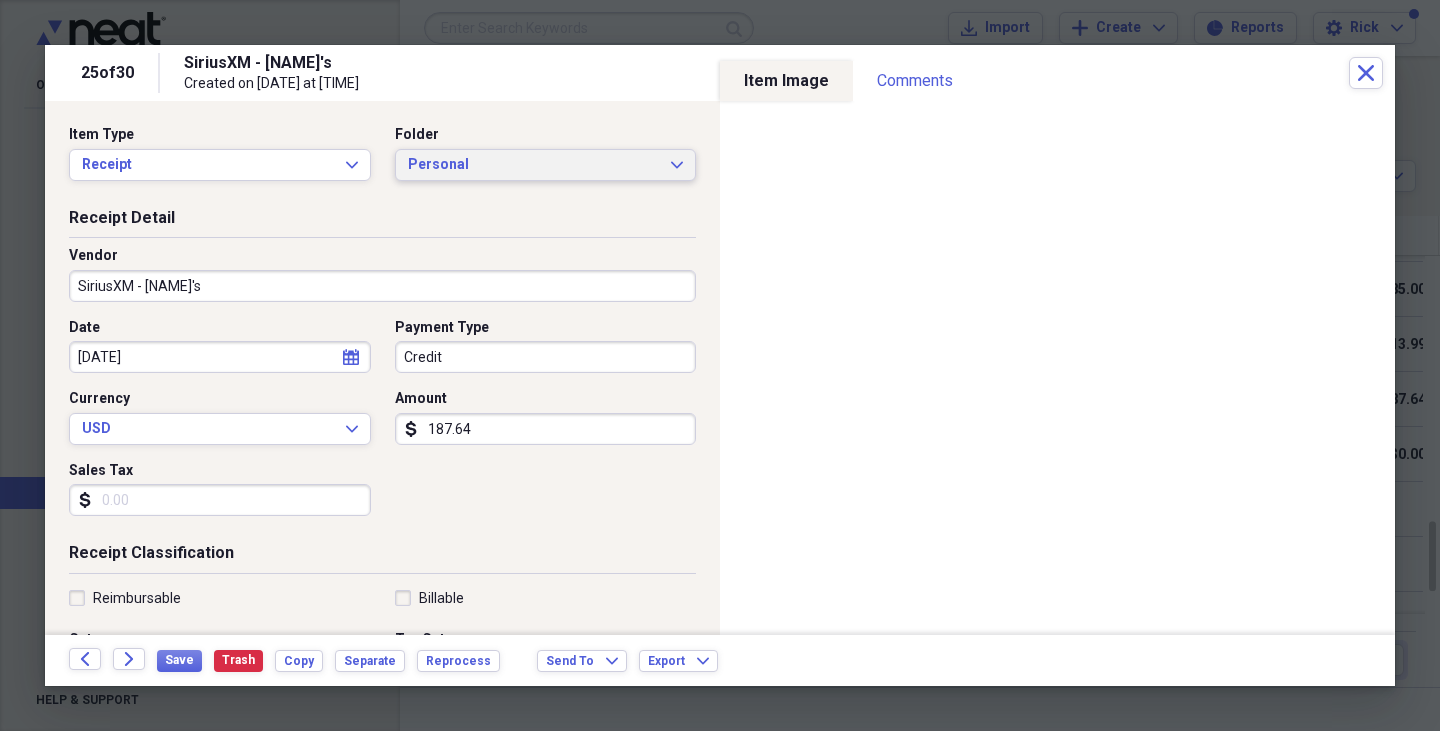 click on "Expand" 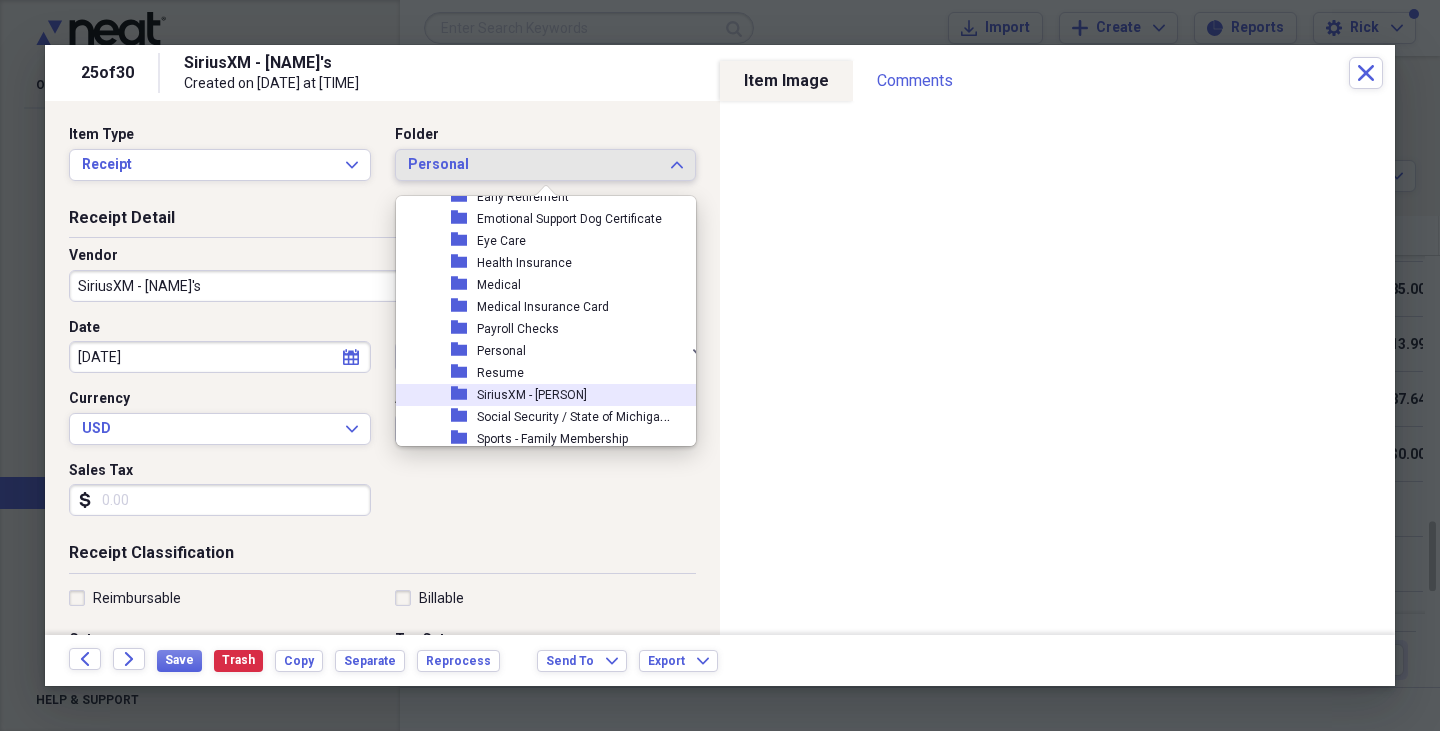scroll, scrollTop: 1545, scrollLeft: 0, axis: vertical 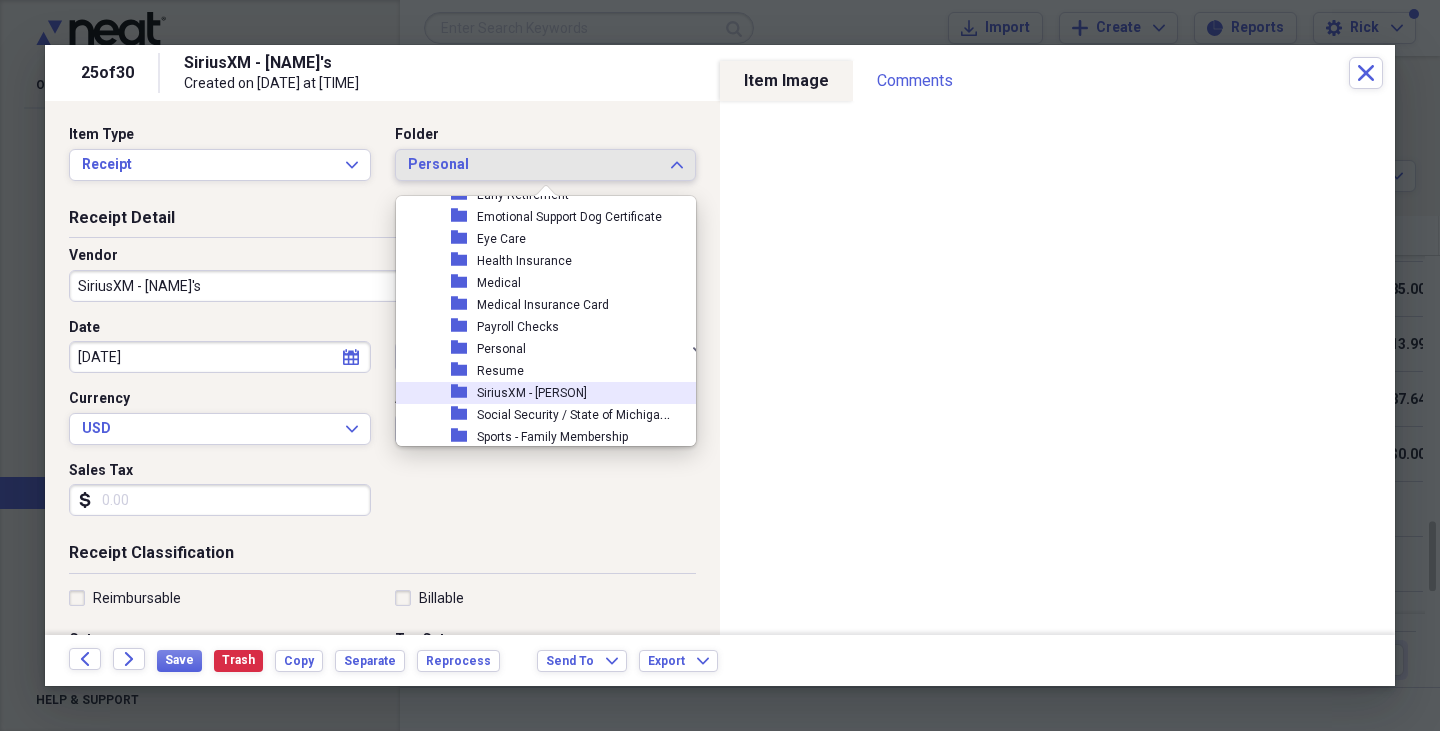click on "SiriusXM - [PERSON]" at bounding box center (532, 393) 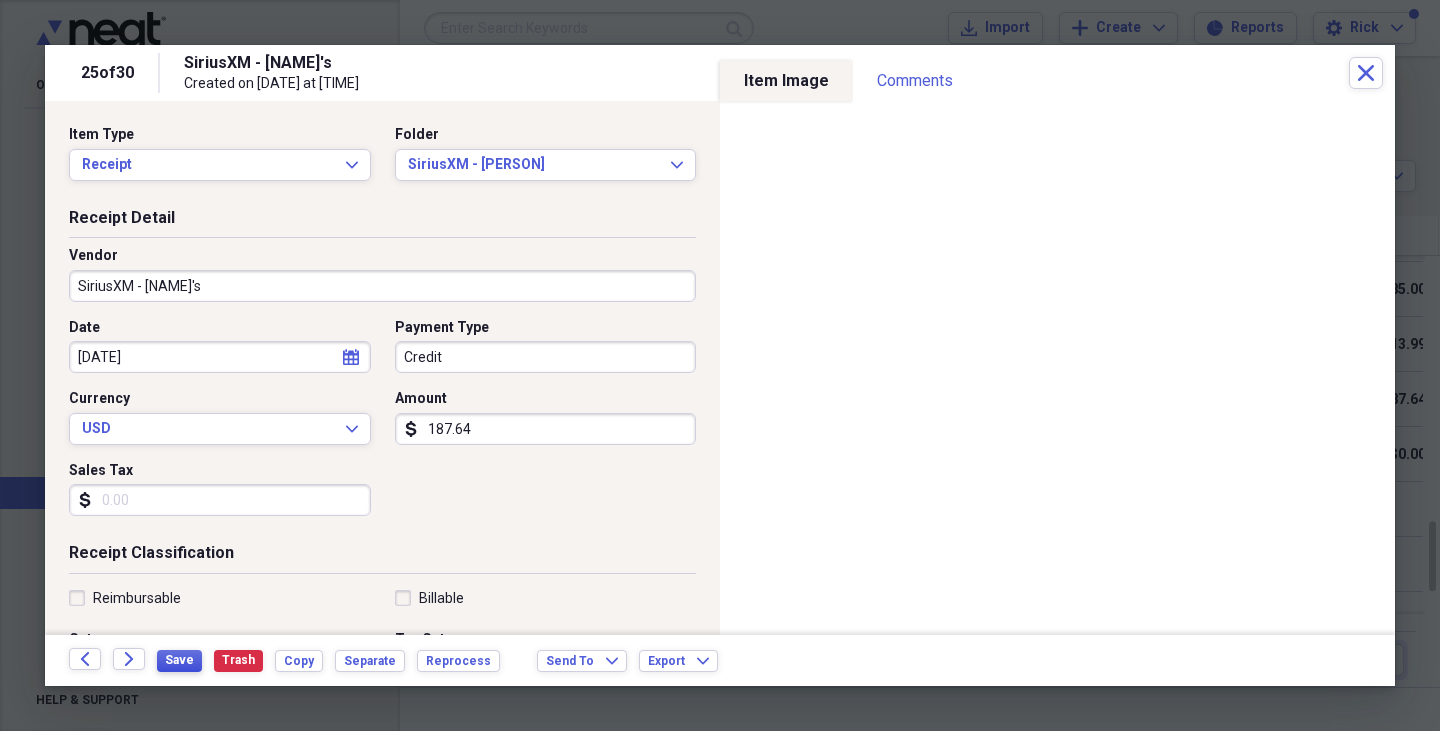 click on "Save" at bounding box center (179, 660) 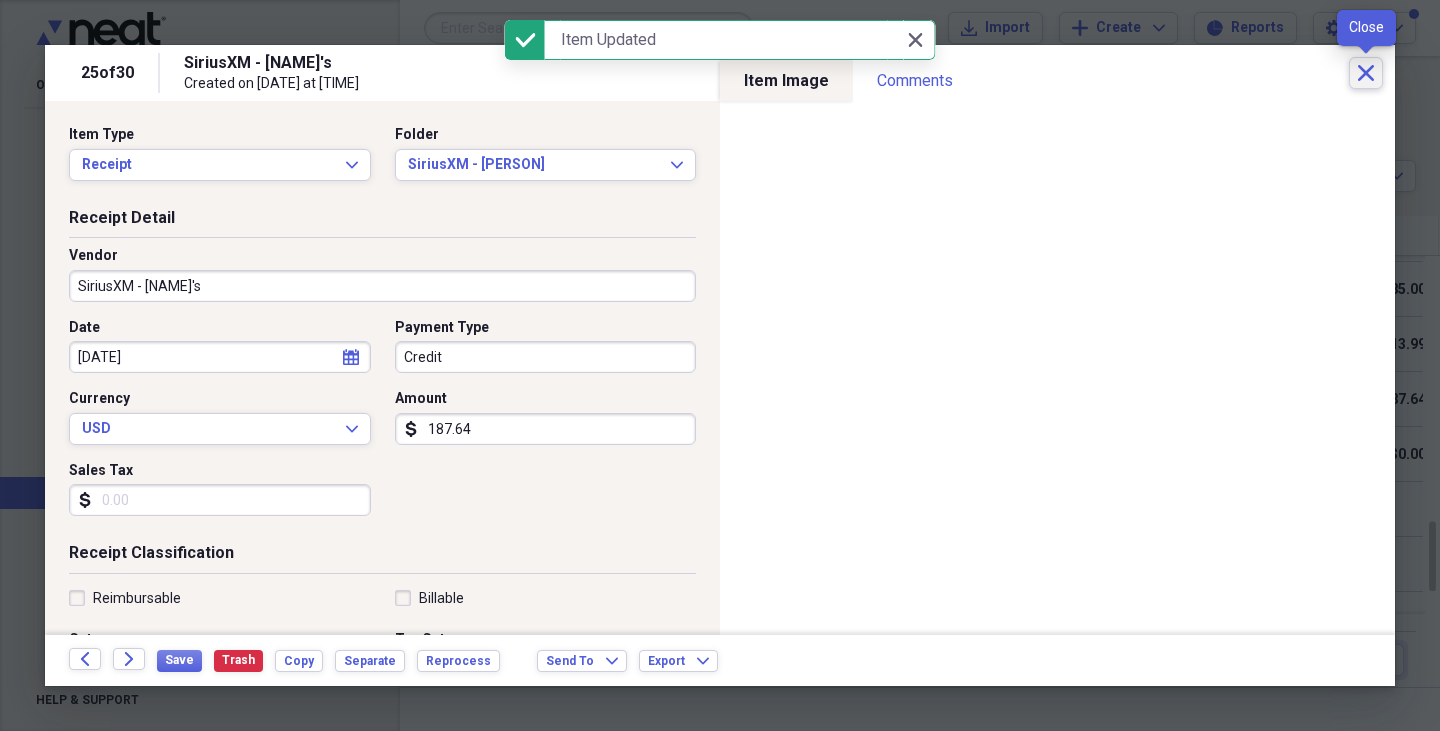 click on "Close" 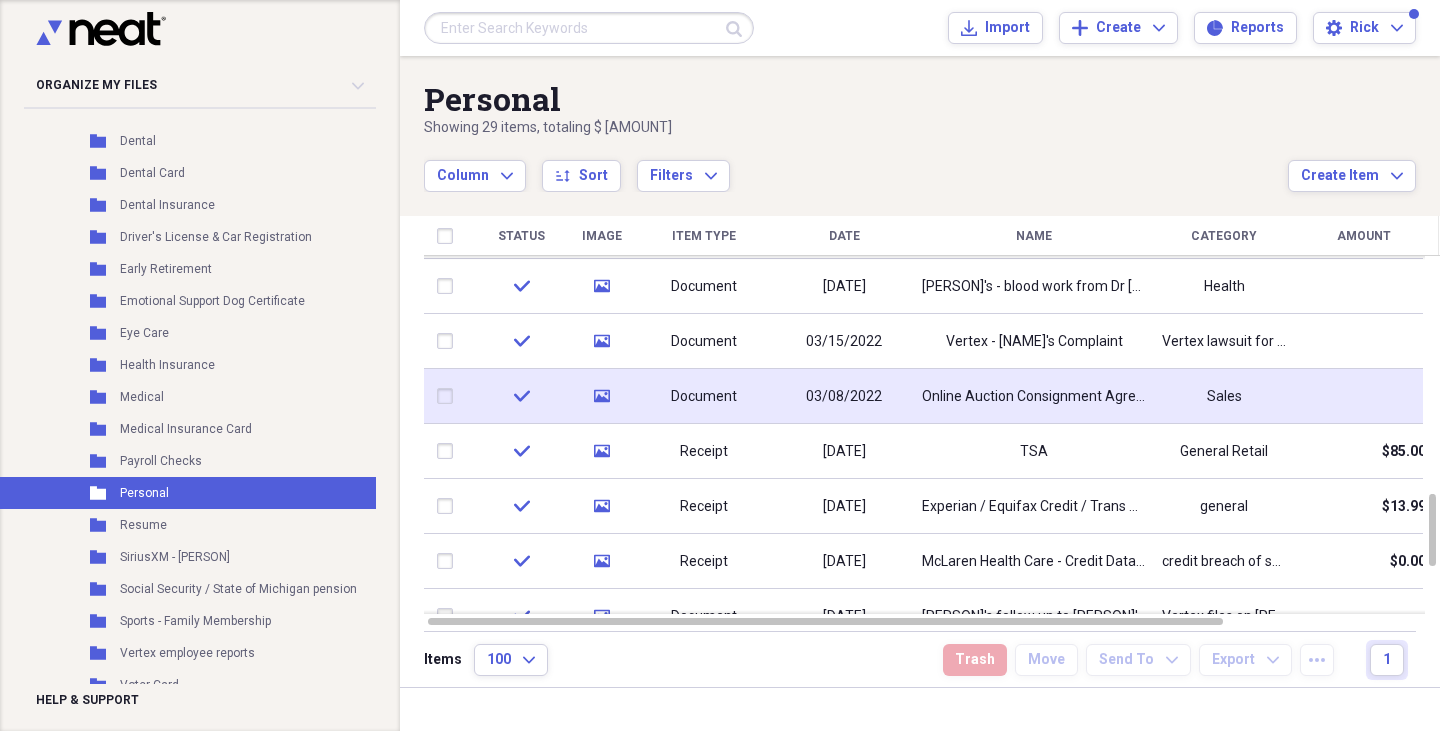 click on "check" at bounding box center [521, 396] 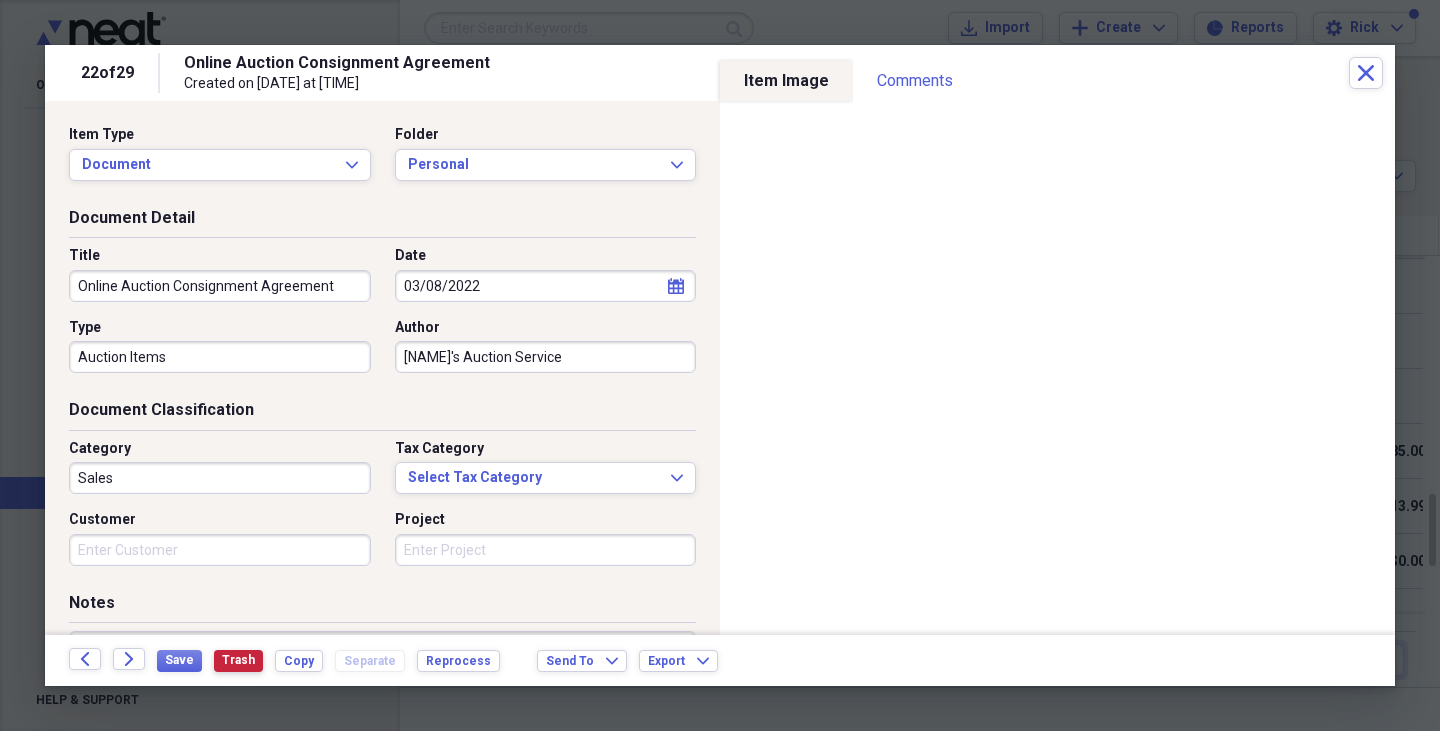 click on "Trash" at bounding box center [238, 660] 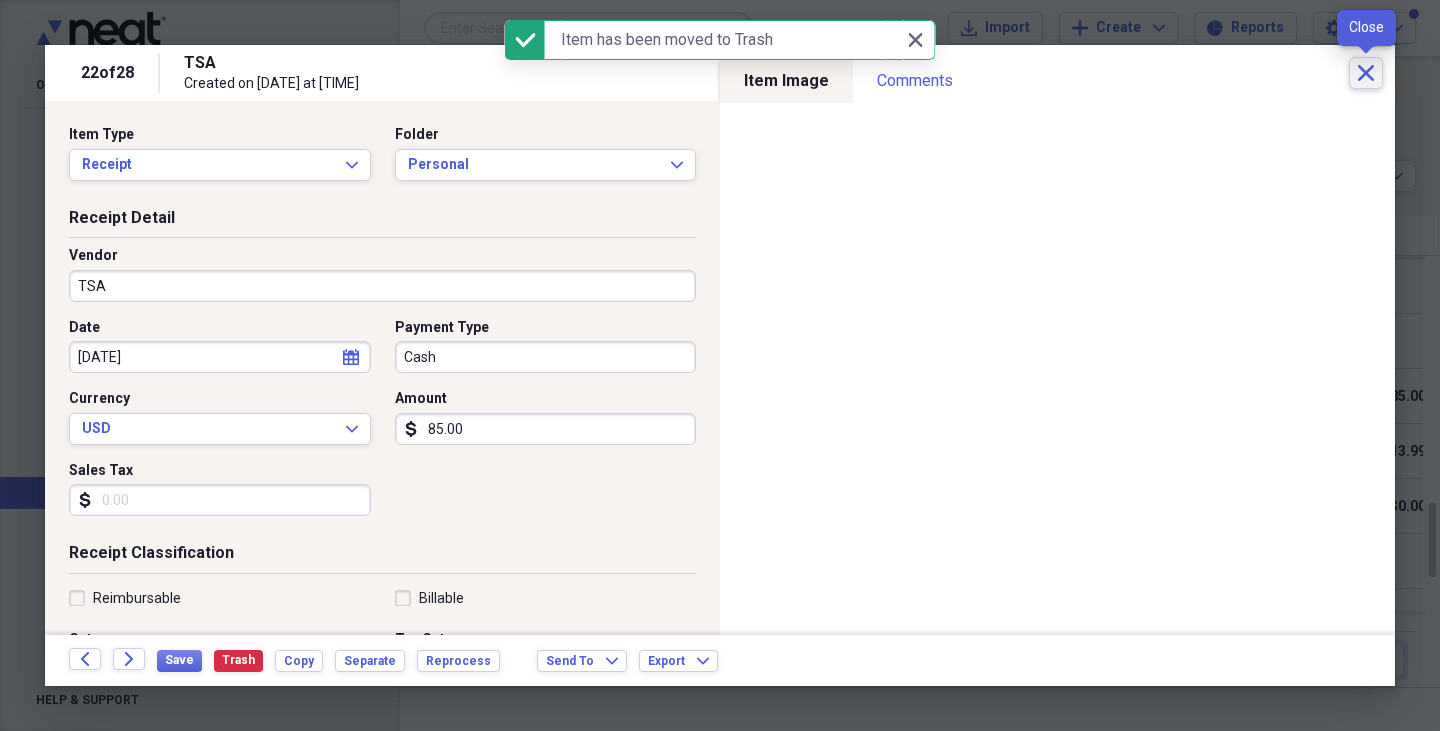 click on "Close" 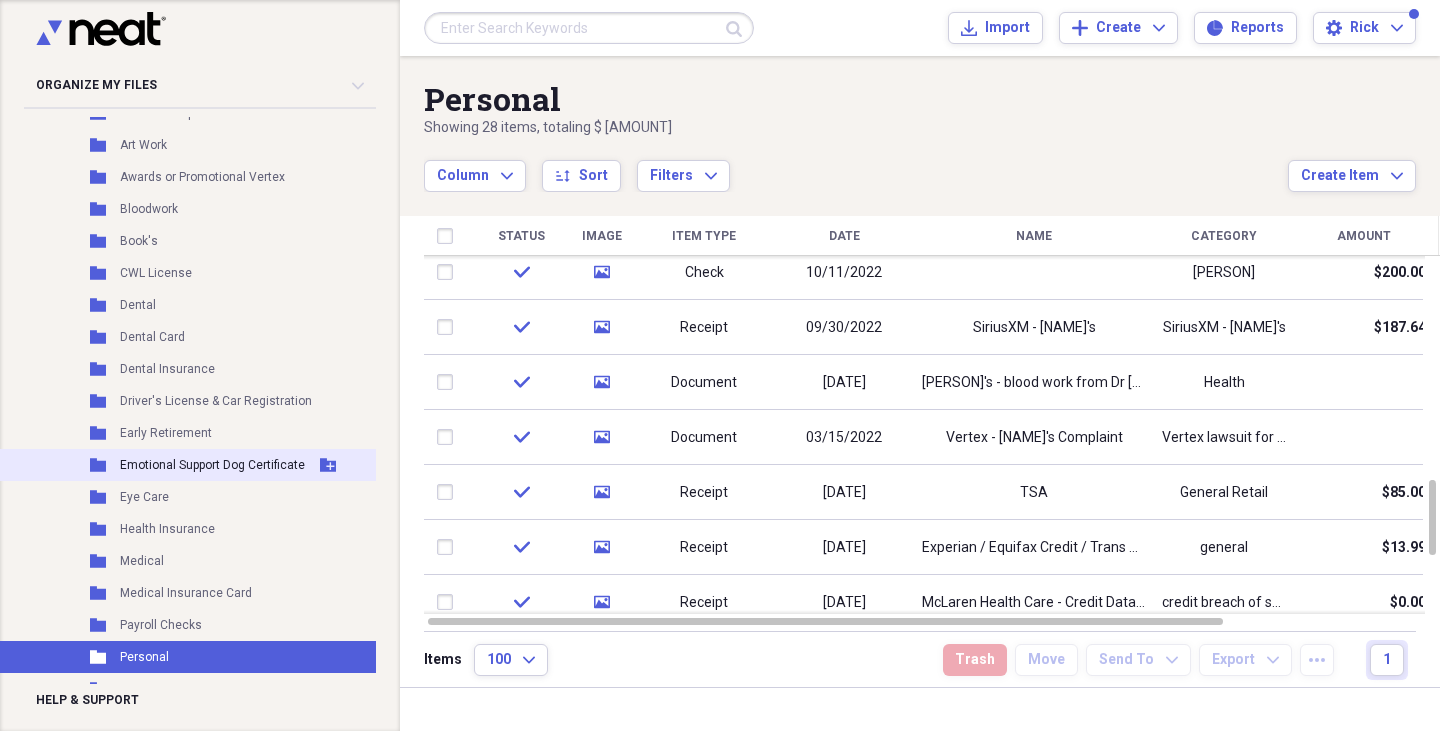 scroll, scrollTop: 1299, scrollLeft: 2, axis: both 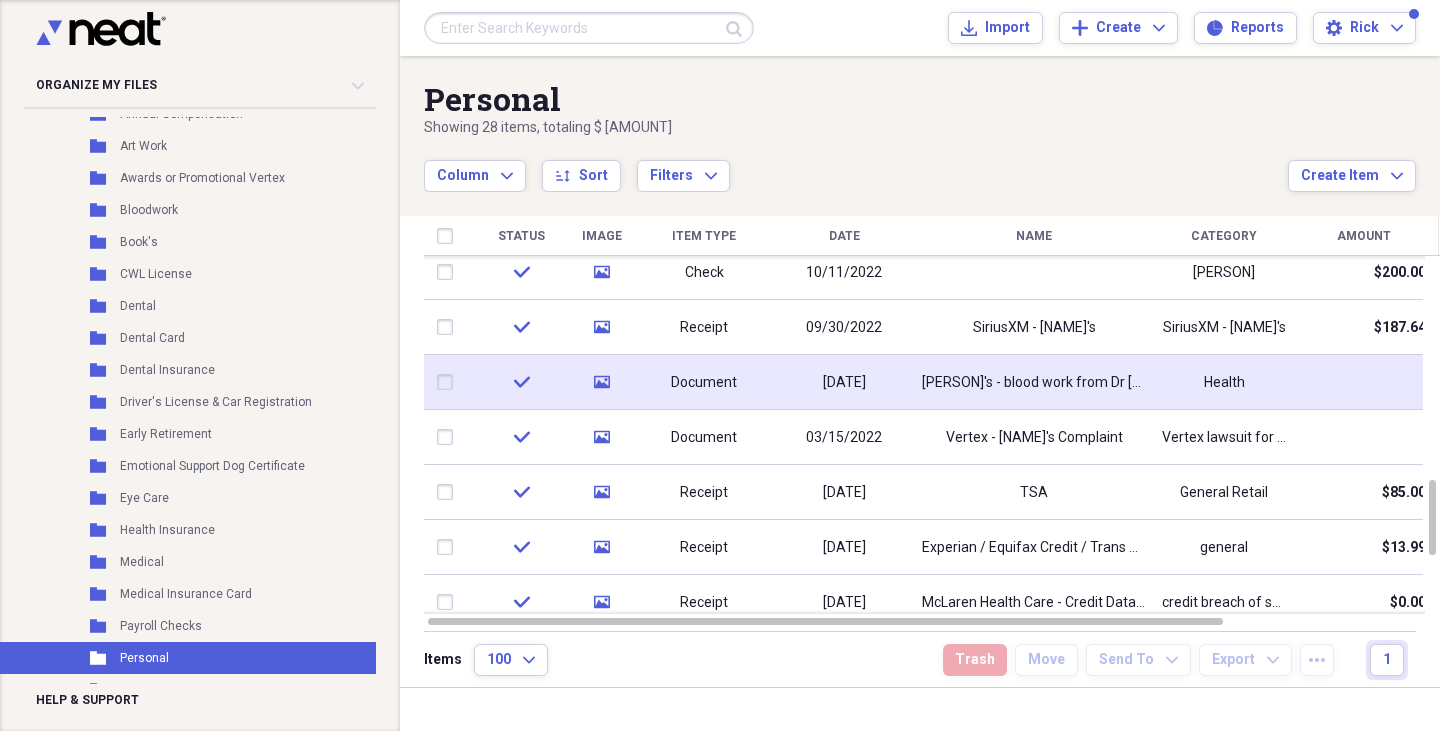 click on "check" at bounding box center (521, 382) 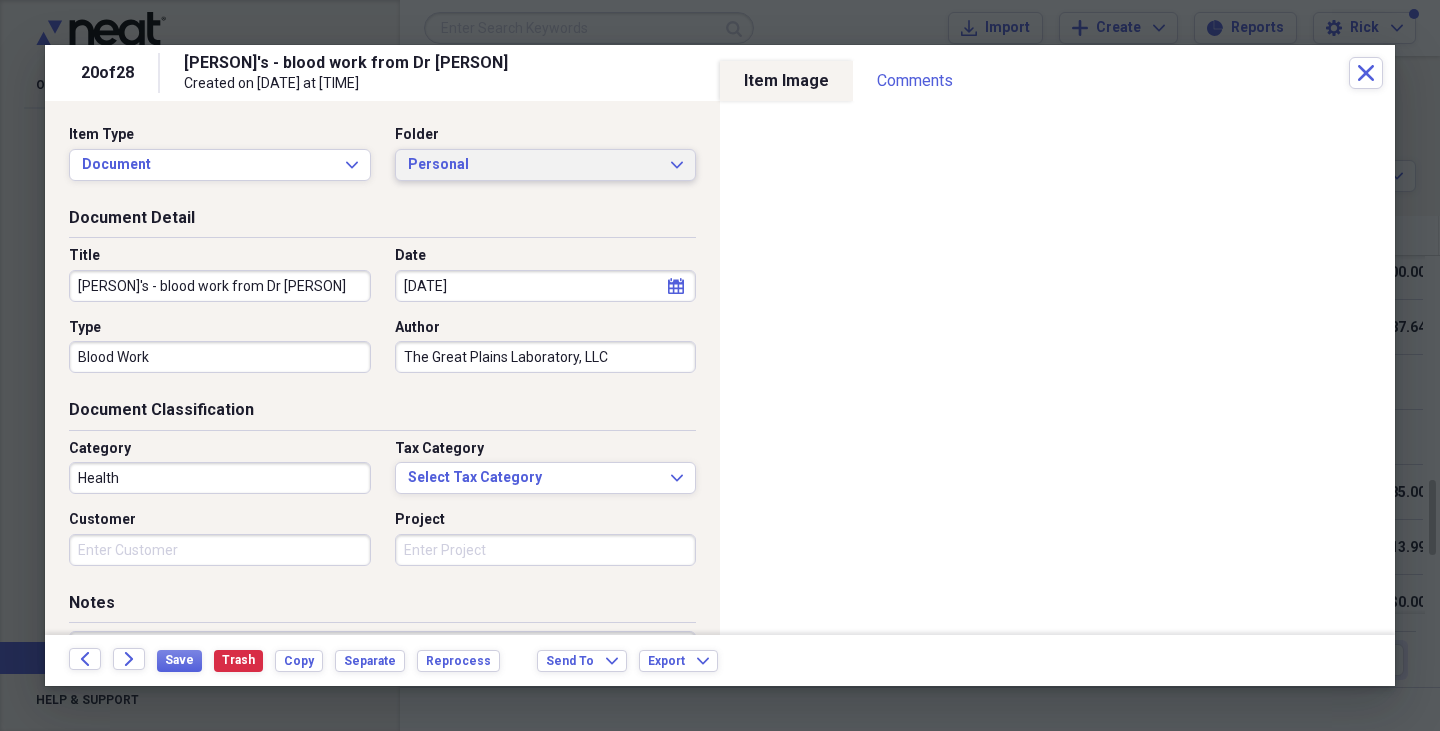 click on "Expand" 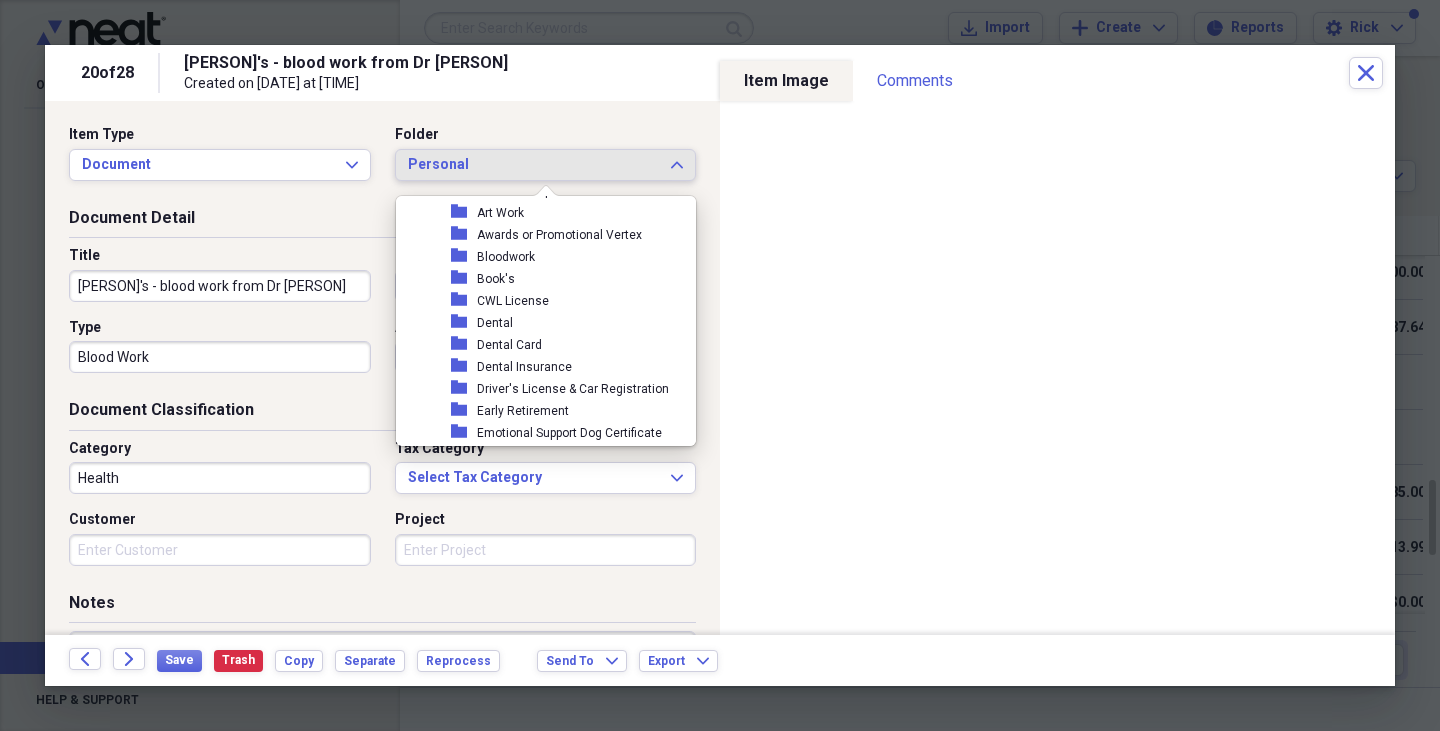 scroll, scrollTop: 1324, scrollLeft: 0, axis: vertical 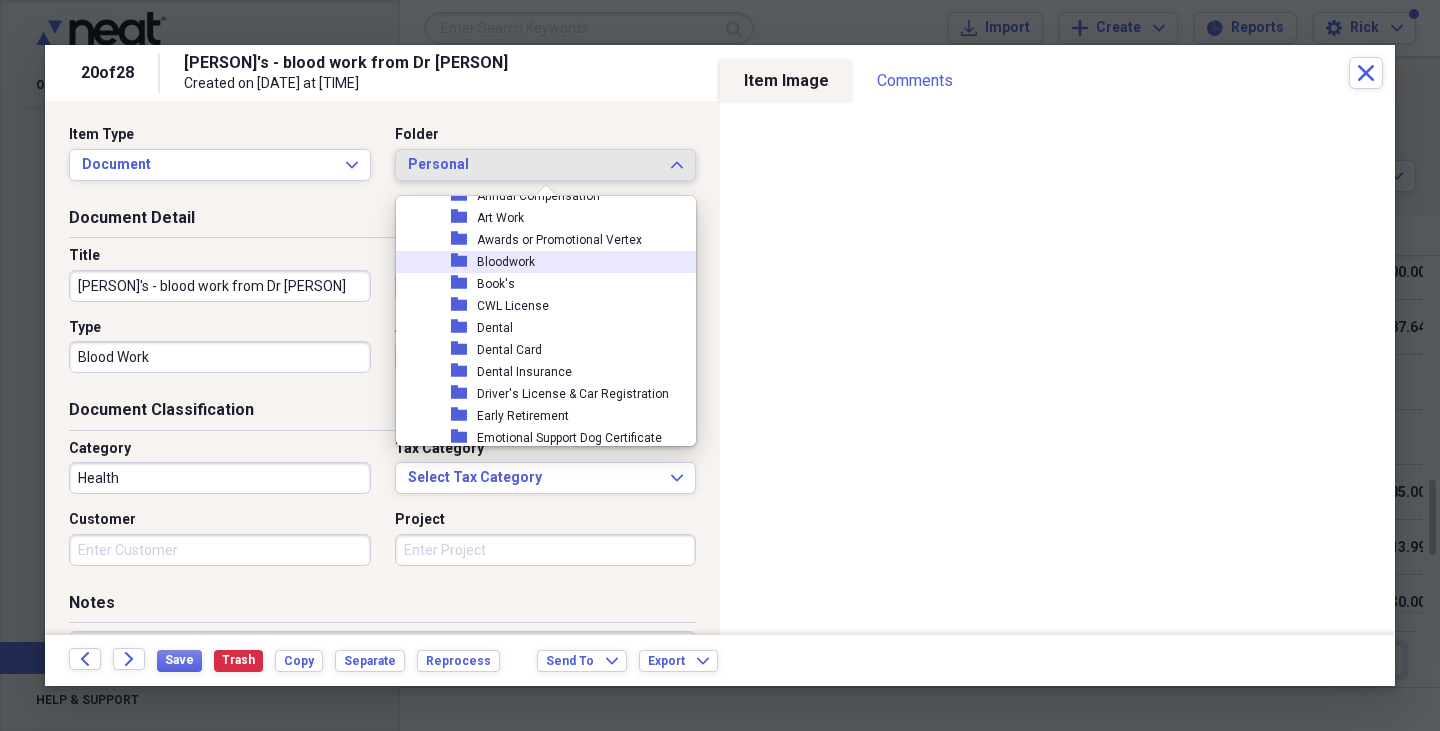 click on "Bloodwork" at bounding box center (506, 262) 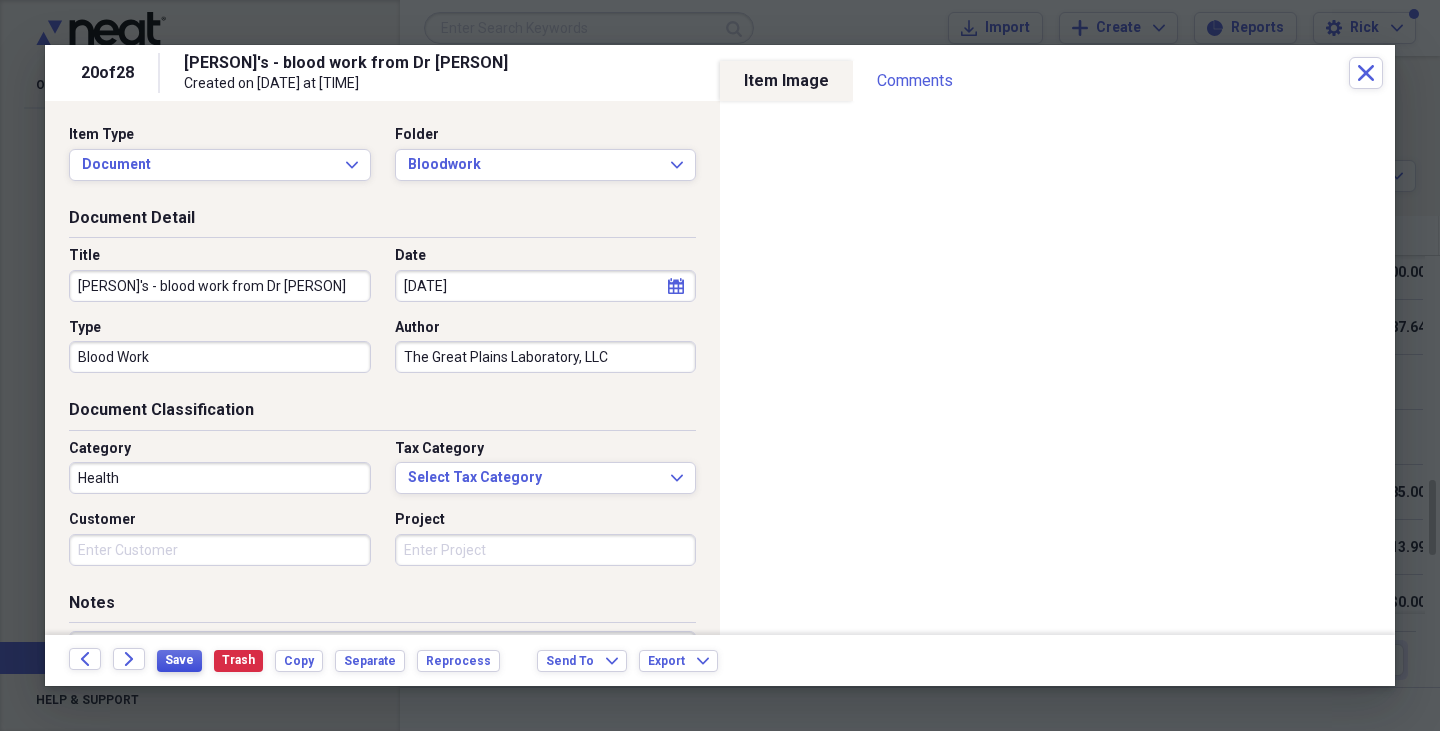 click on "Save" at bounding box center (179, 660) 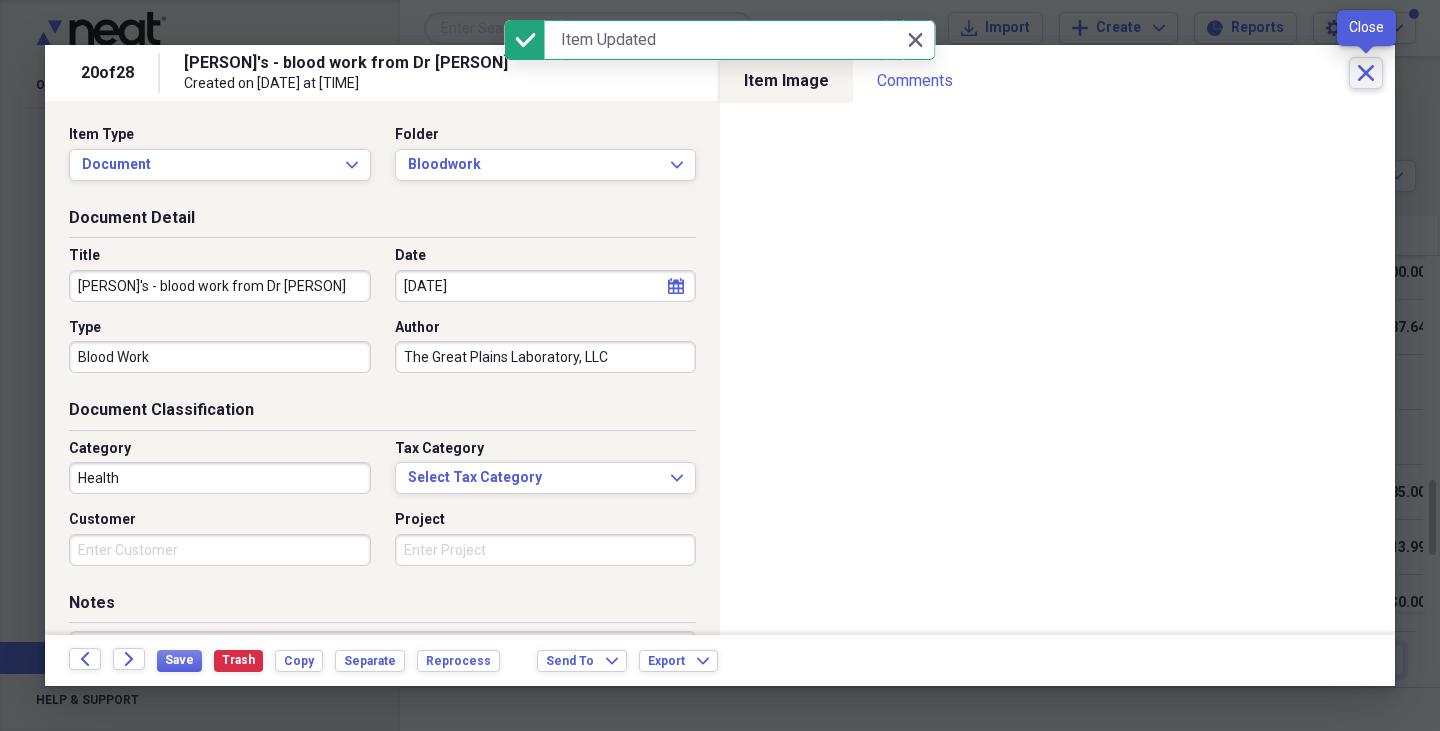 click 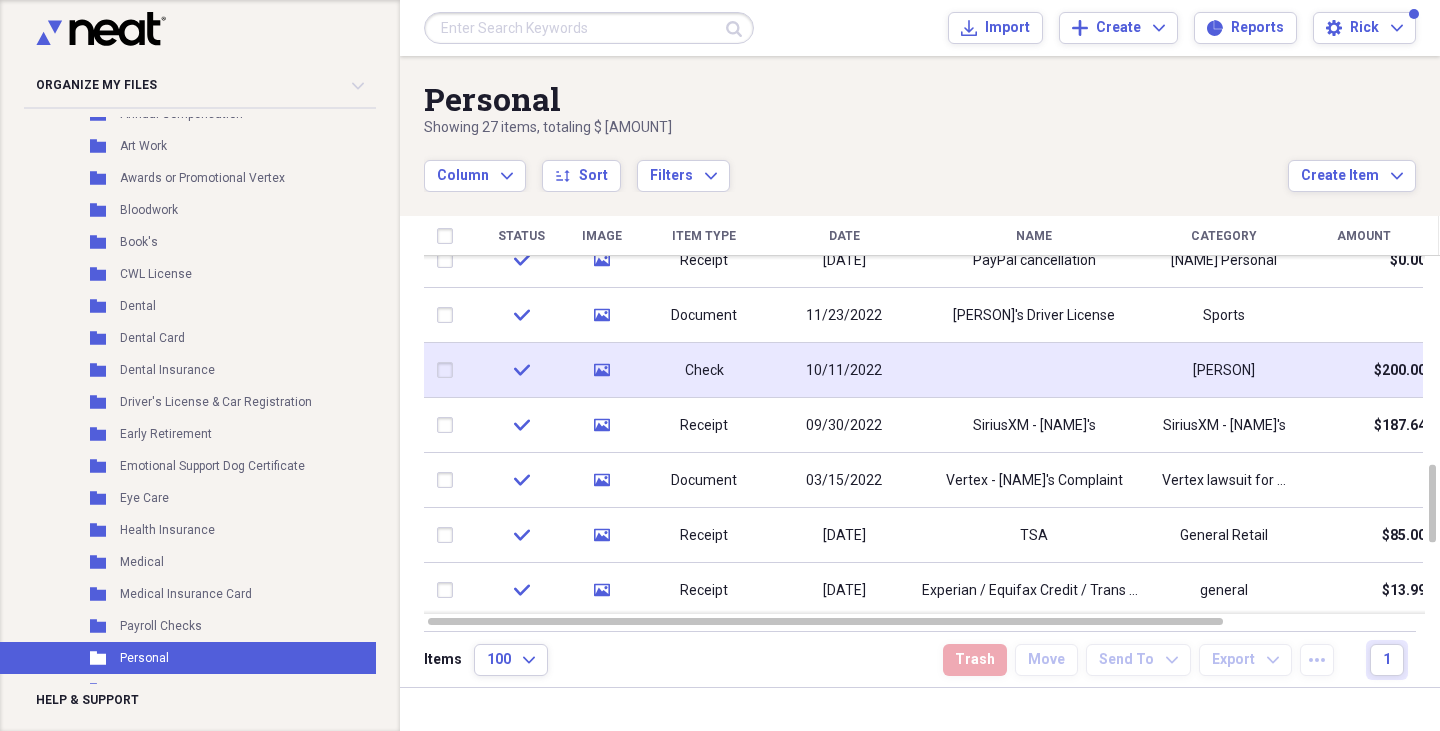 click on "check" at bounding box center (521, 370) 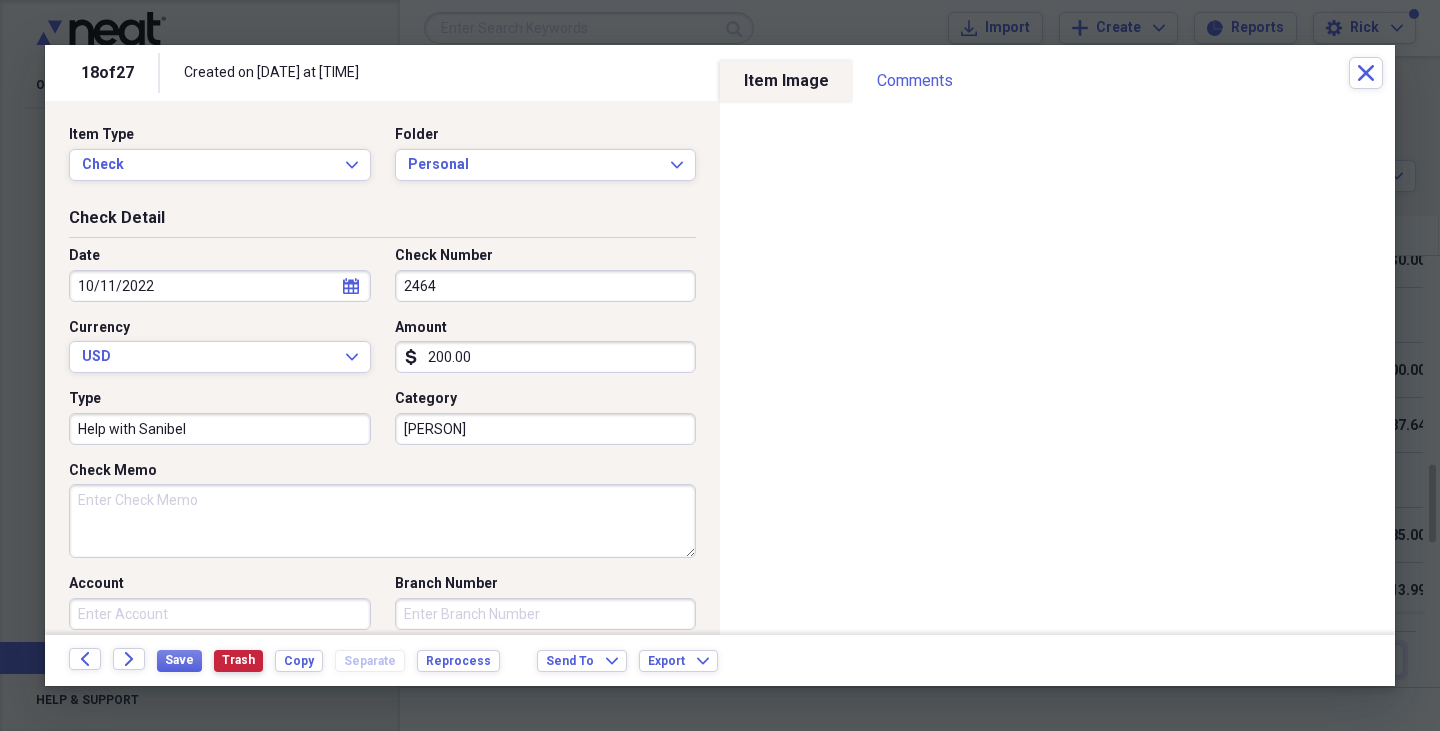 click on "Trash" at bounding box center [238, 660] 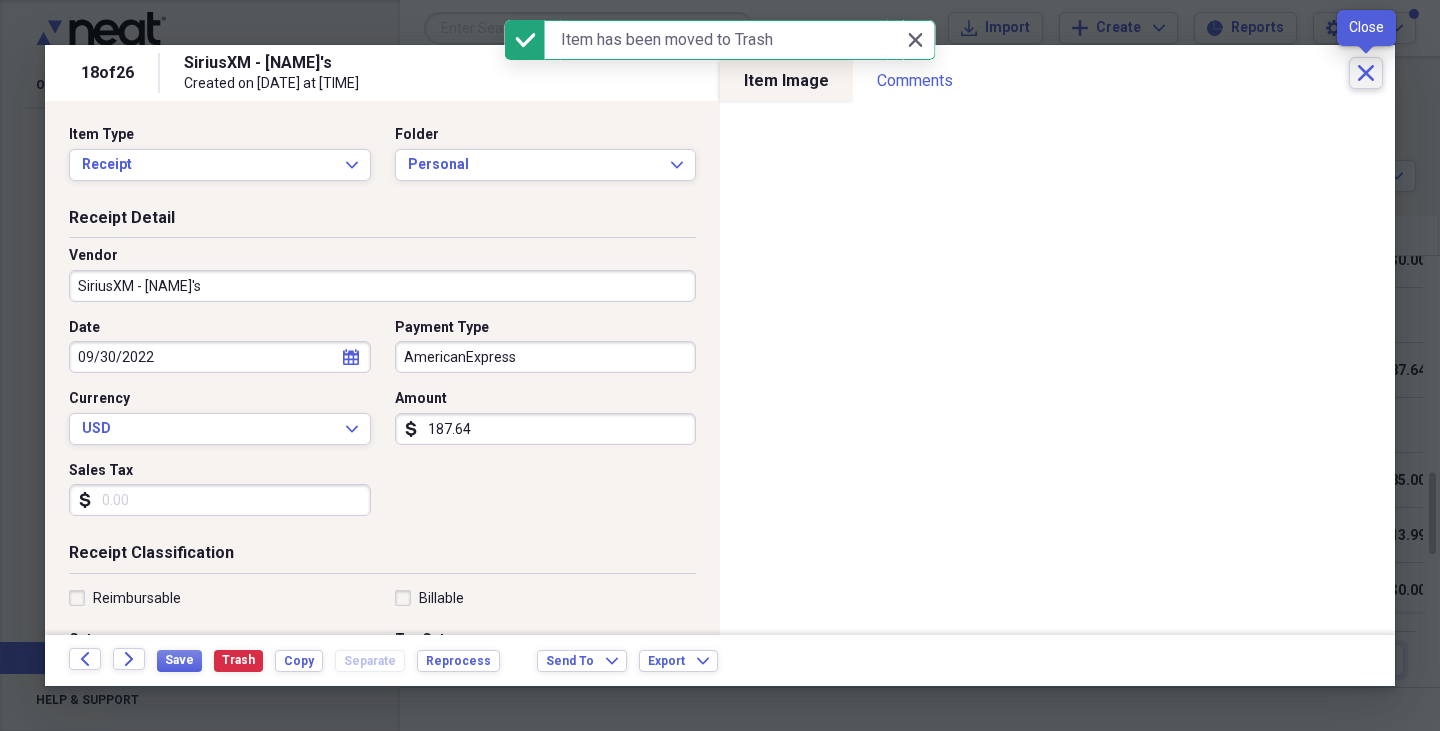 click on "Close" 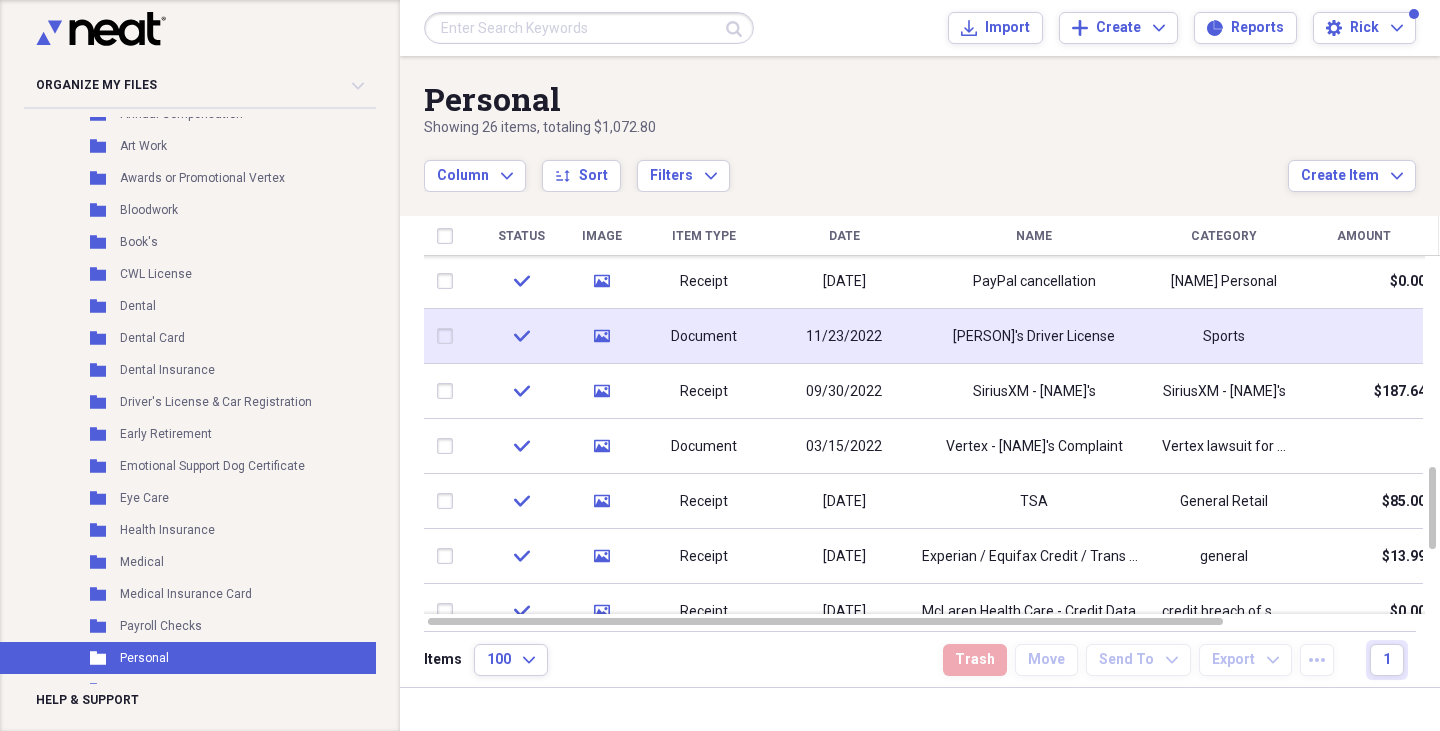 click on "check" at bounding box center (521, 336) 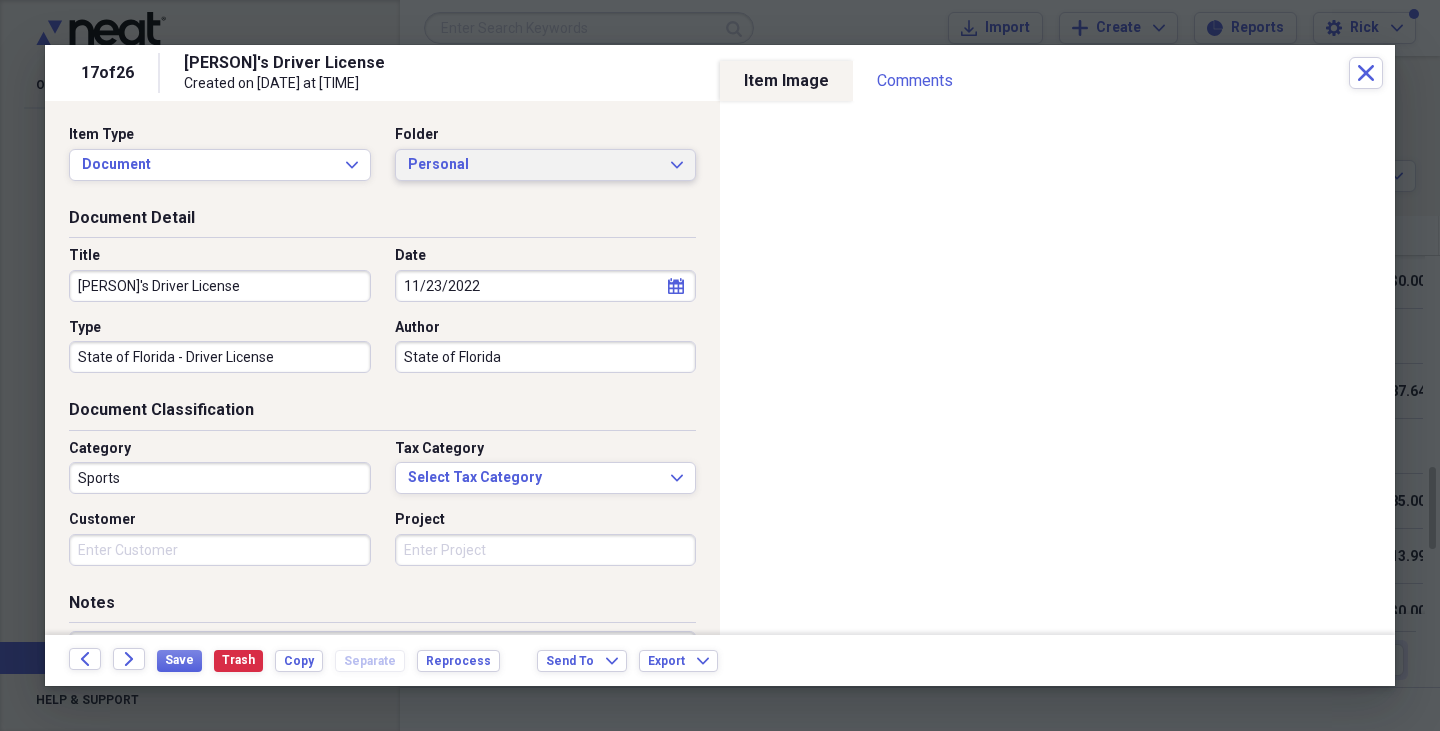 click on "Expand" 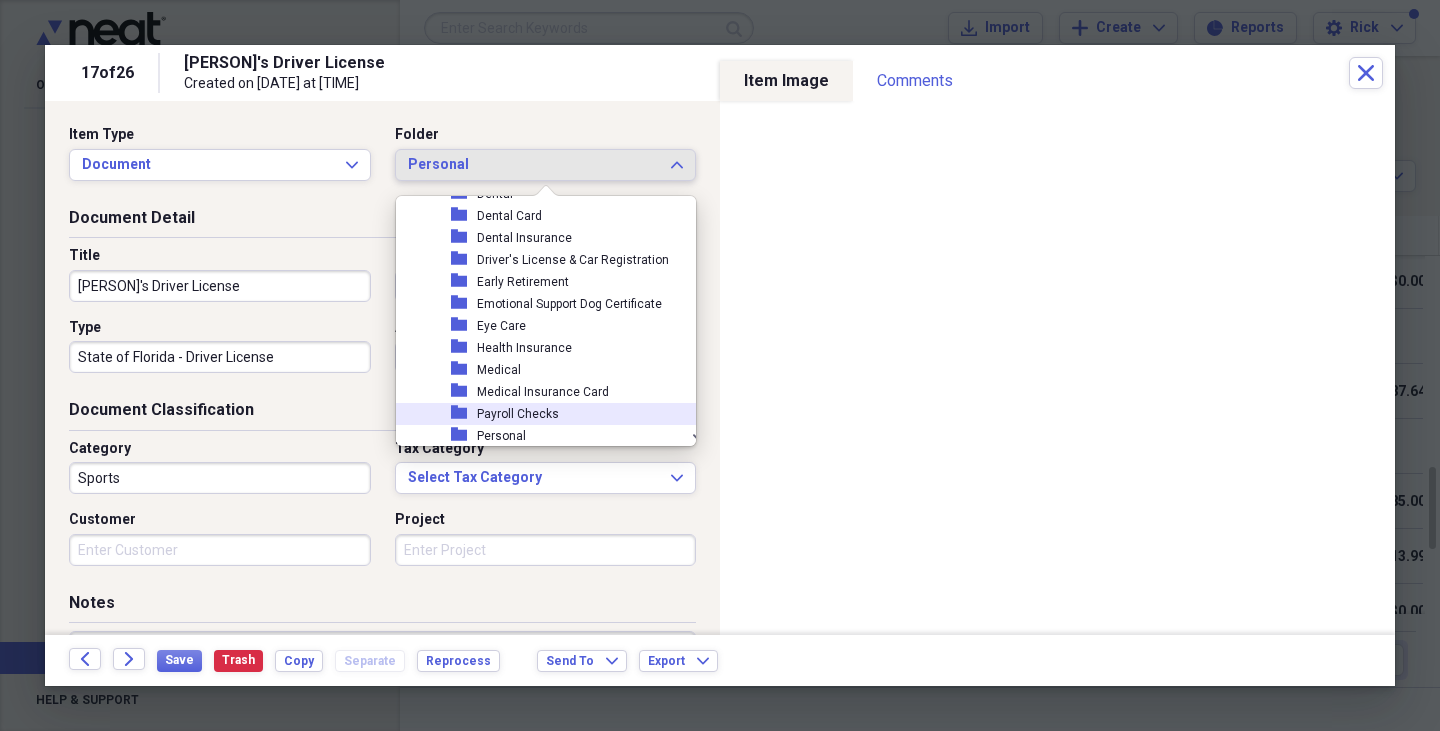 scroll, scrollTop: 1456, scrollLeft: 0, axis: vertical 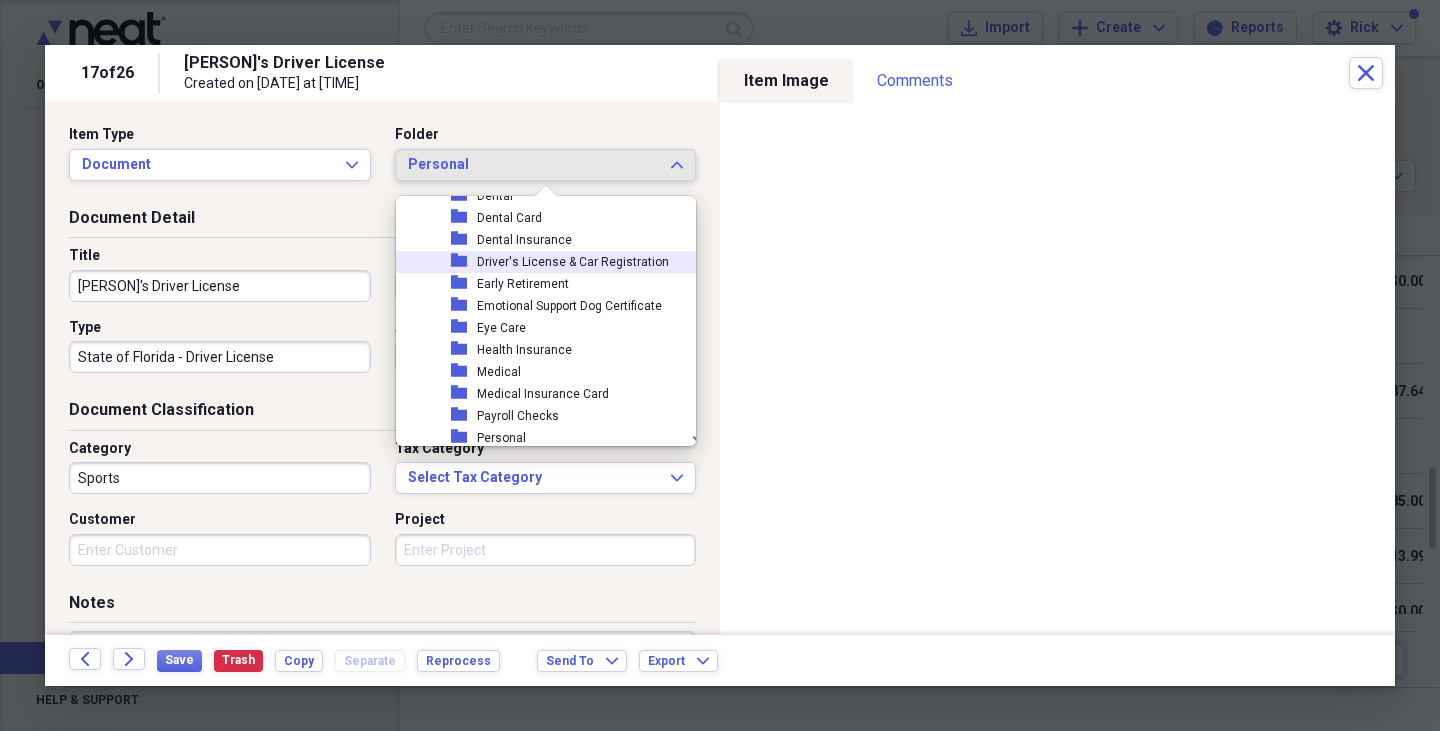 click on "Driver's License & Car Registration" at bounding box center [573, 262] 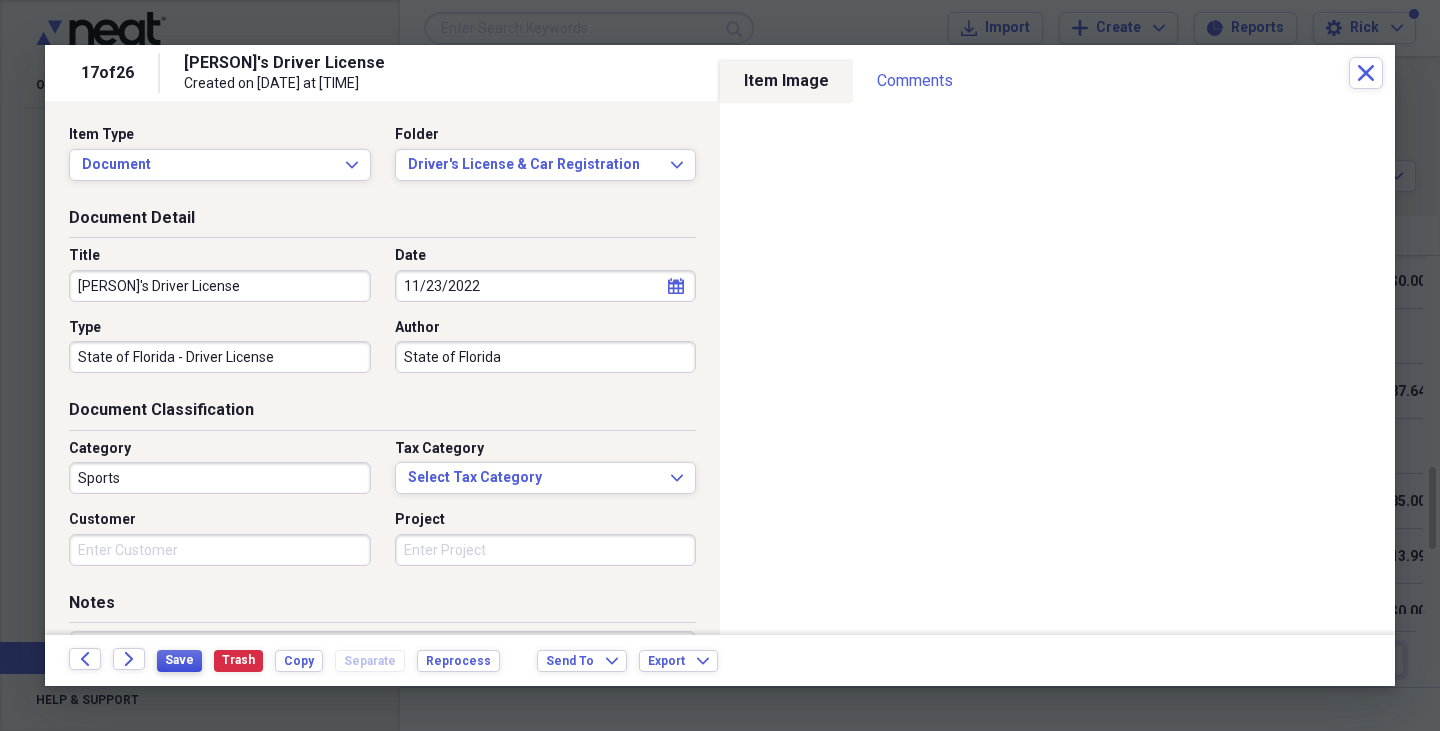 click on "Save" at bounding box center (179, 660) 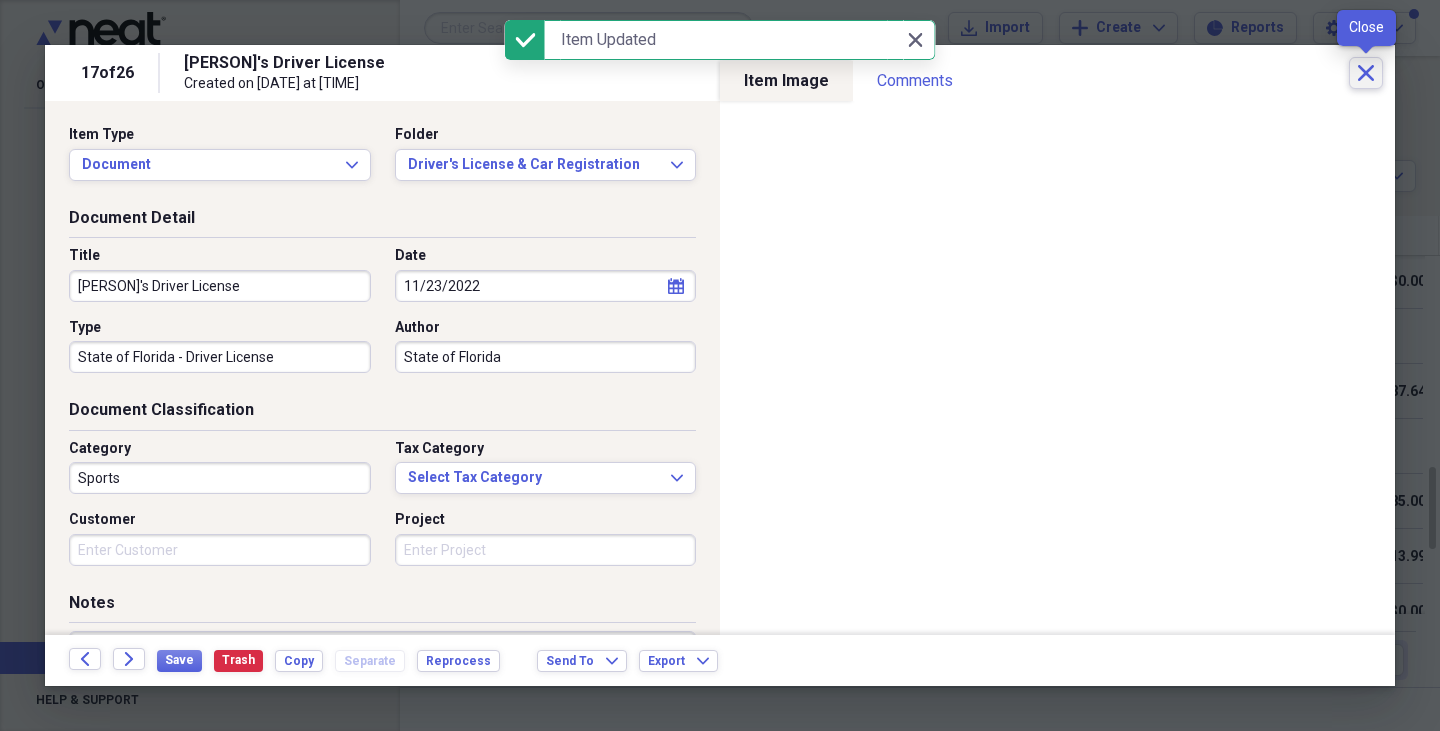 click 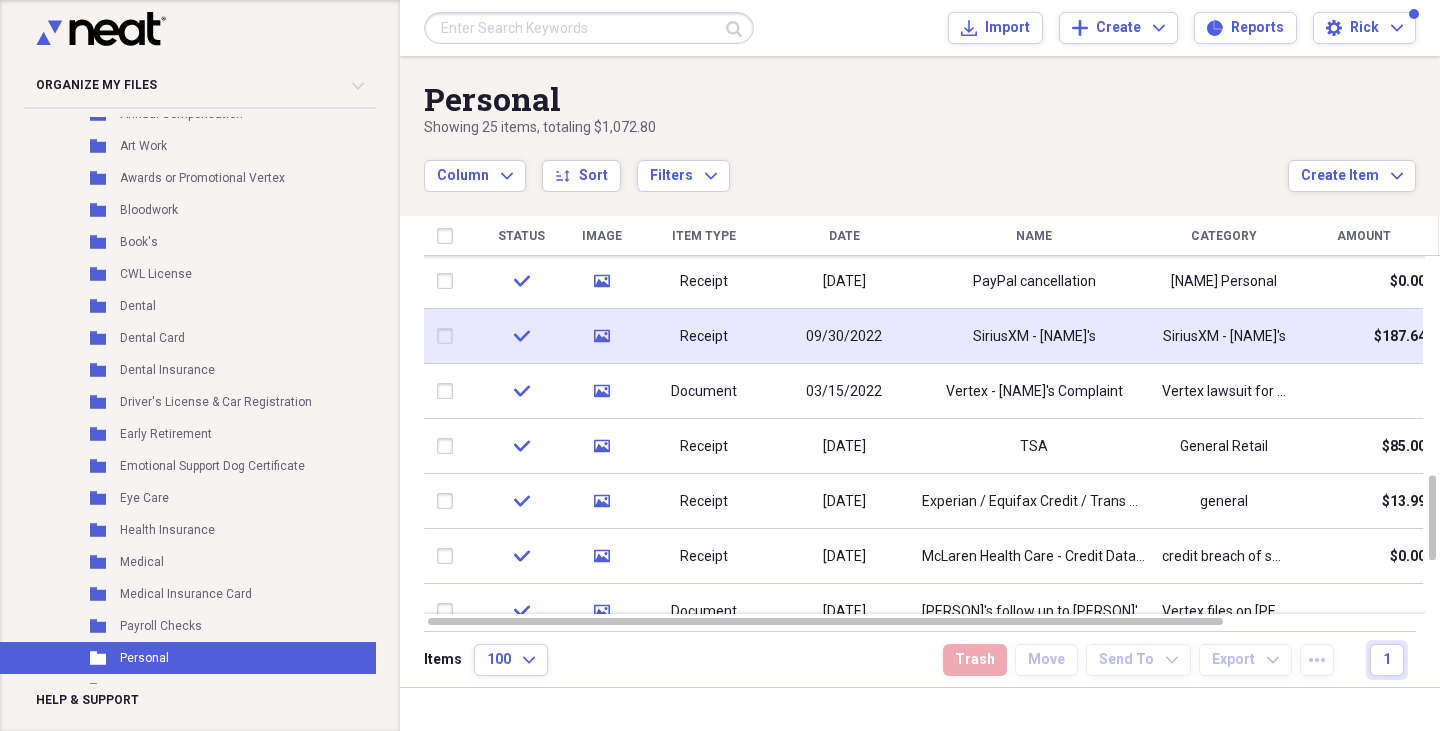 click on "media" at bounding box center (601, 336) 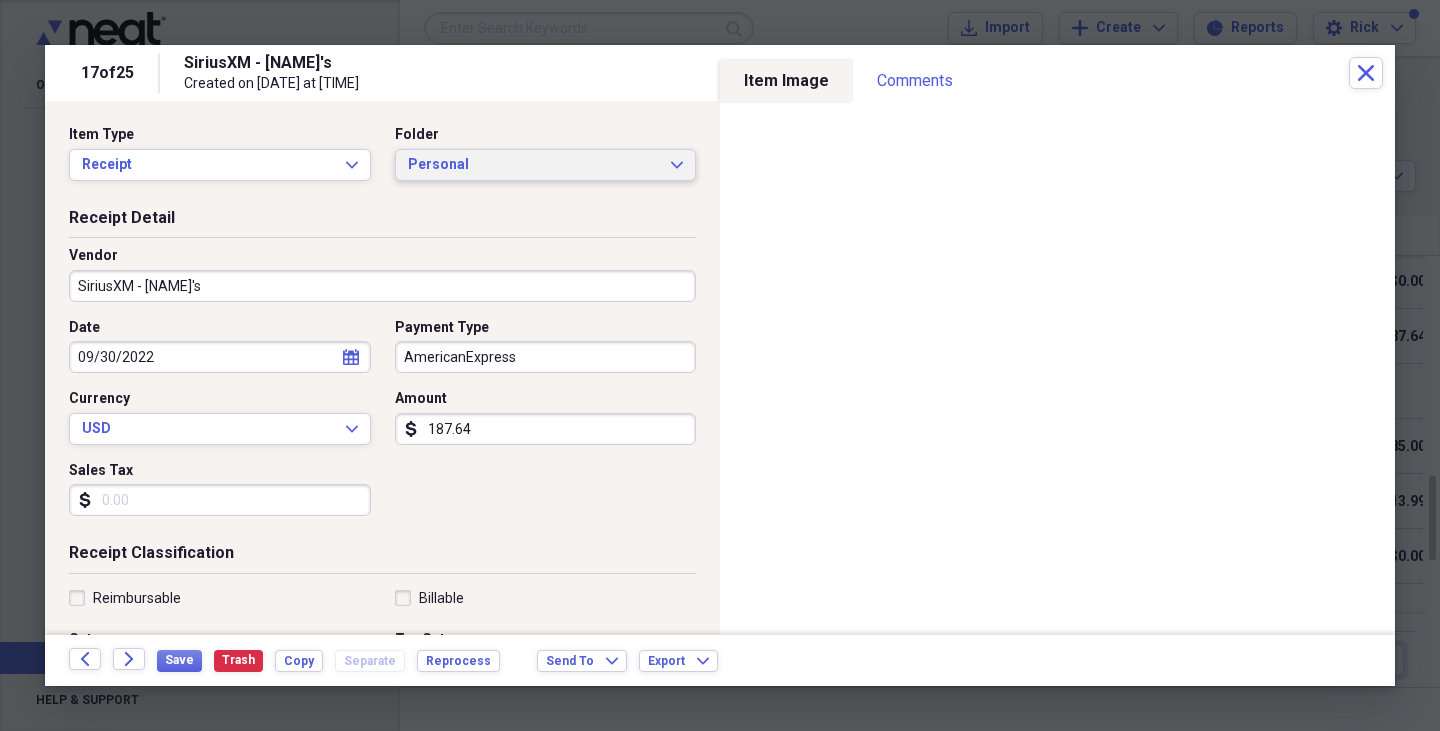 click on "Expand" 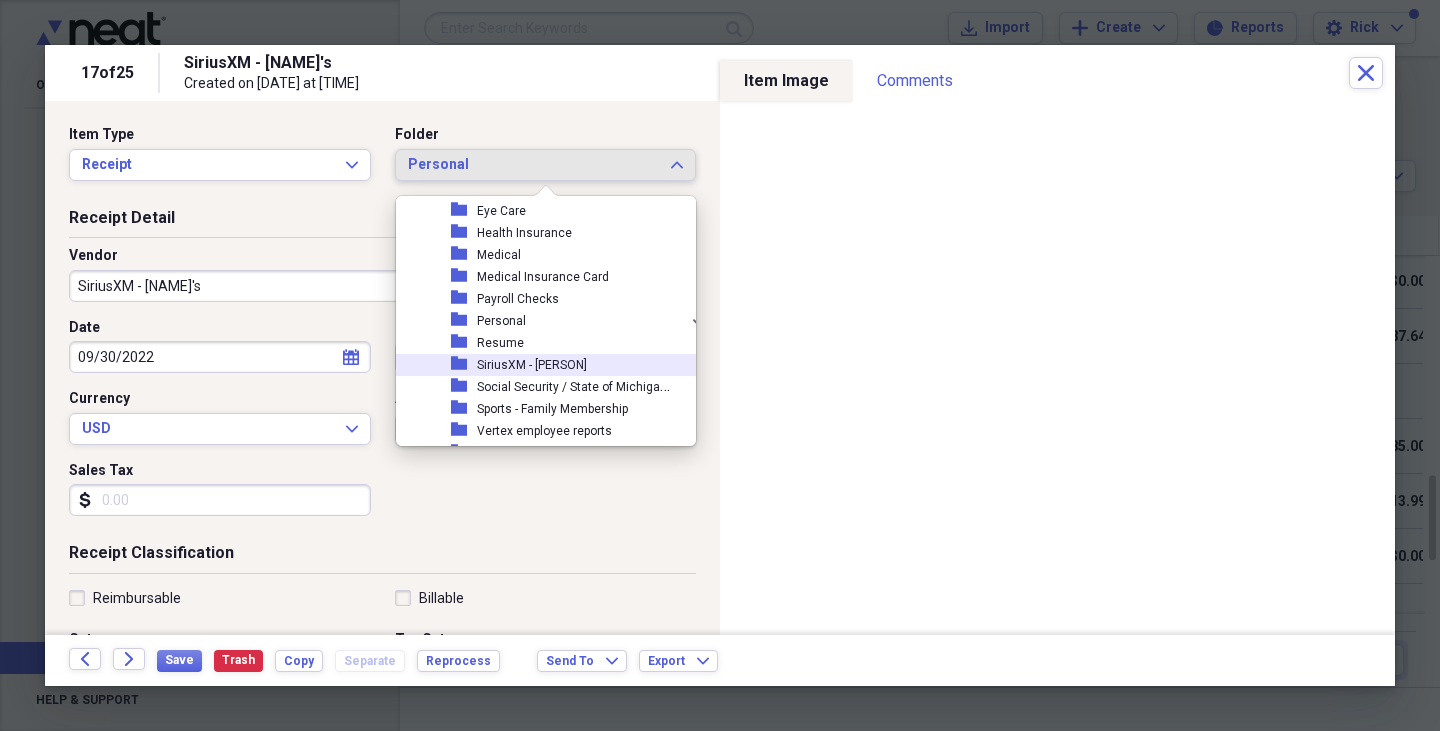 scroll, scrollTop: 1661, scrollLeft: 0, axis: vertical 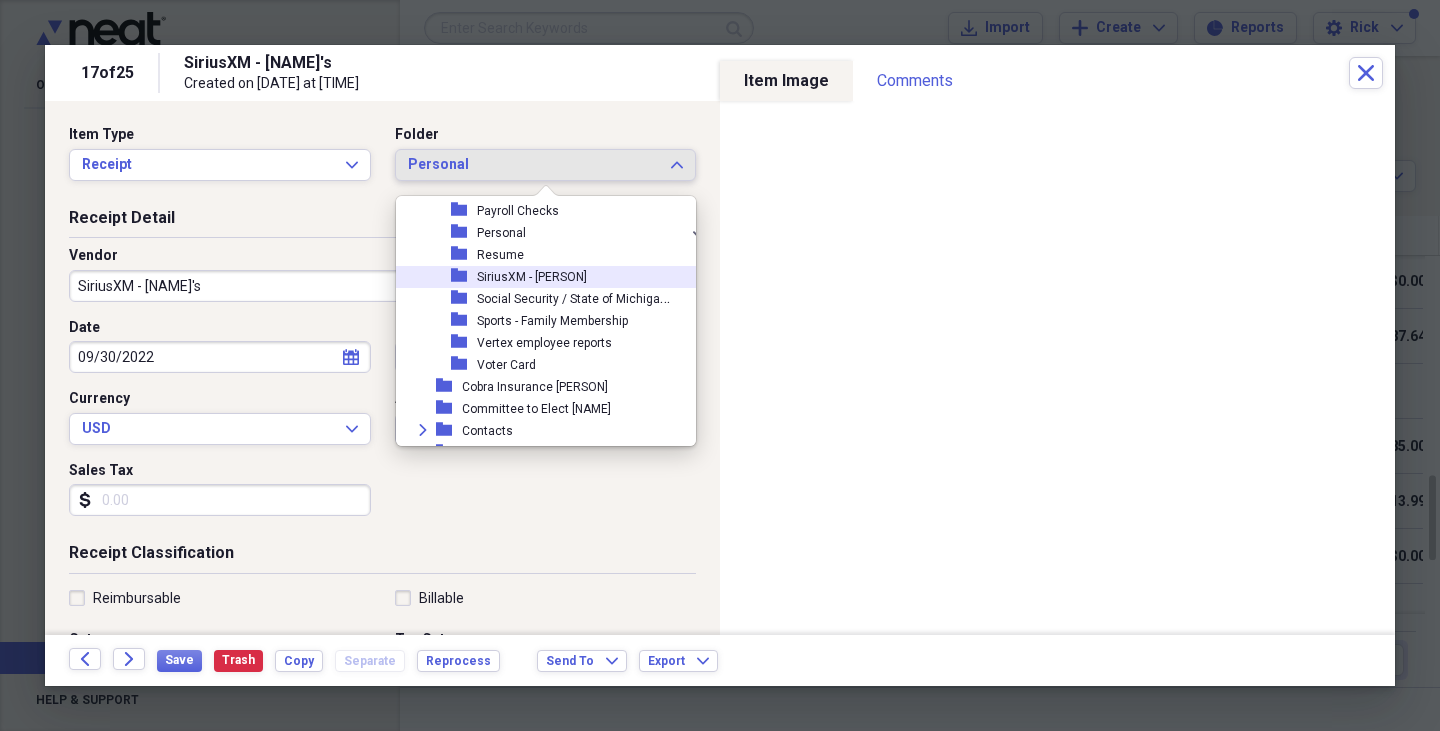 click on "SiriusXM - [PERSON]" at bounding box center (532, 277) 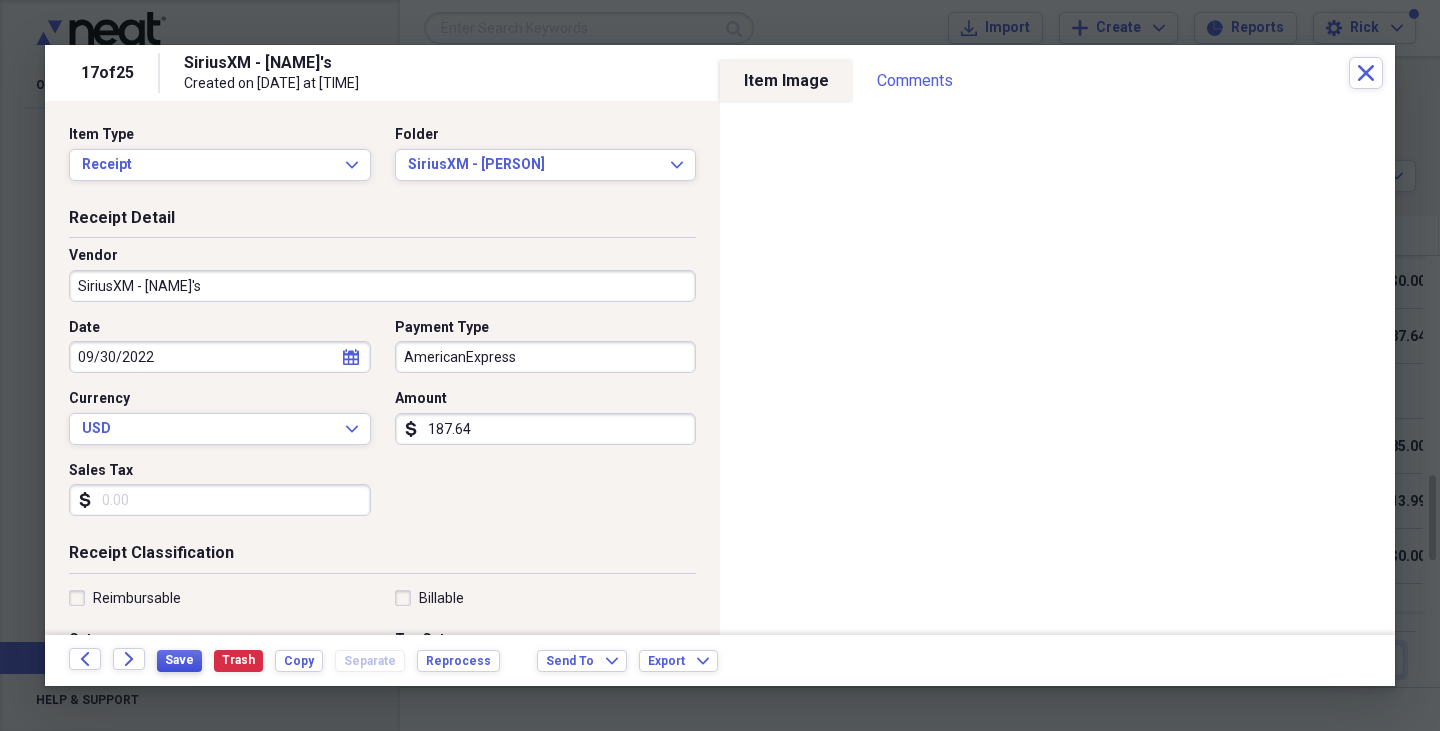 click on "Save" at bounding box center [179, 660] 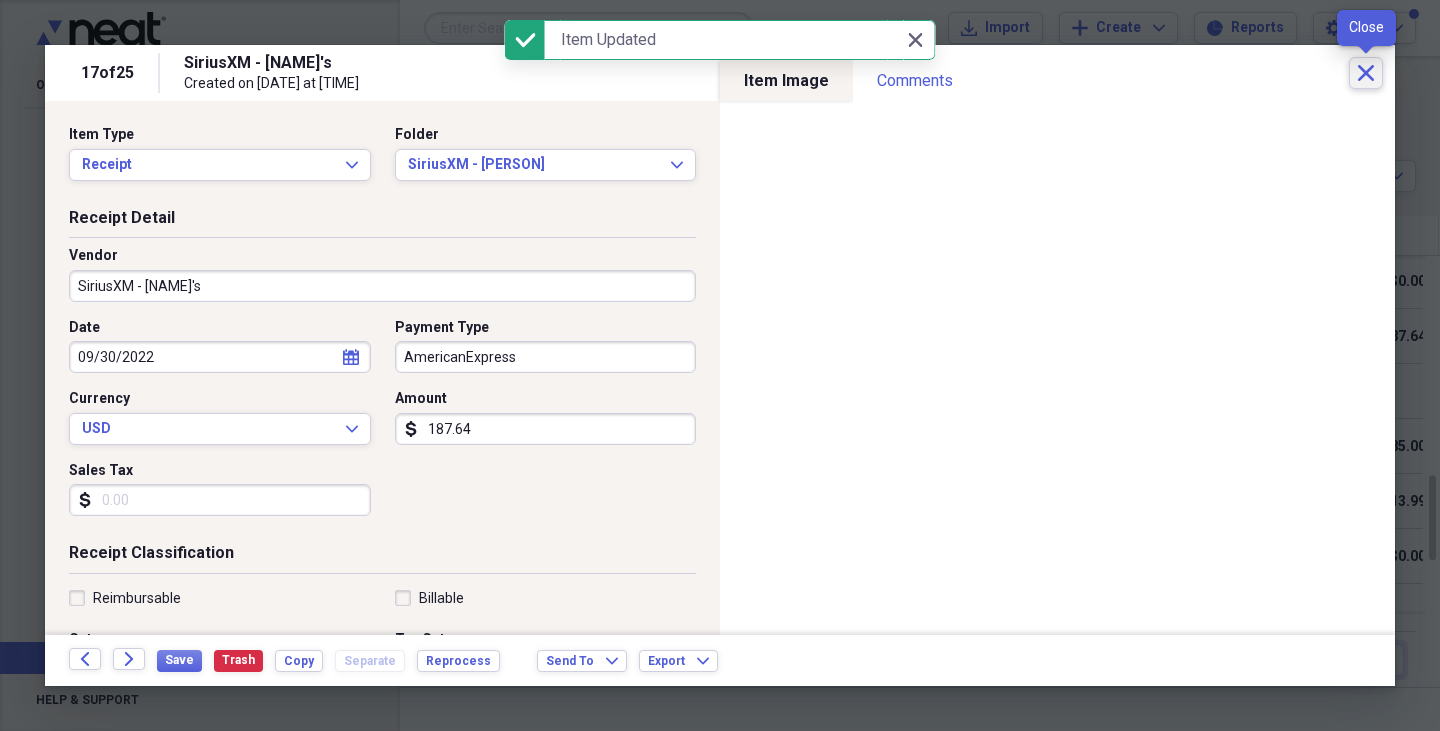 click 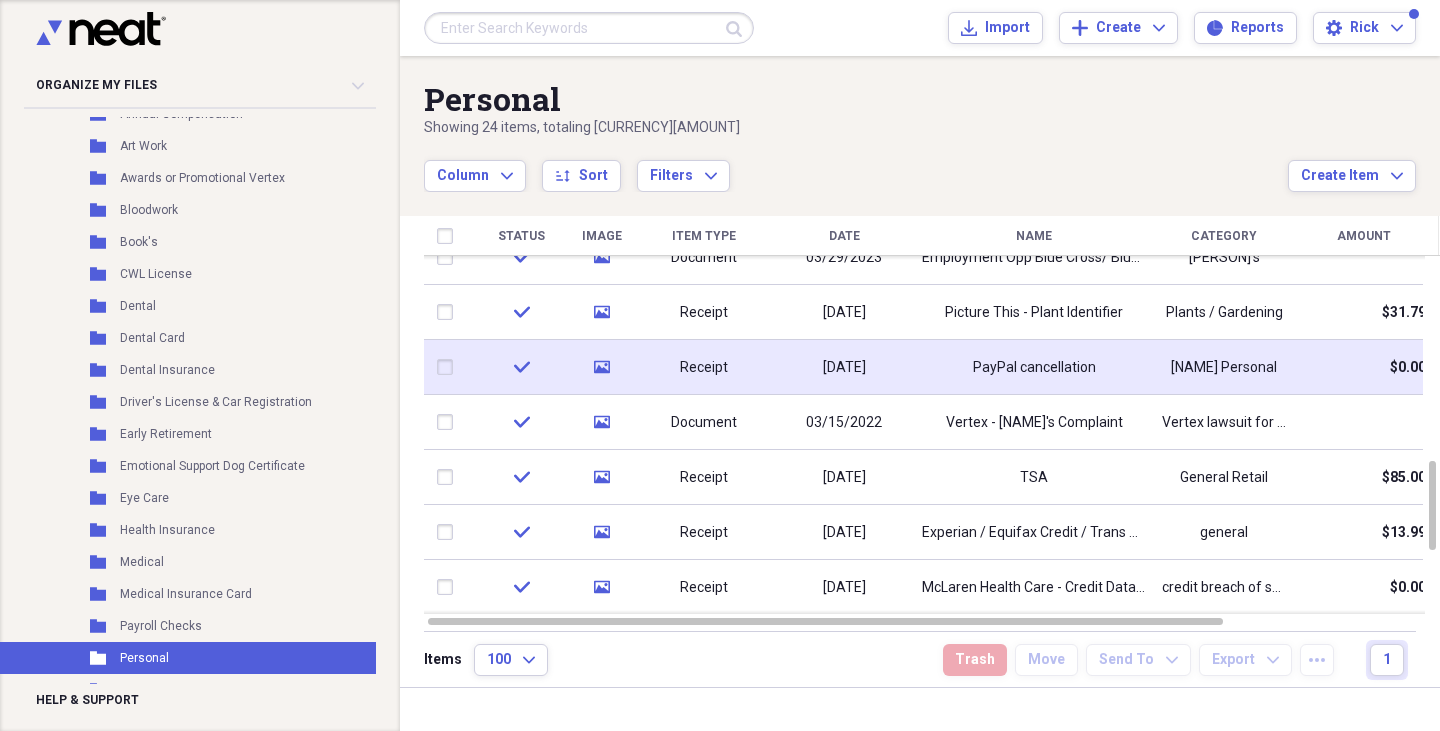 click on "check" at bounding box center [521, 367] 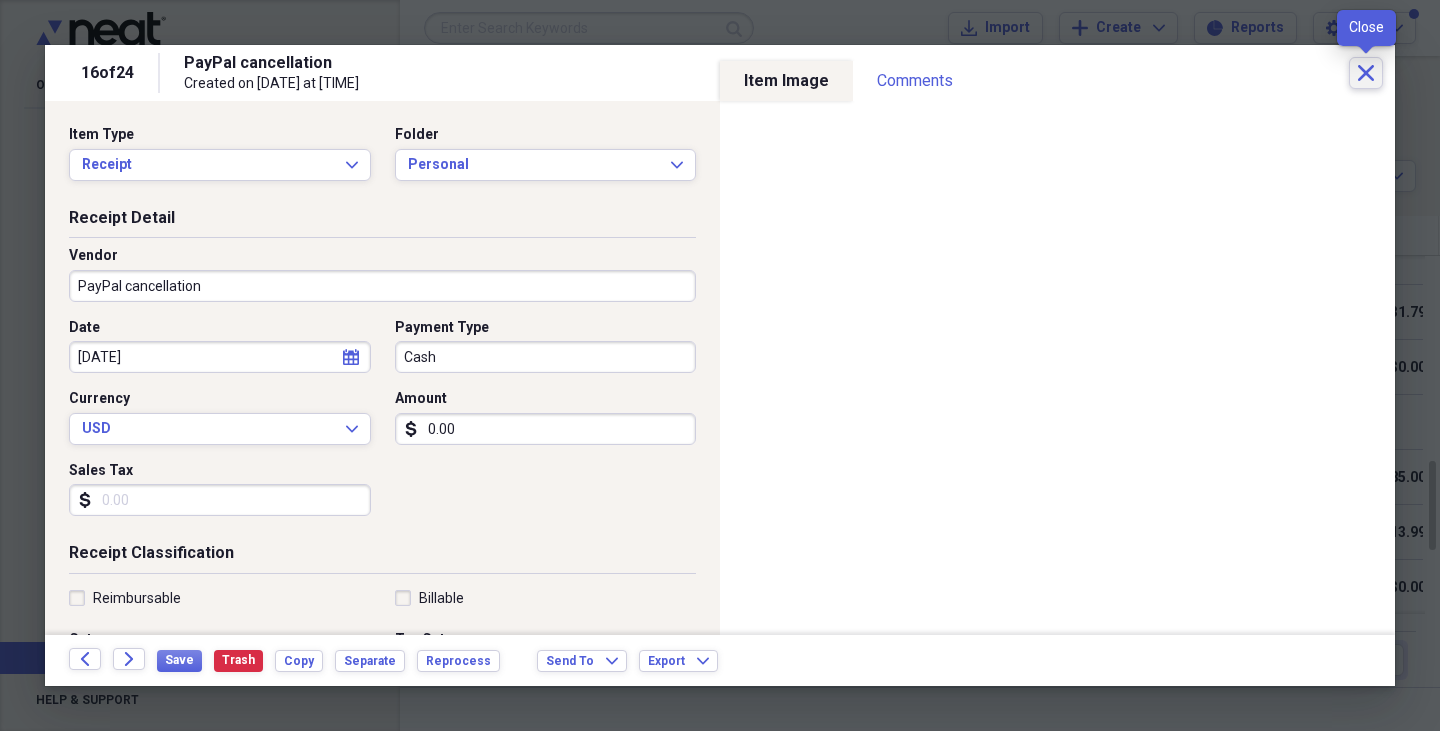 click on "Close" 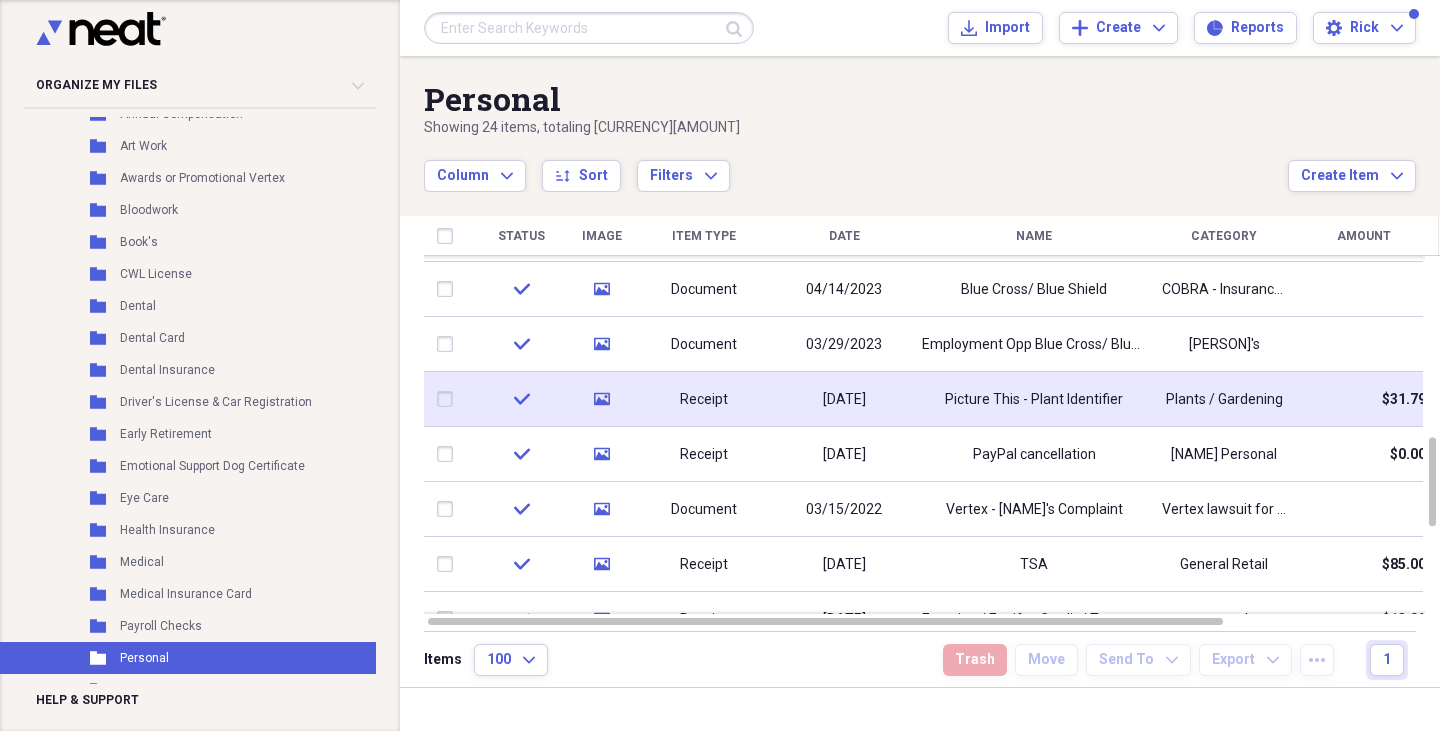click on "media" at bounding box center (601, 399) 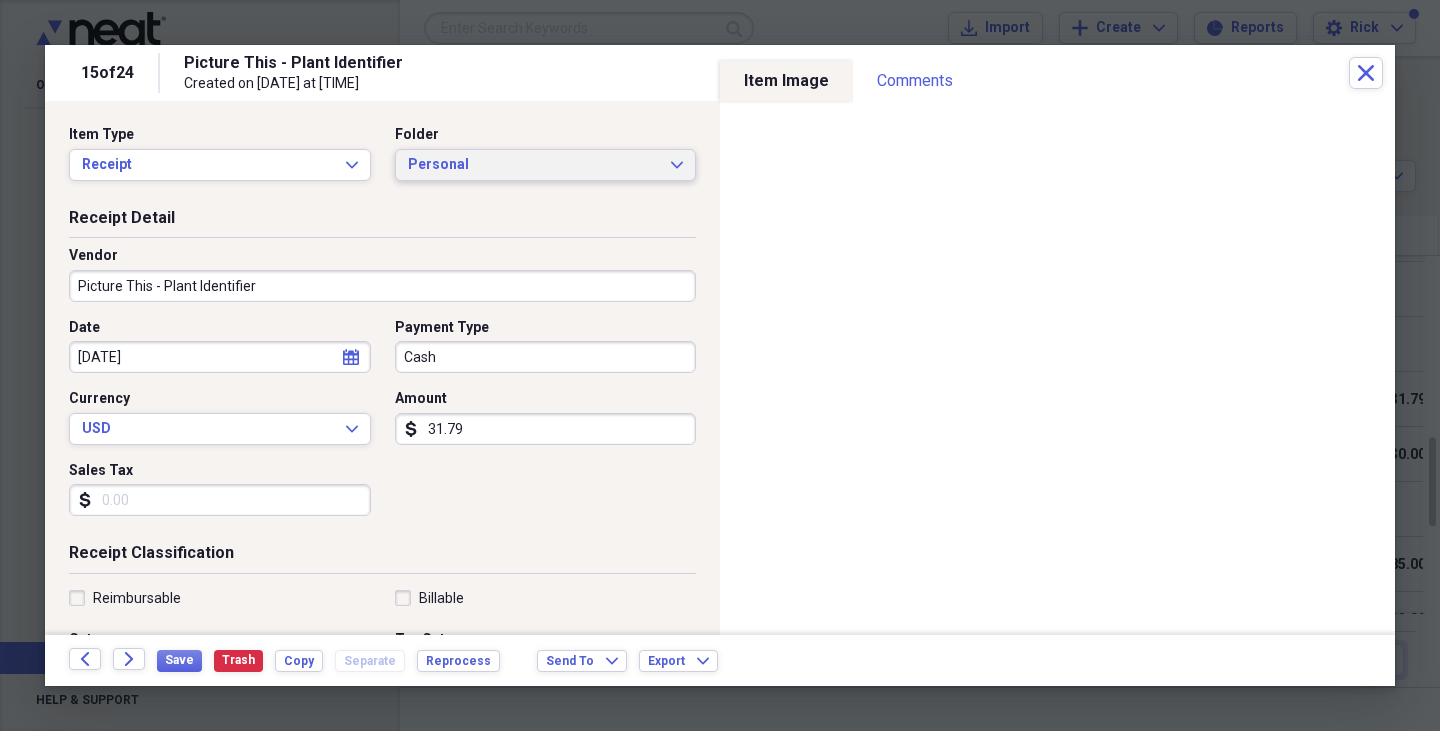 click on "Expand" 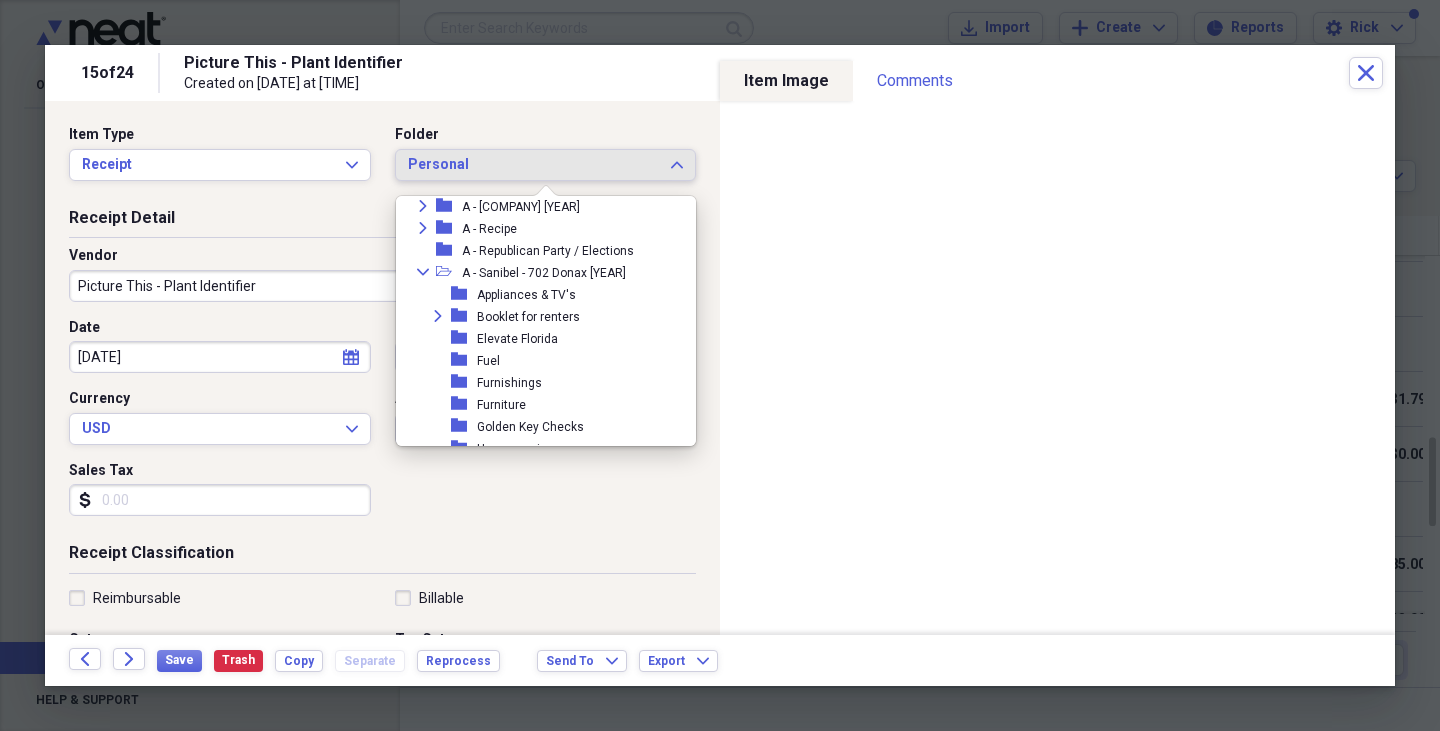 scroll, scrollTop: 353, scrollLeft: 0, axis: vertical 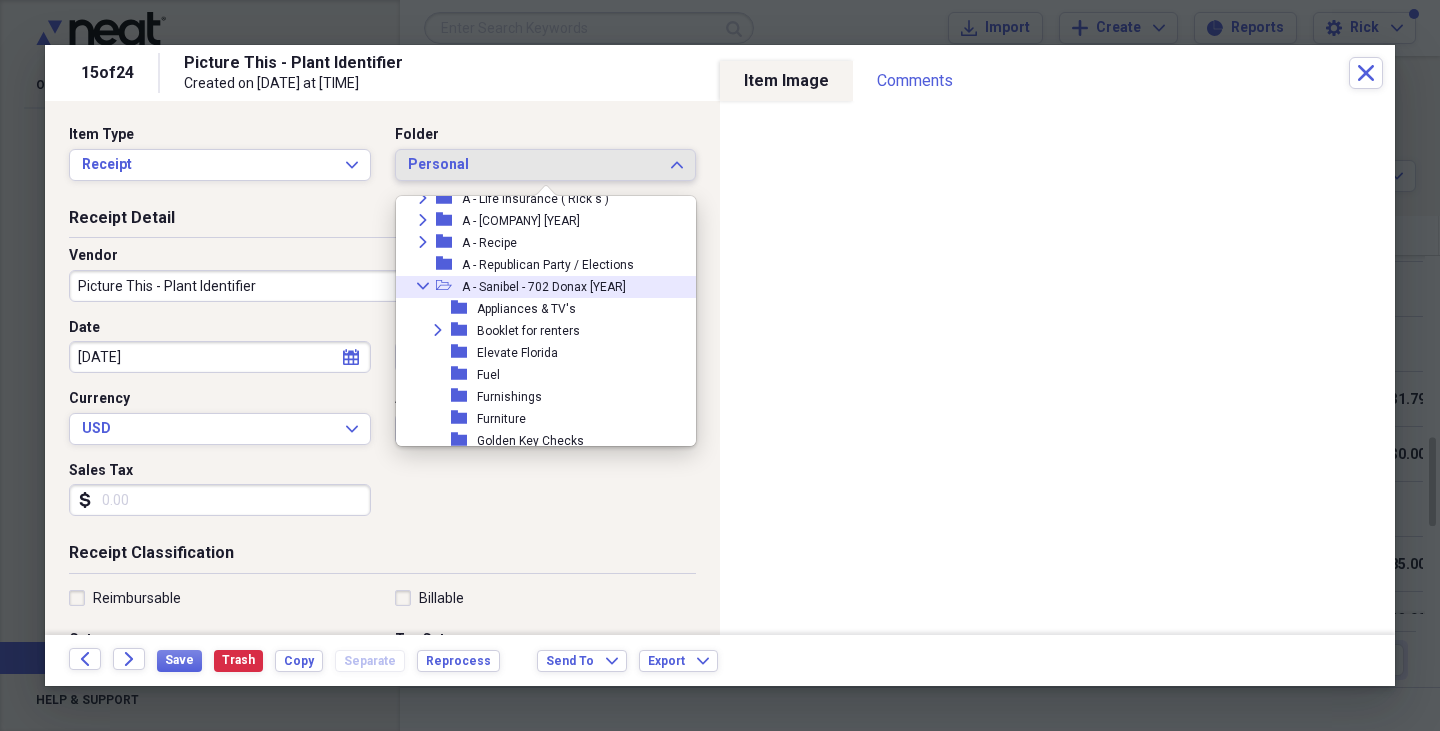 click on "Collapse" 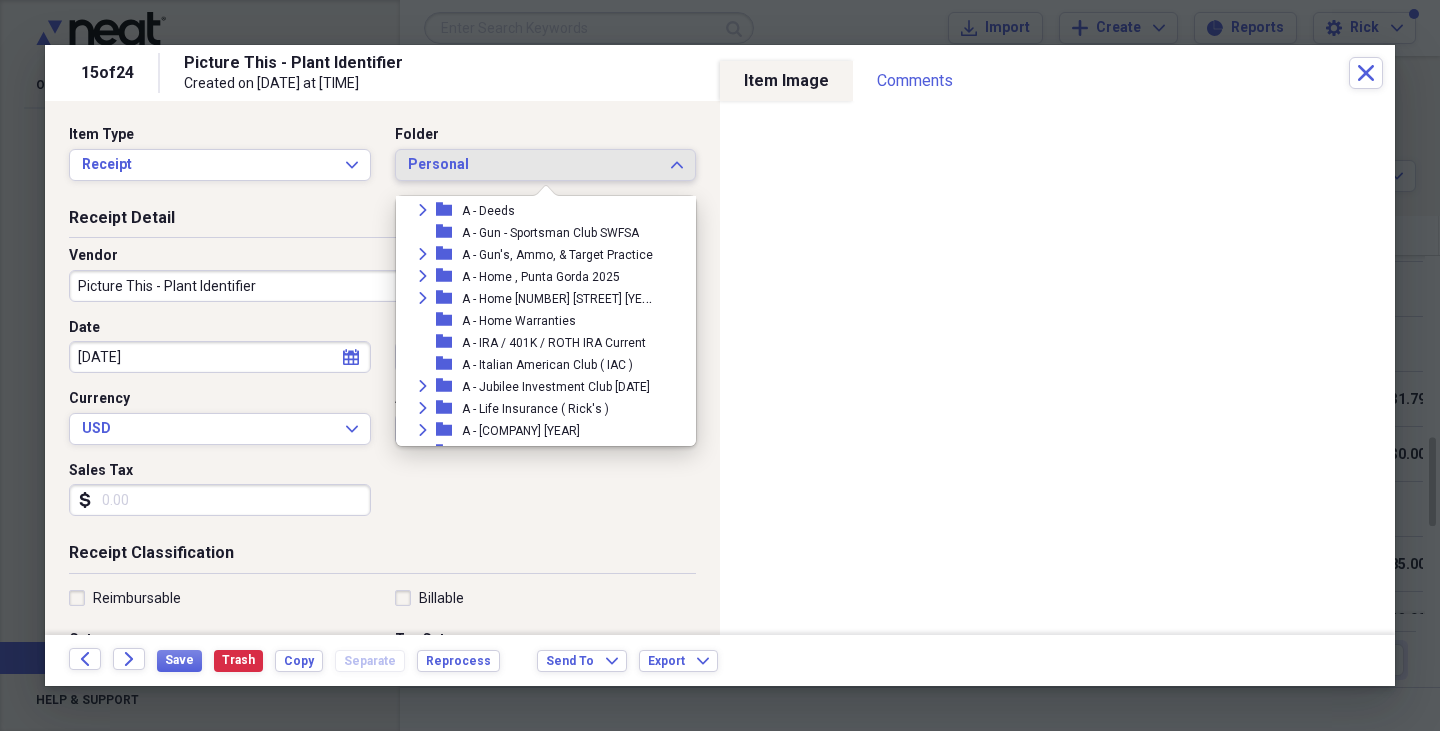 scroll, scrollTop: 142, scrollLeft: 0, axis: vertical 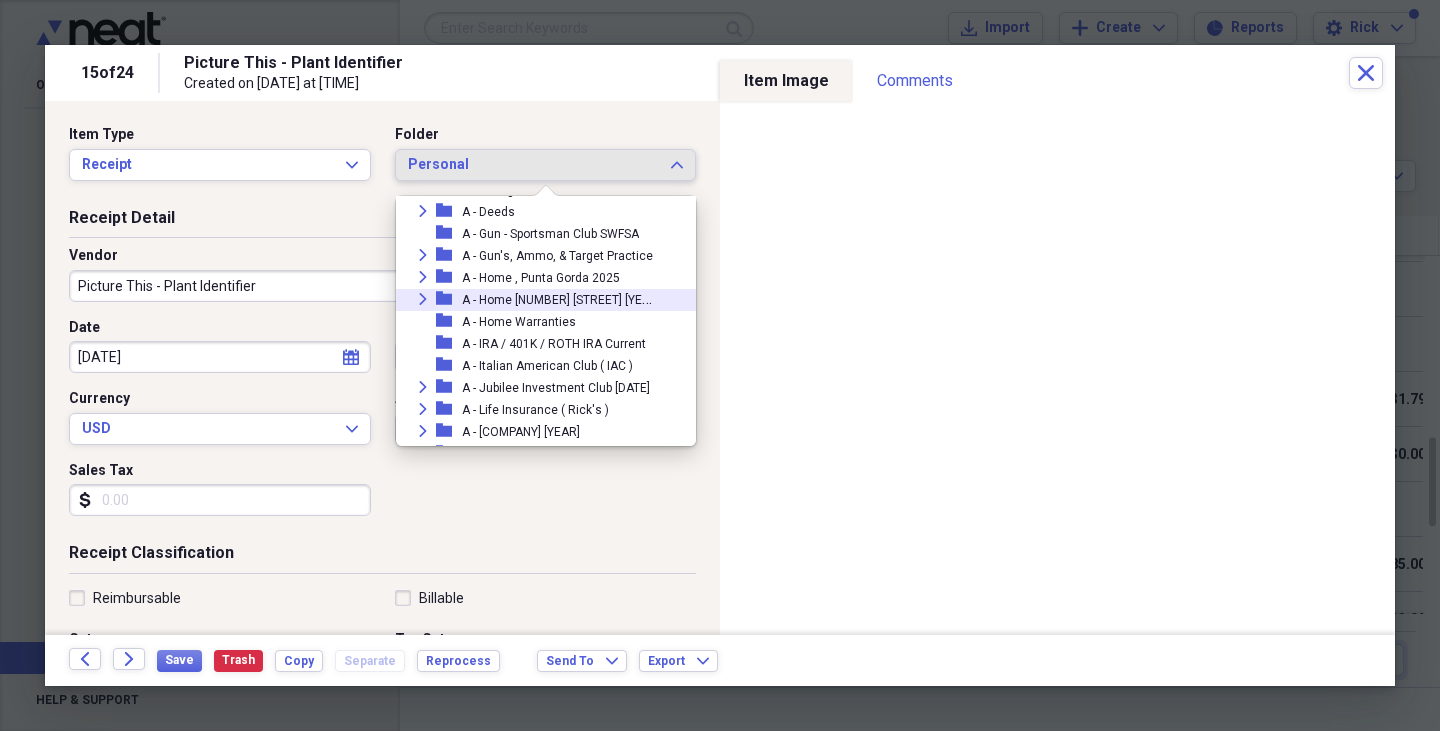 click on "Expand" 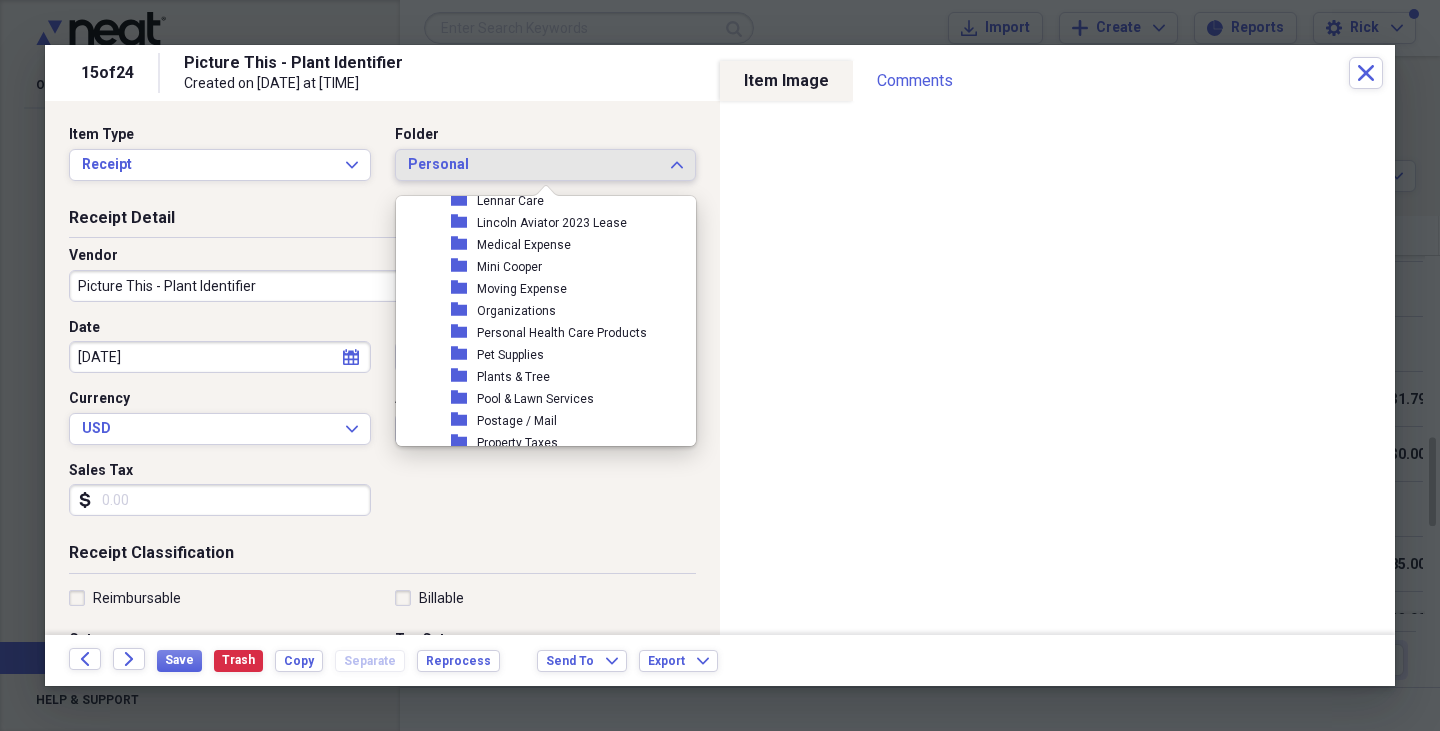 scroll, scrollTop: 688, scrollLeft: 0, axis: vertical 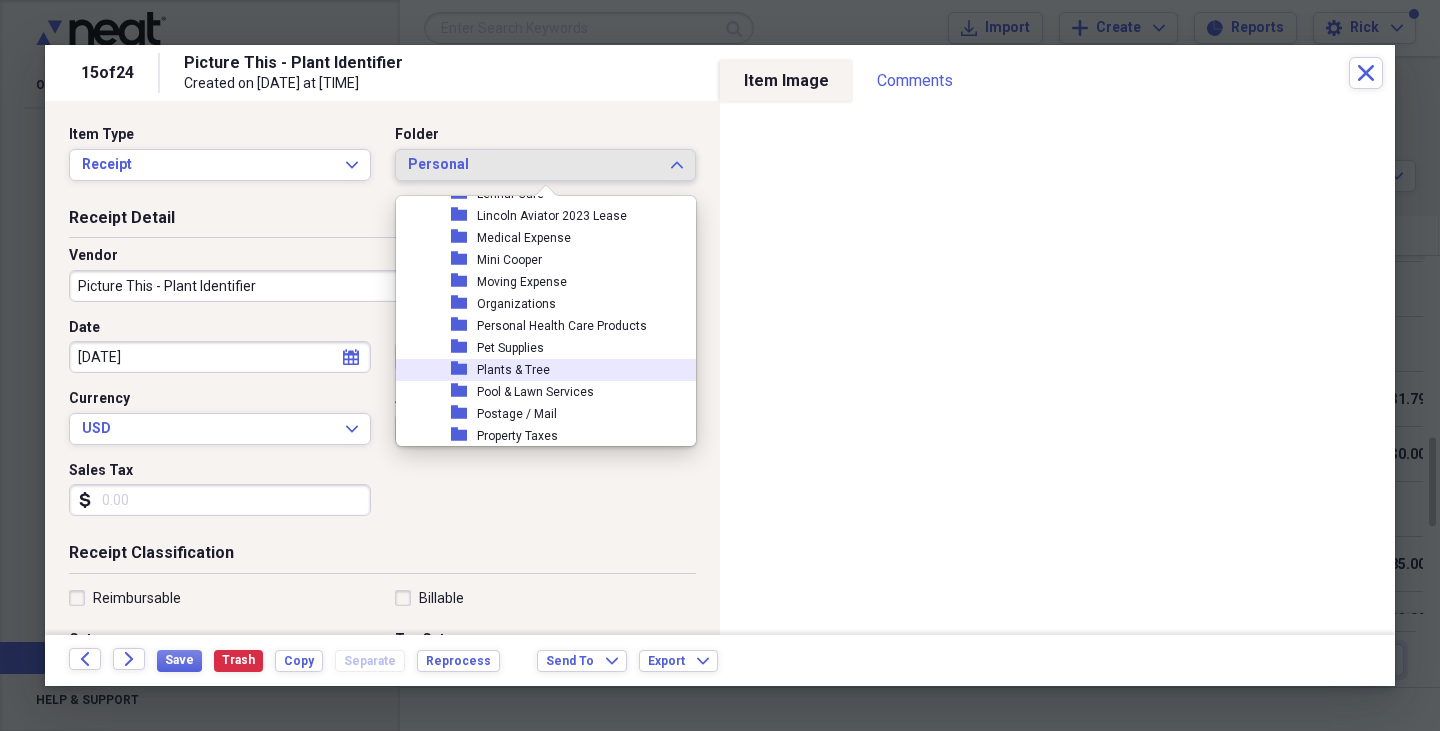 click on "Plants & Tree" at bounding box center (513, 370) 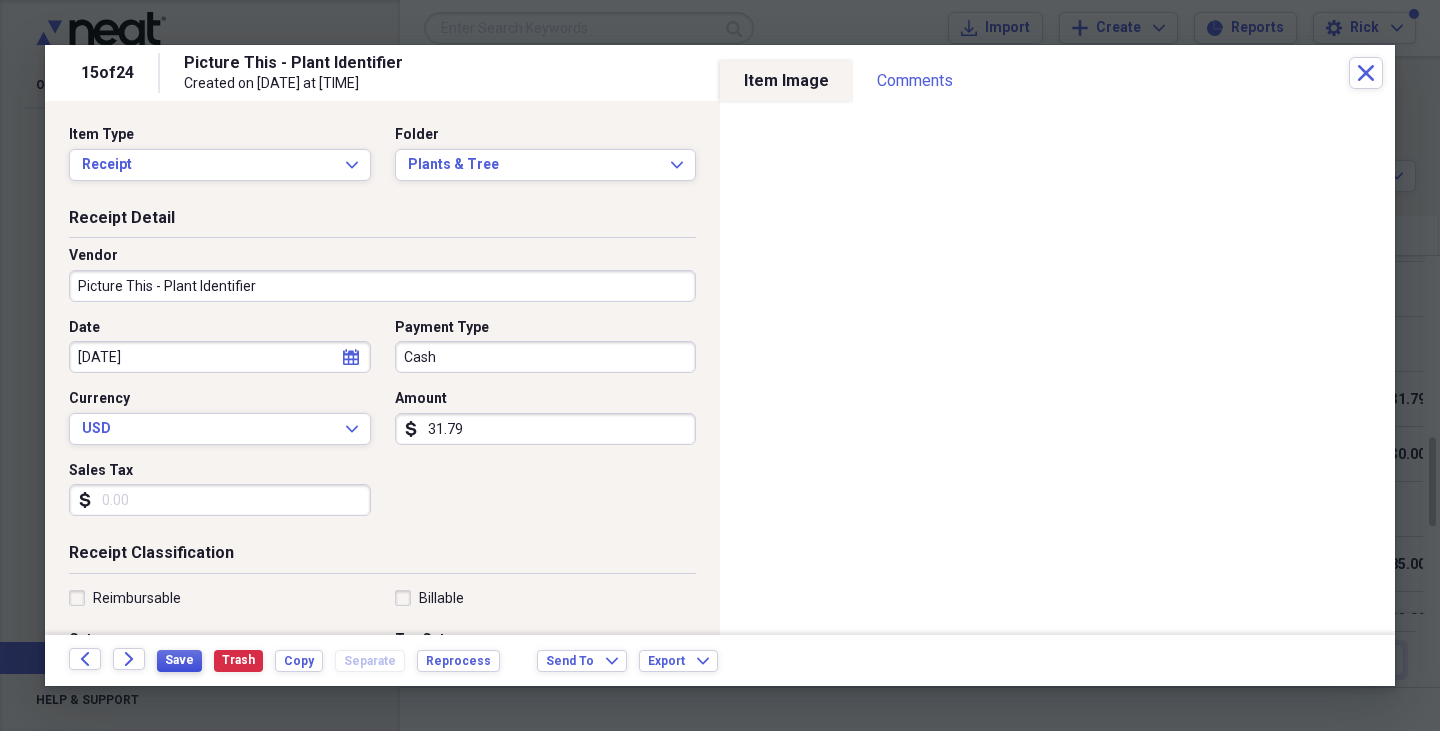 click on "Save" at bounding box center (179, 660) 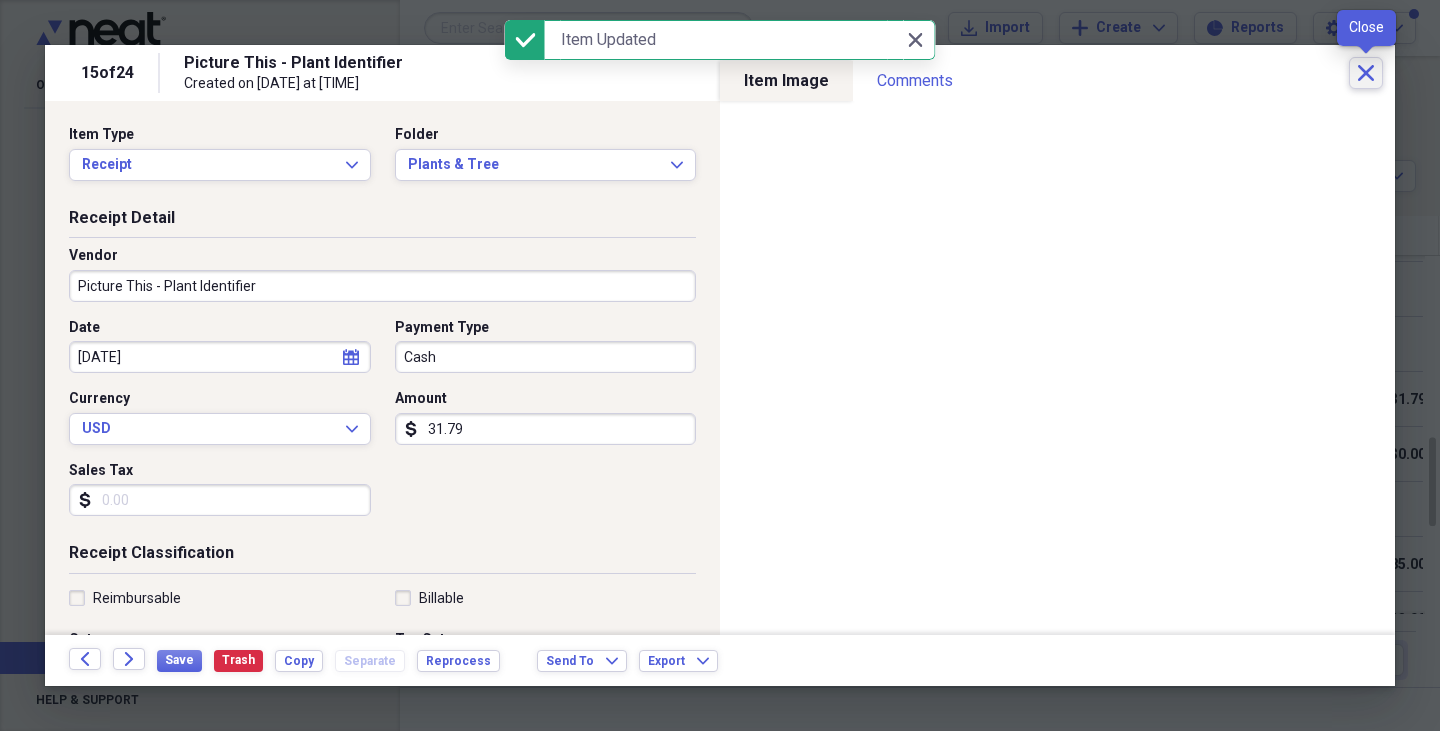 click 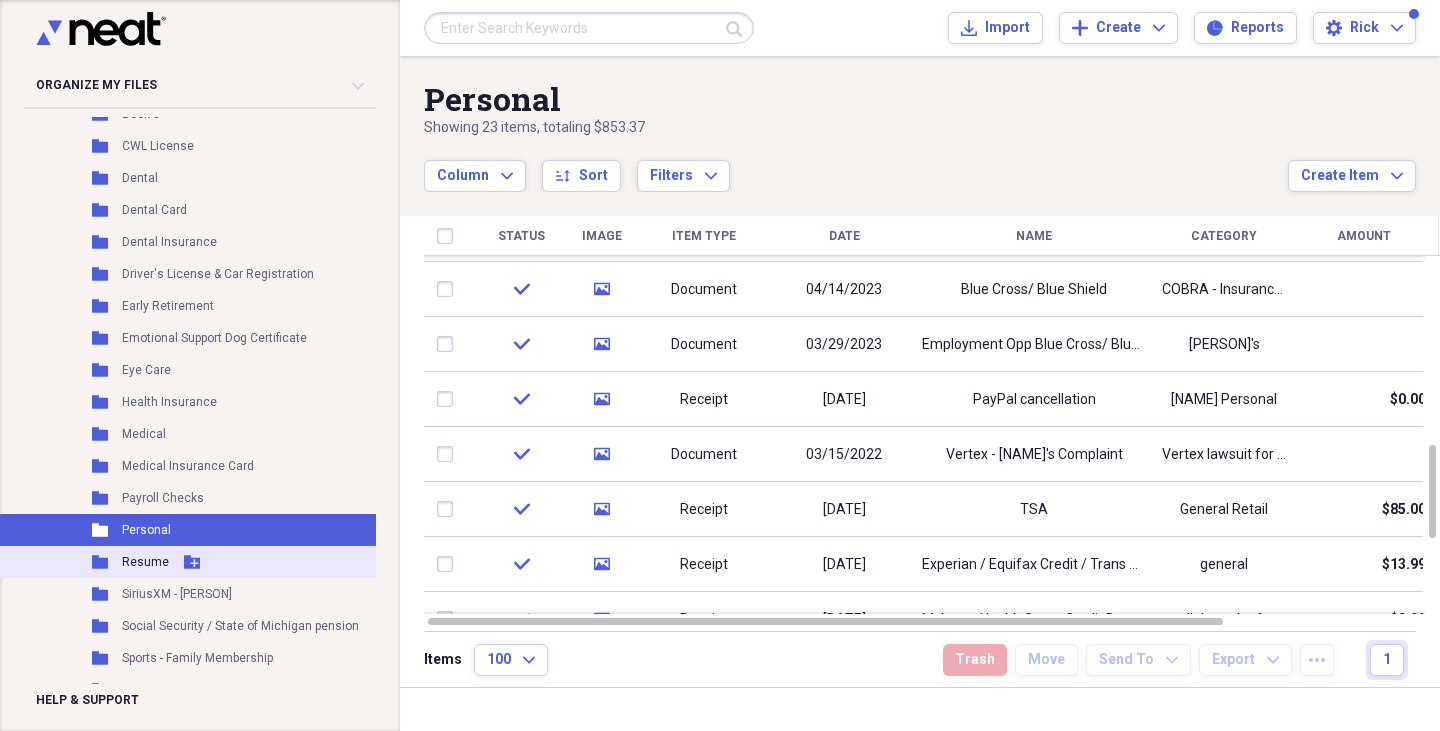 scroll, scrollTop: 1422, scrollLeft: 0, axis: vertical 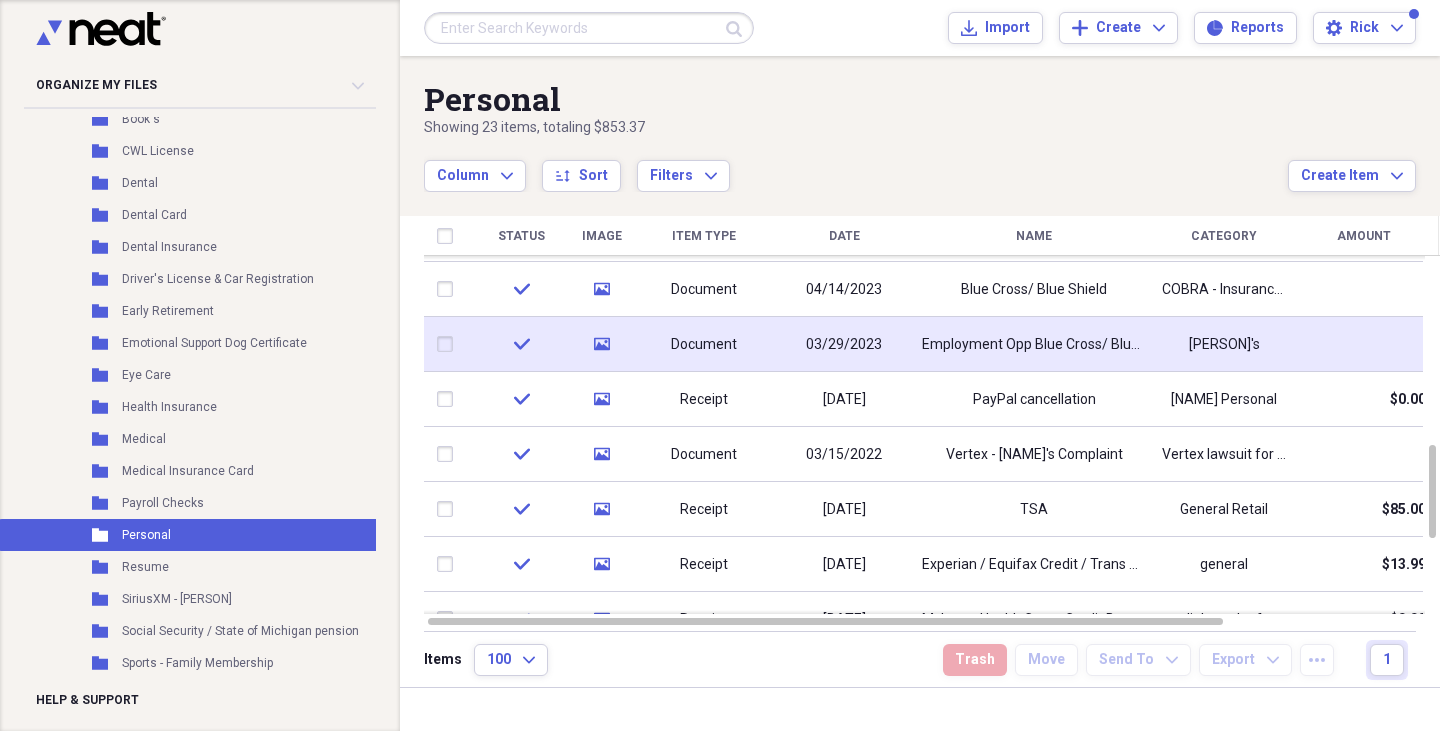 click on "check" at bounding box center [521, 344] 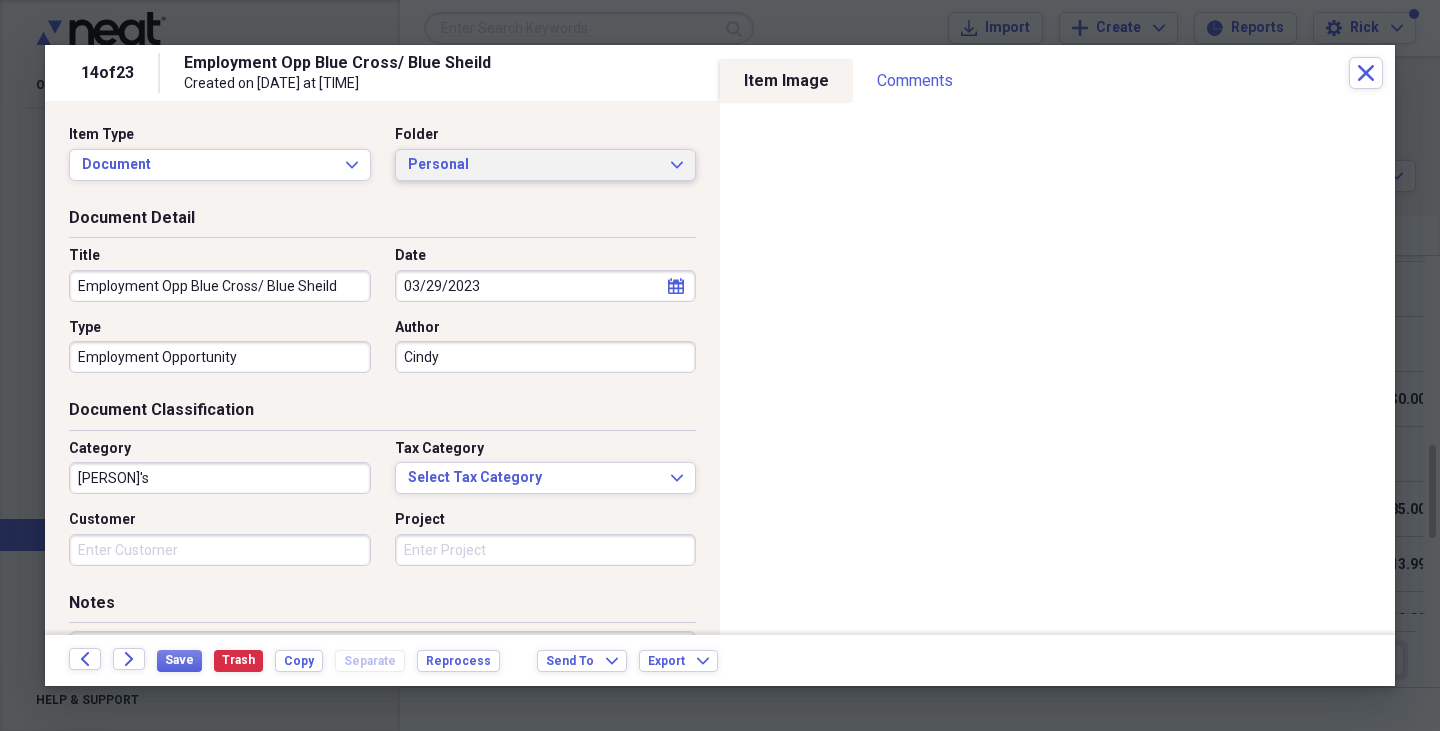 click on "Expand" 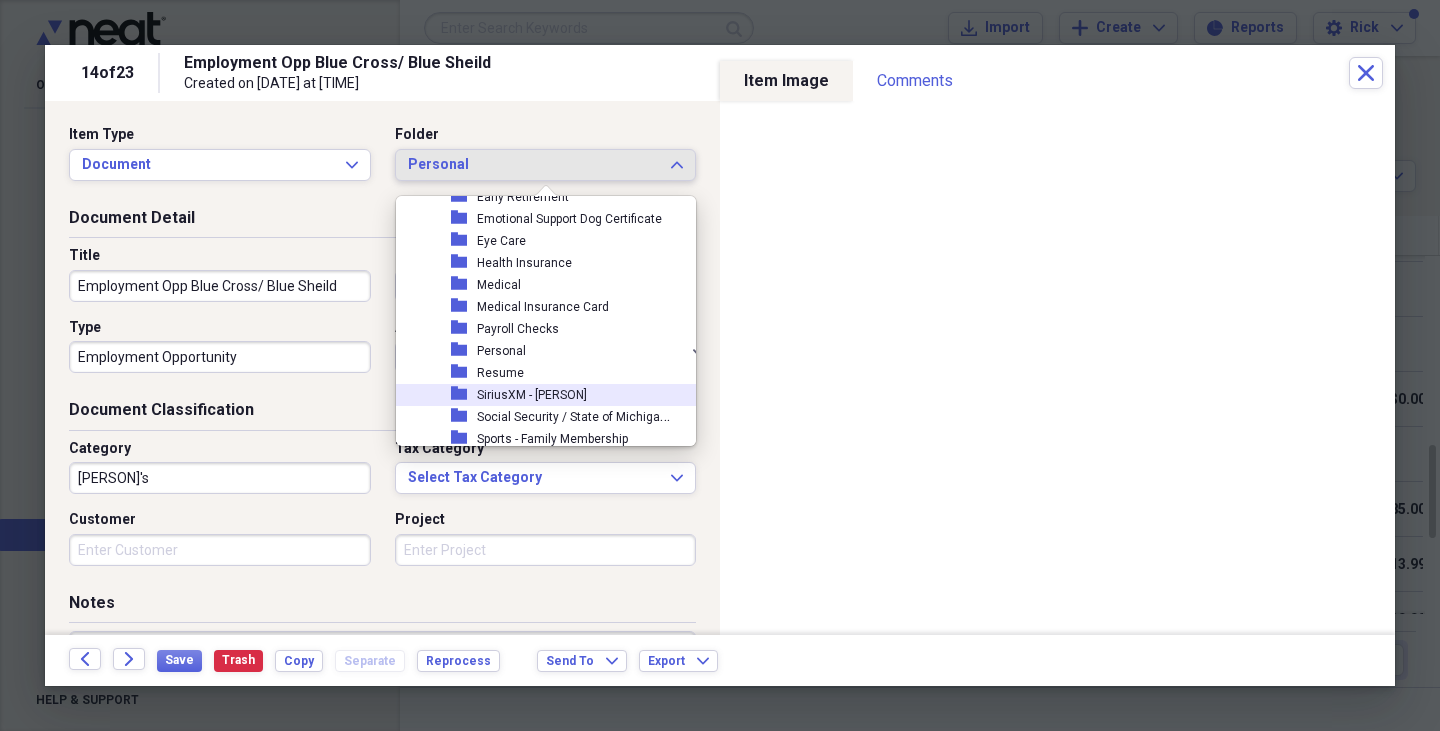 scroll, scrollTop: 1958, scrollLeft: 0, axis: vertical 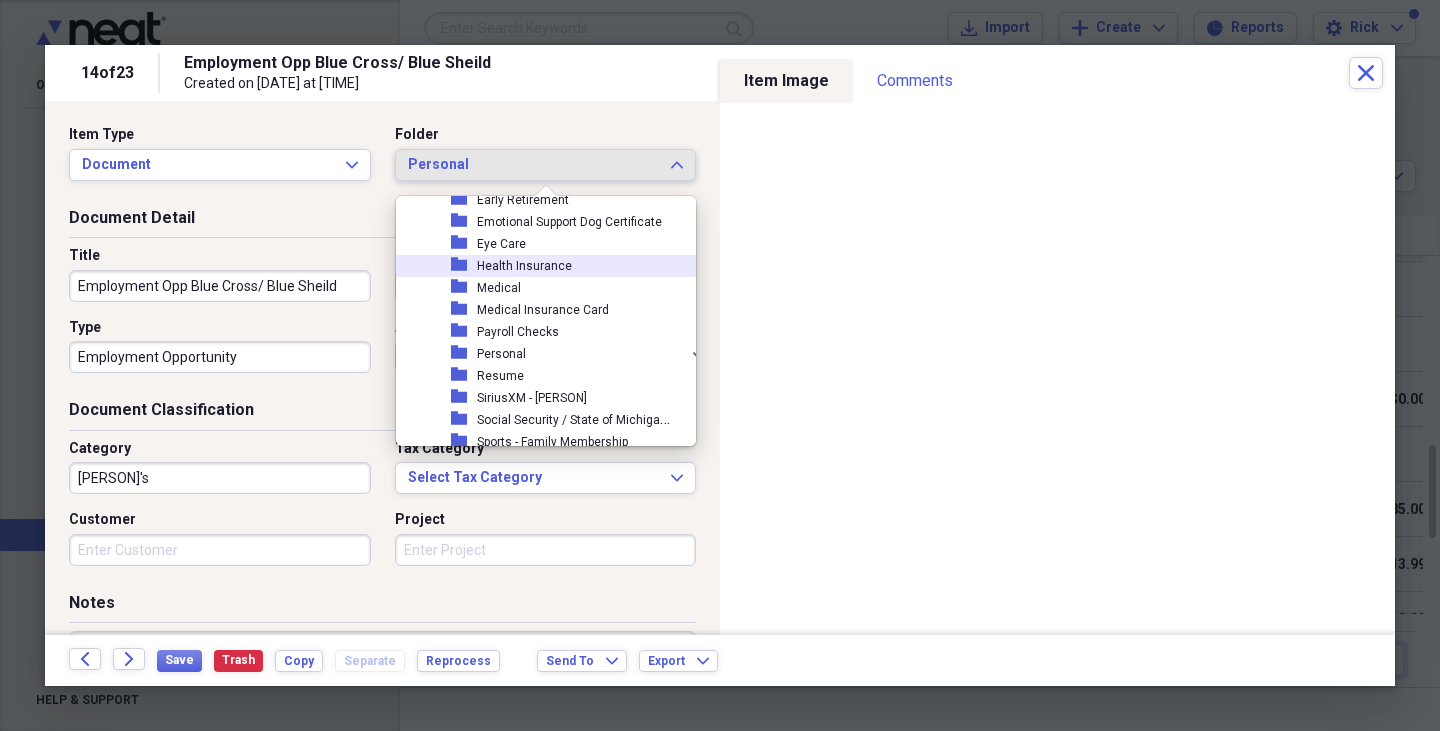 click on "Health Insurance" at bounding box center (524, 266) 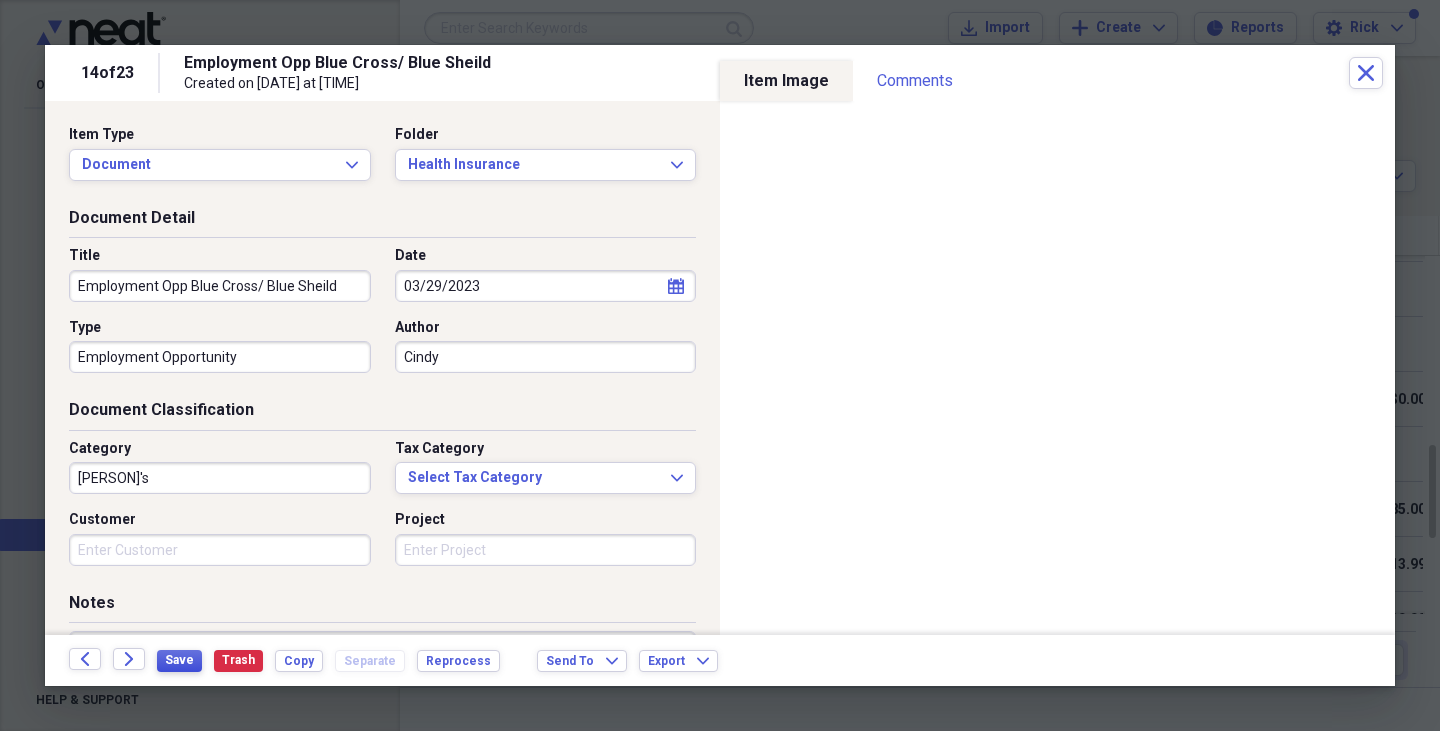 click on "Save" at bounding box center (179, 660) 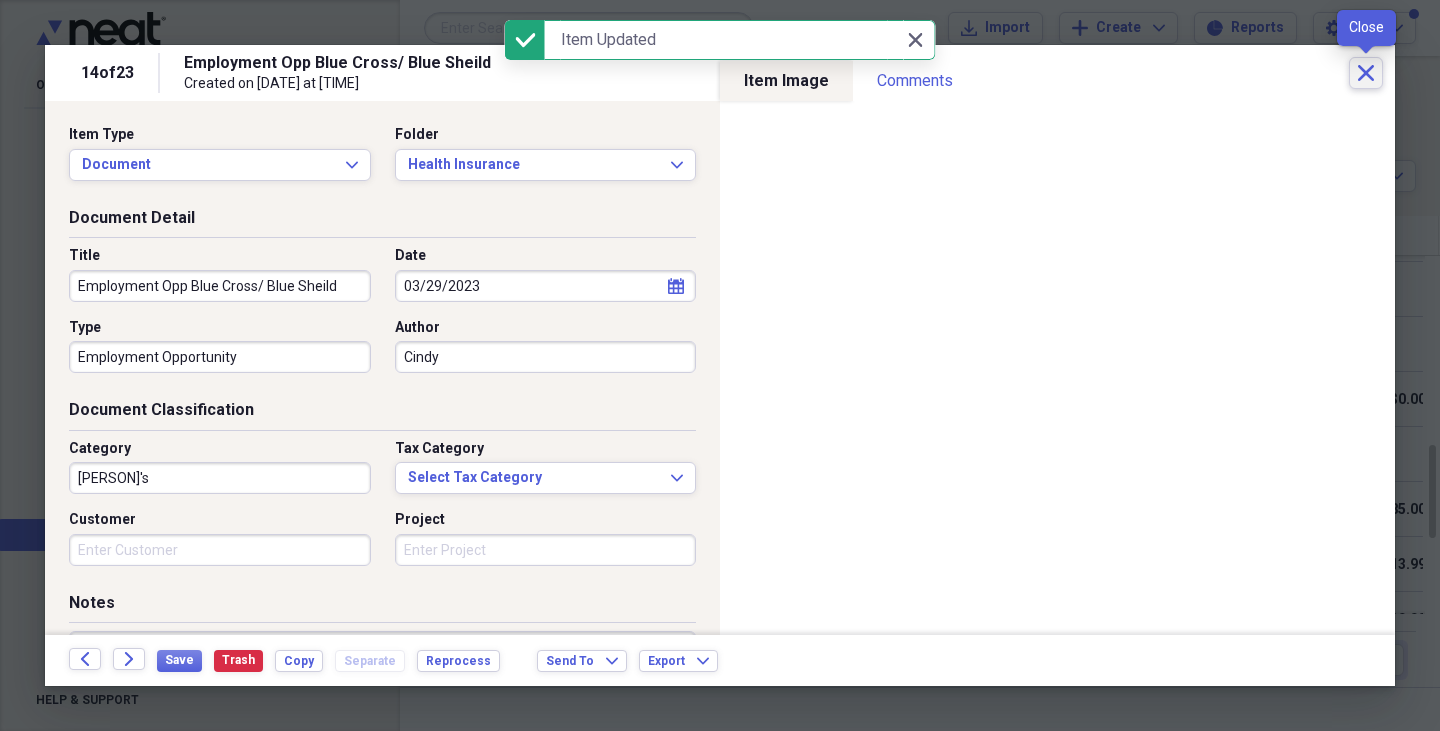 click 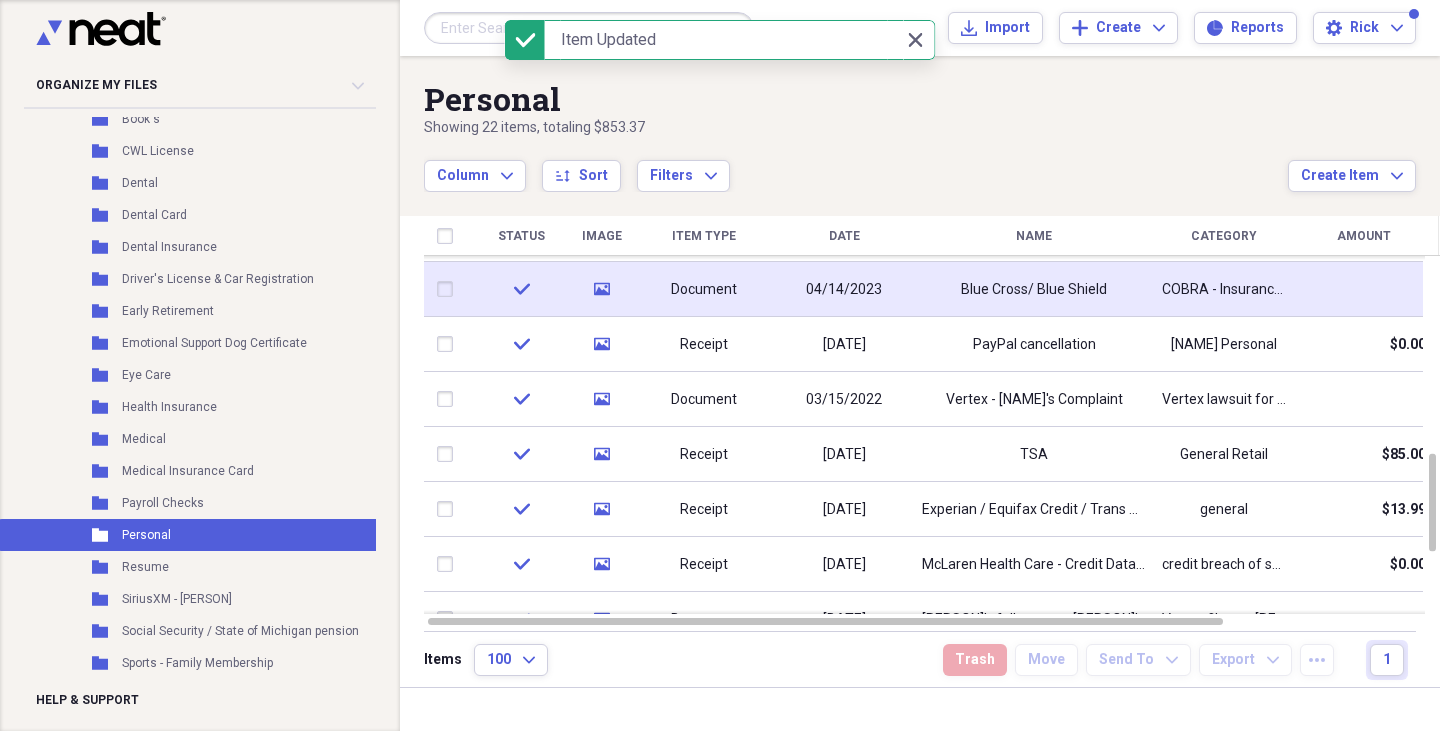 click on "check" at bounding box center [521, 289] 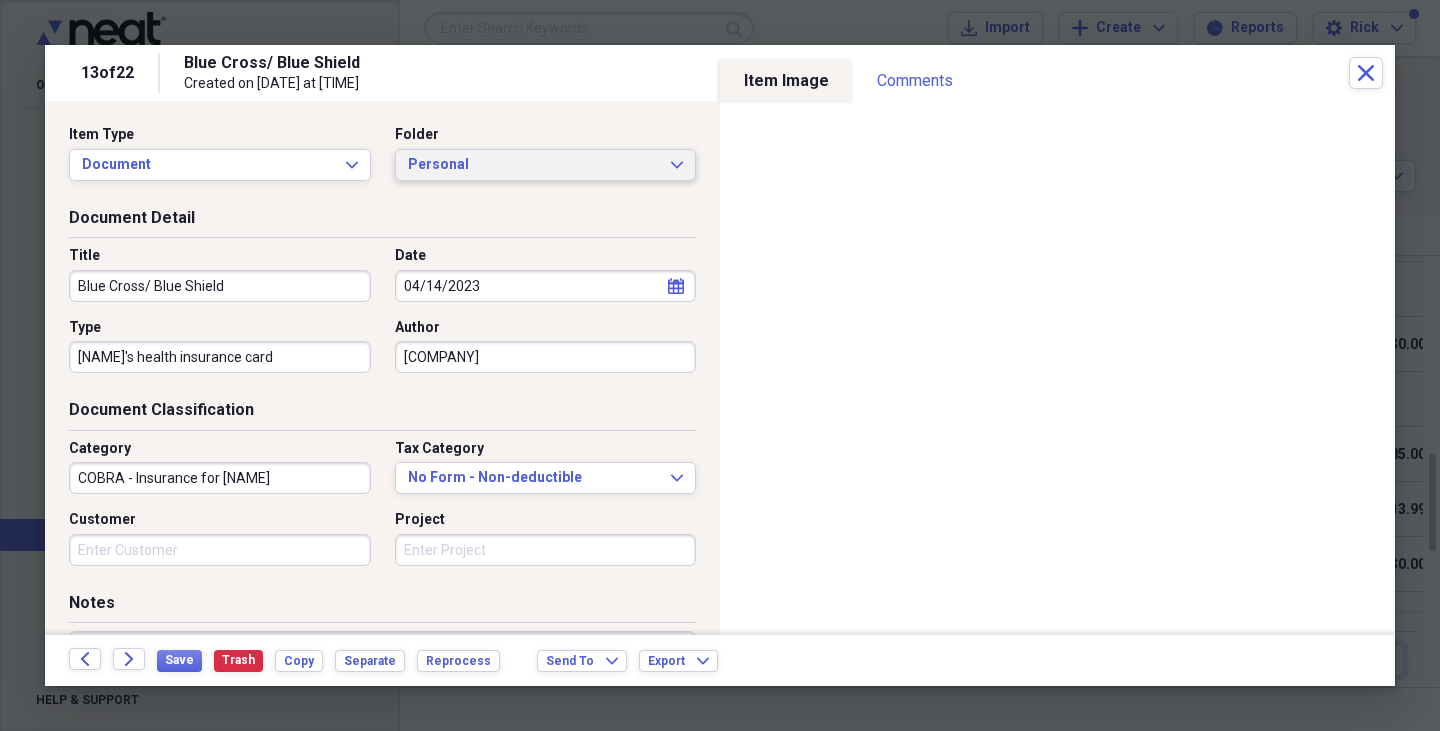 click on "Expand" 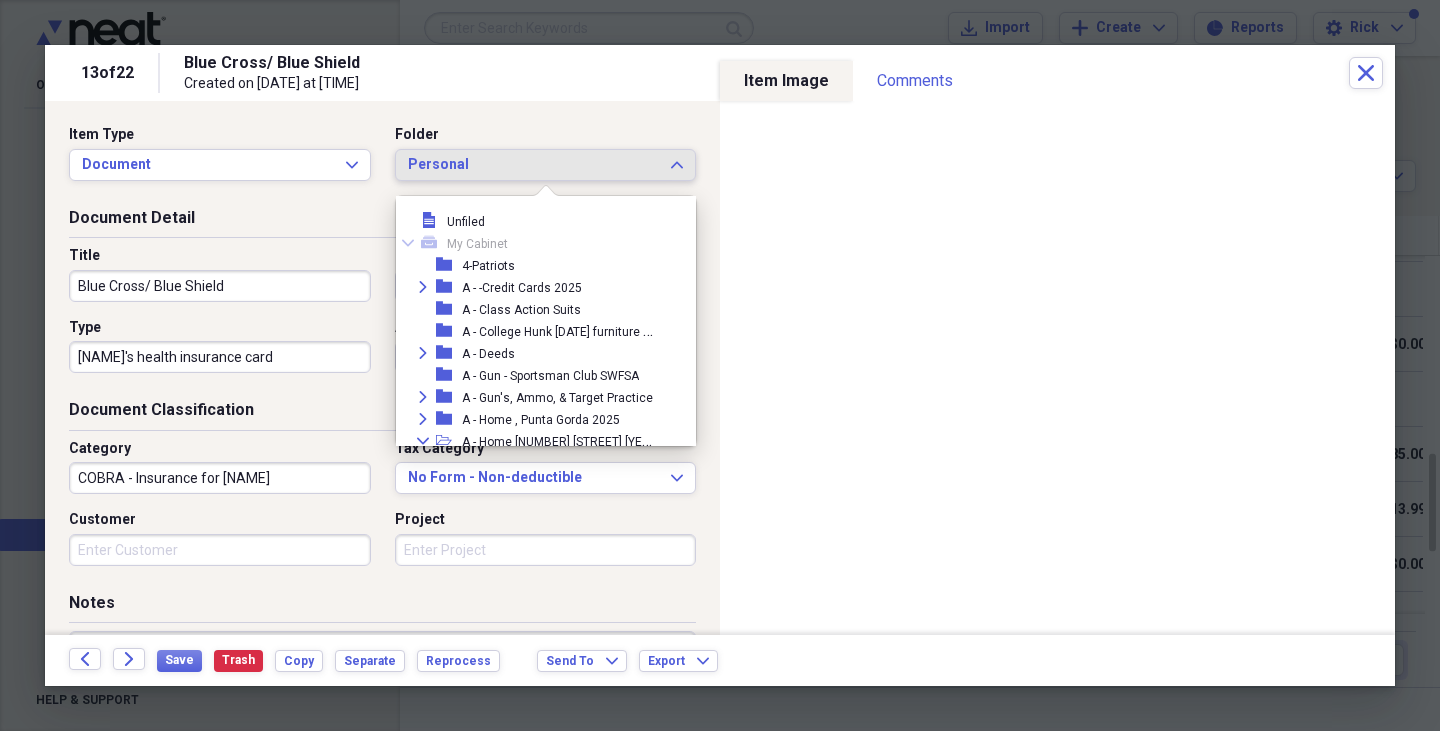 scroll, scrollTop: 1991, scrollLeft: 0, axis: vertical 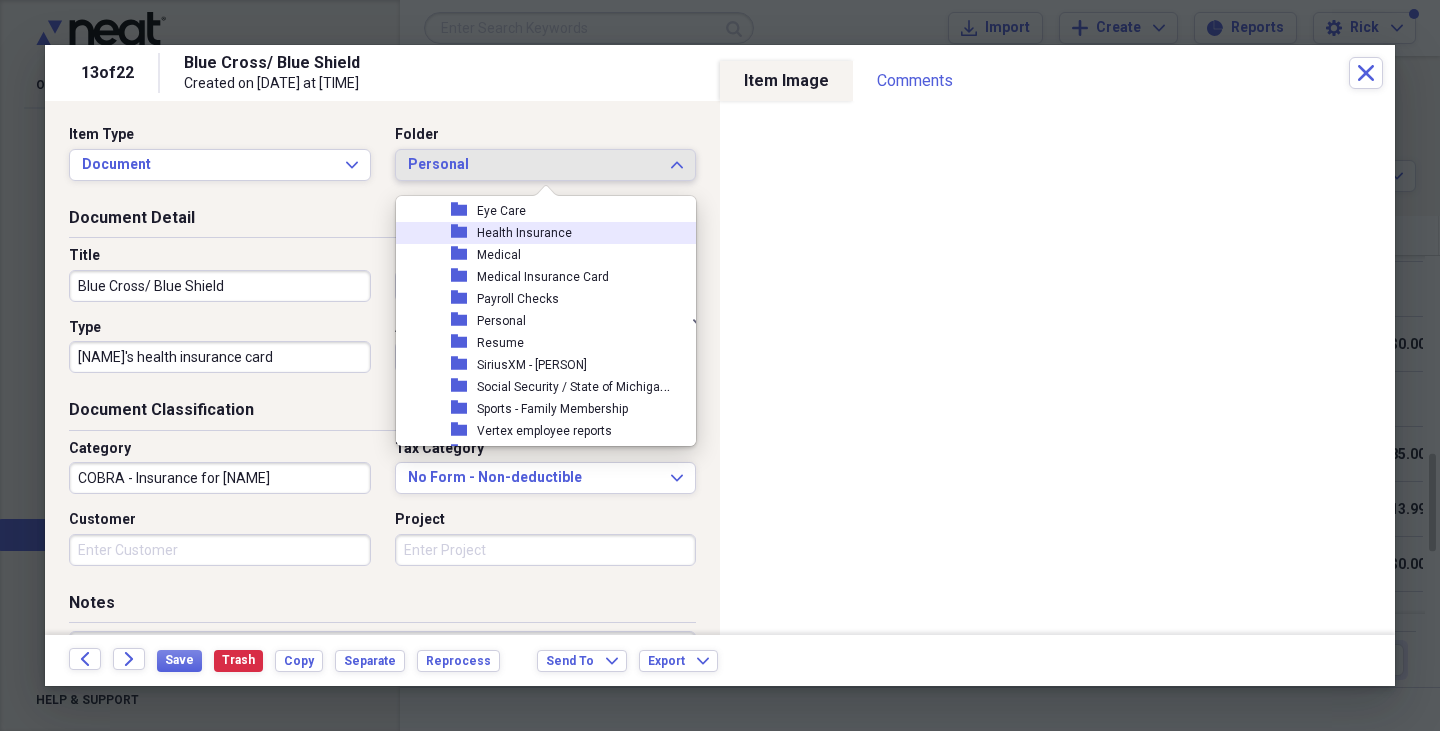 click on "Health Insurance" at bounding box center (524, 233) 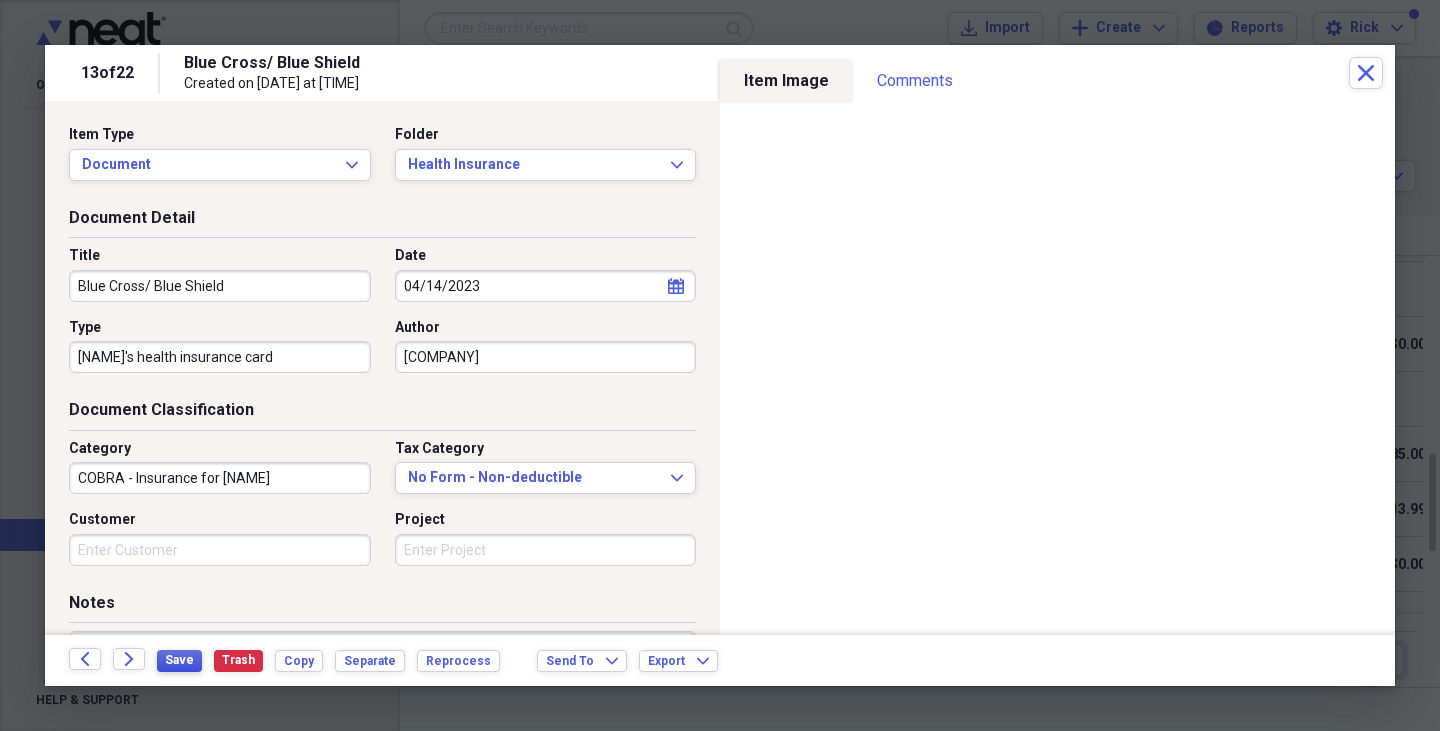 click on "Save" at bounding box center [179, 660] 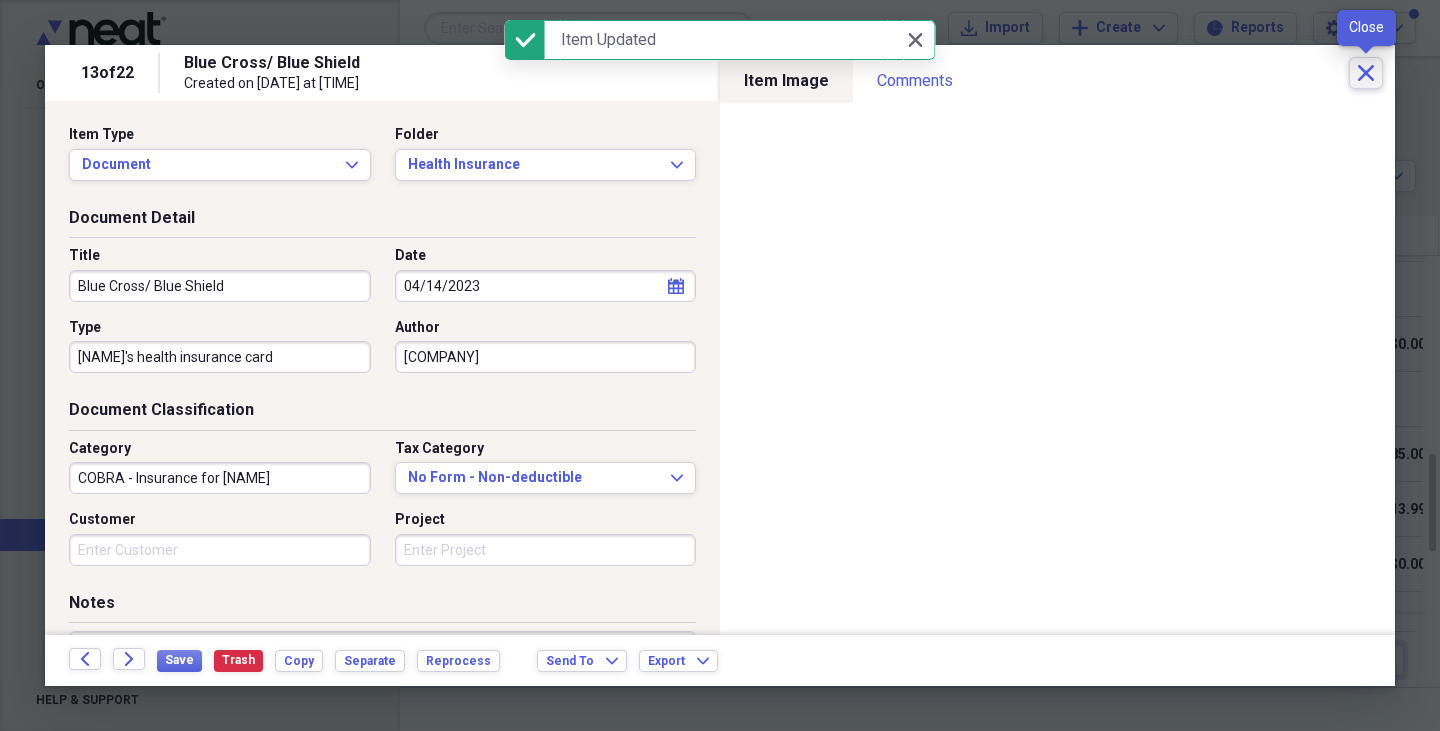 click on "Close" 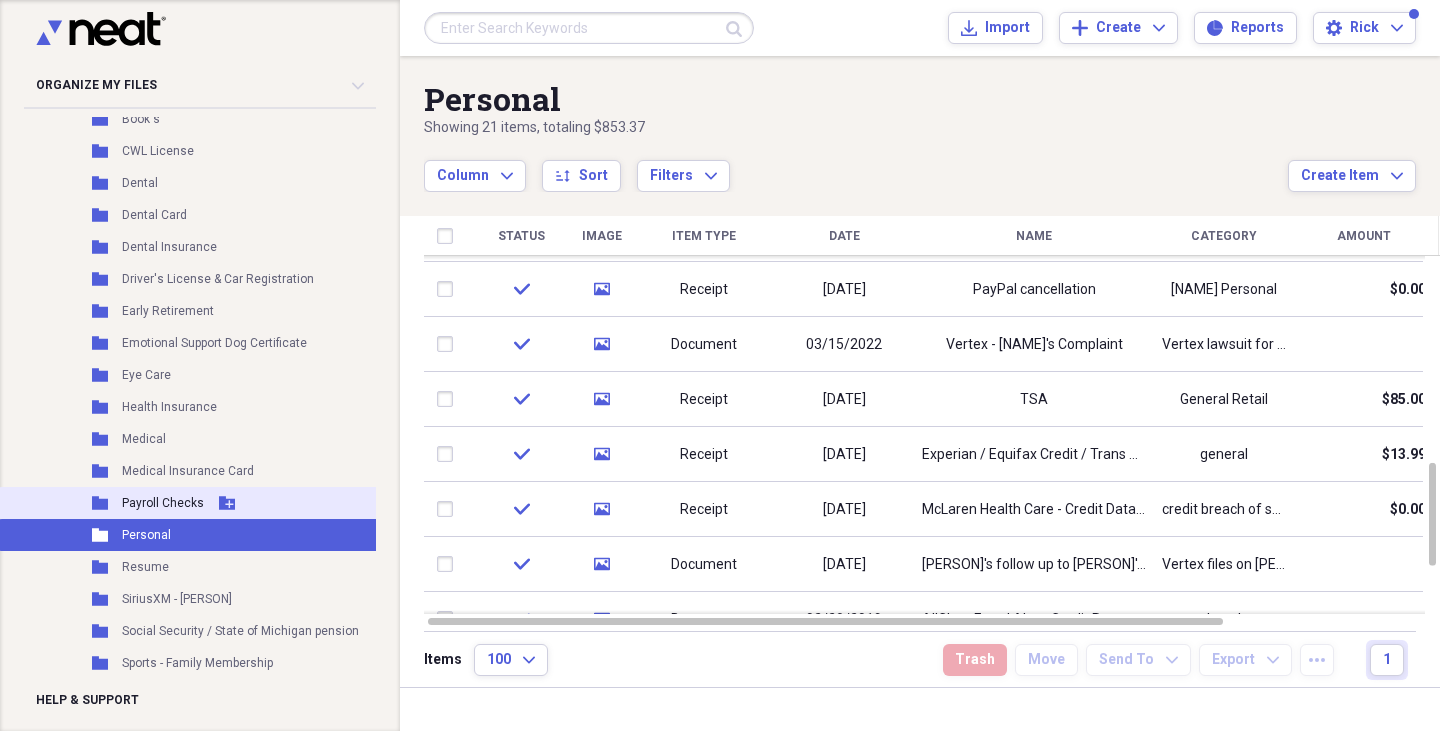 click on "Payroll Checks" at bounding box center (163, 503) 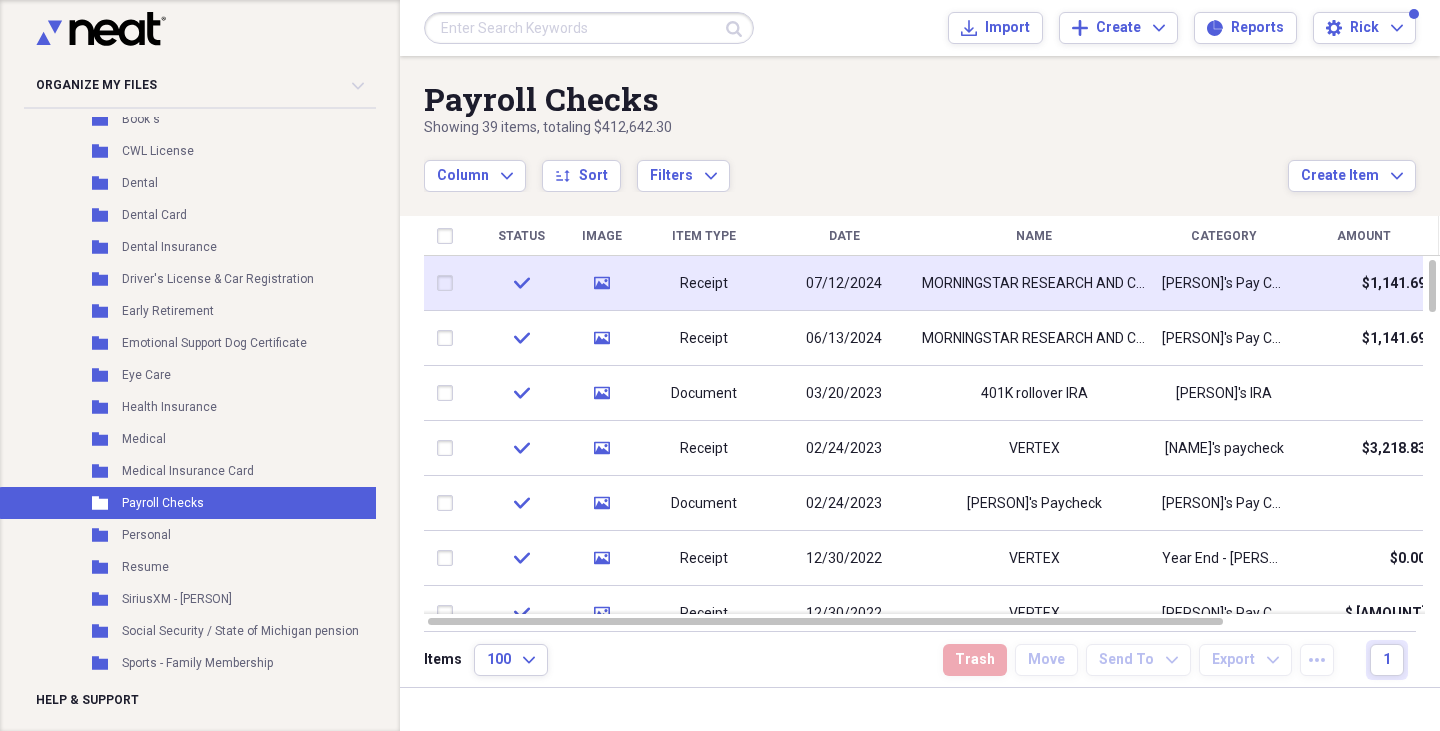 click on "check" at bounding box center [521, 283] 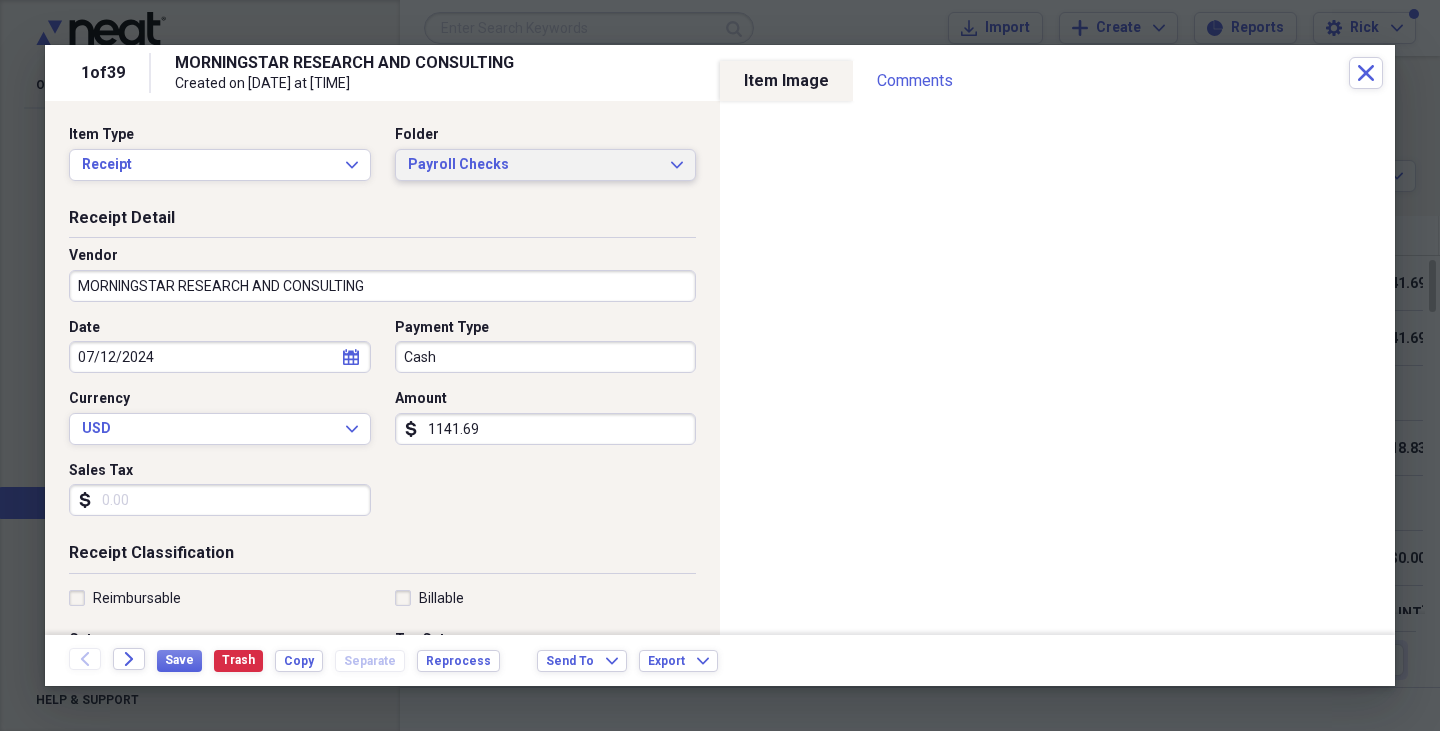 click on "Expand" 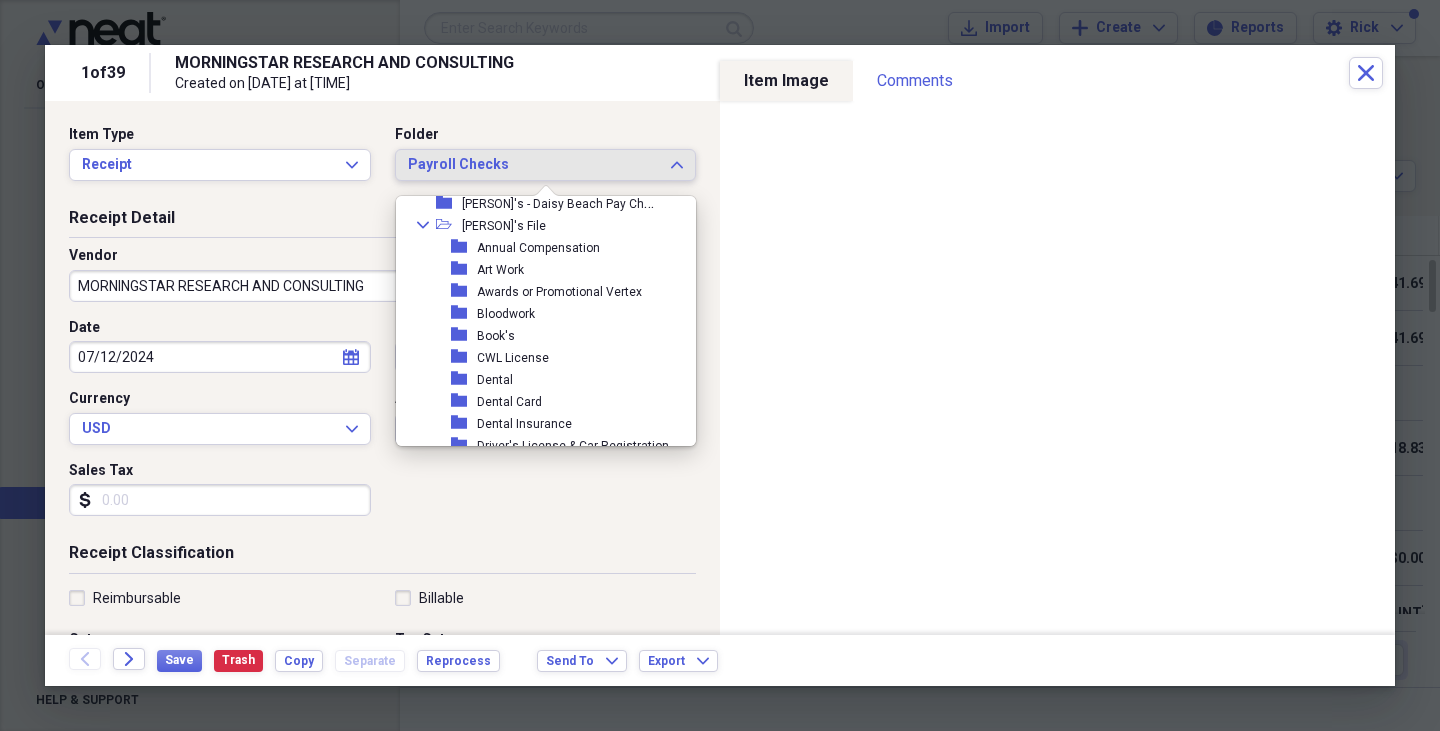 scroll, scrollTop: 1679, scrollLeft: 0, axis: vertical 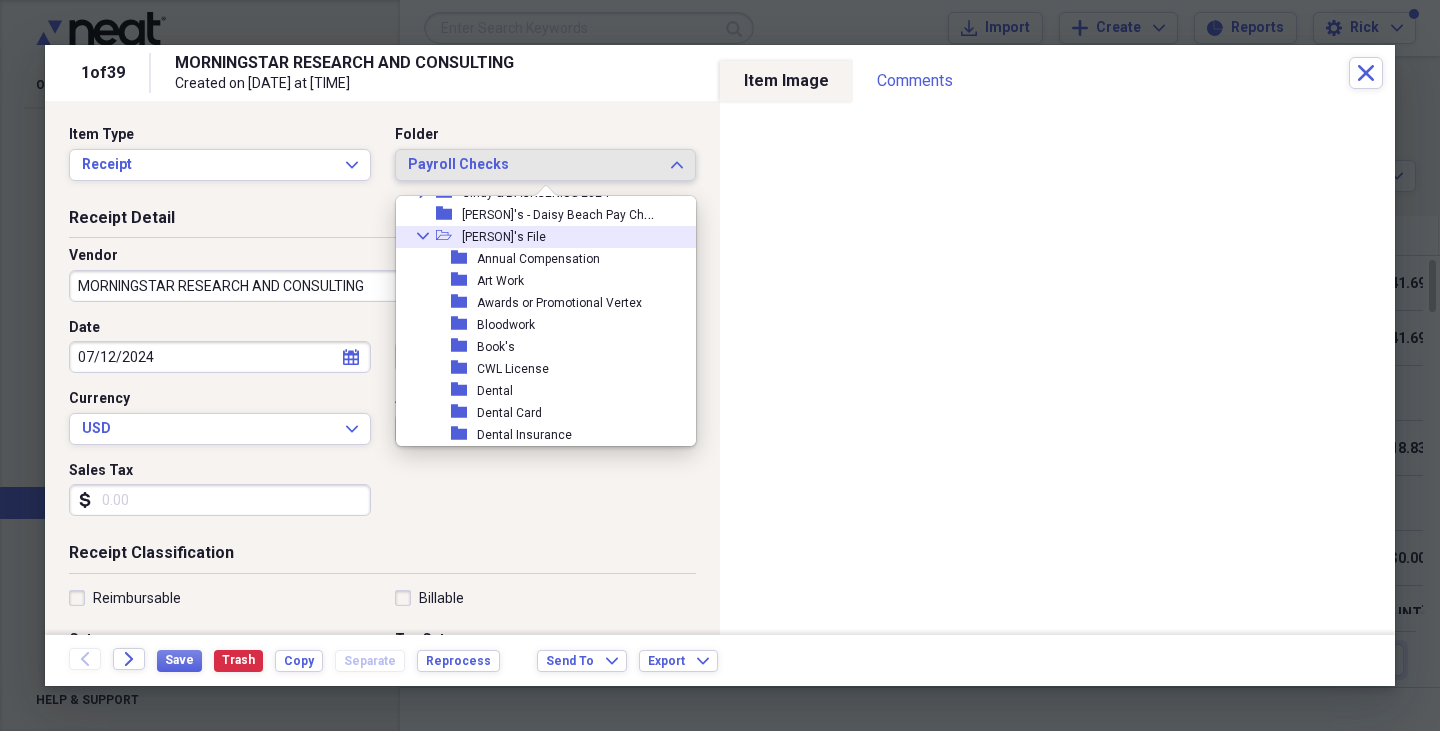 click on "Collapse" at bounding box center (423, 236) 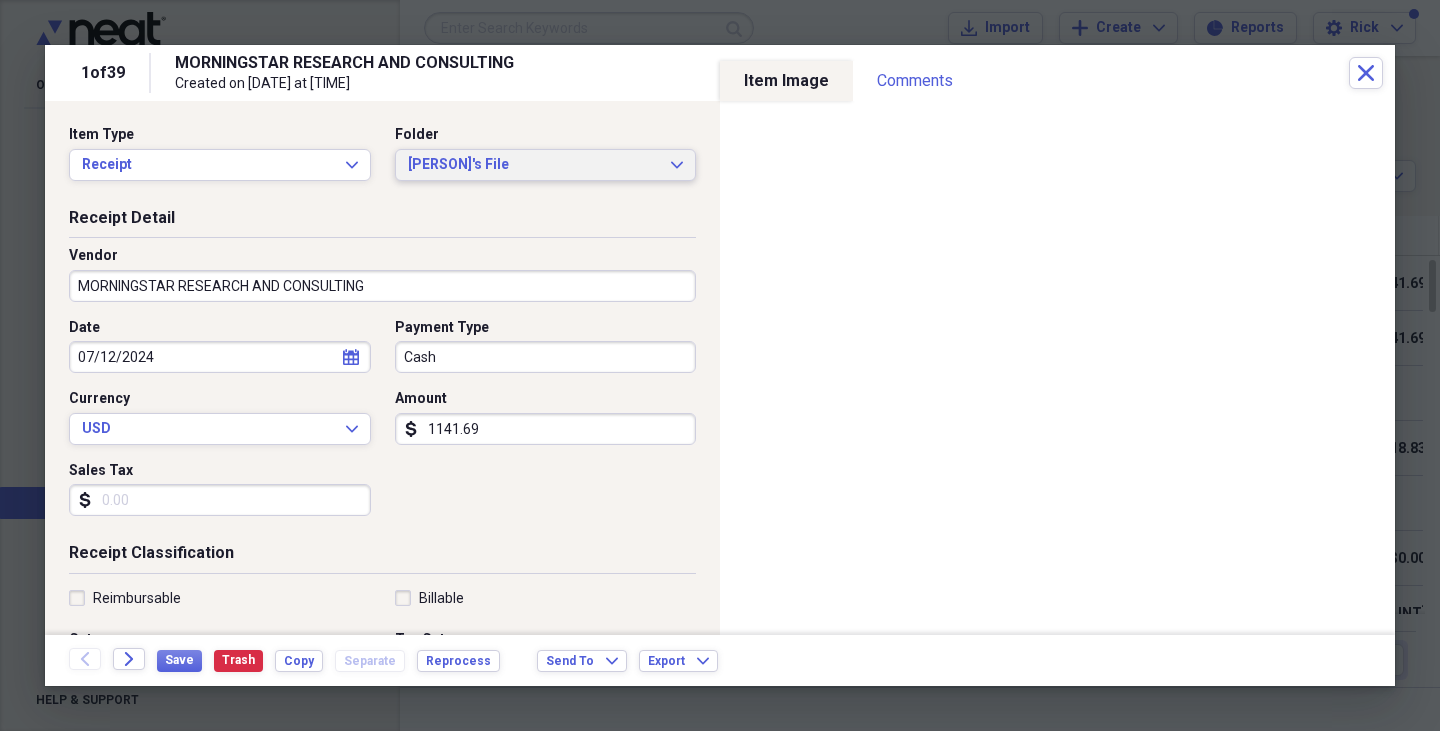 click on "Expand" 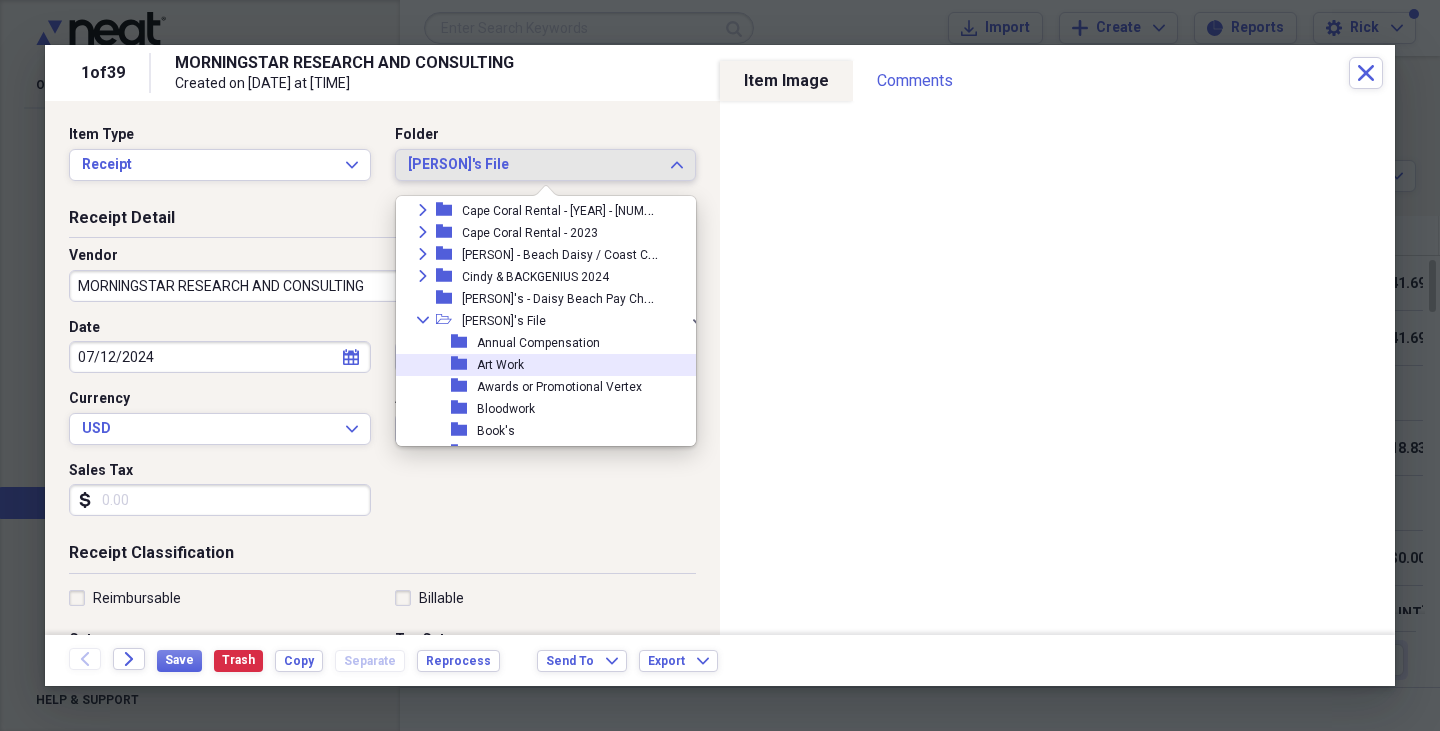 scroll, scrollTop: 1598, scrollLeft: 0, axis: vertical 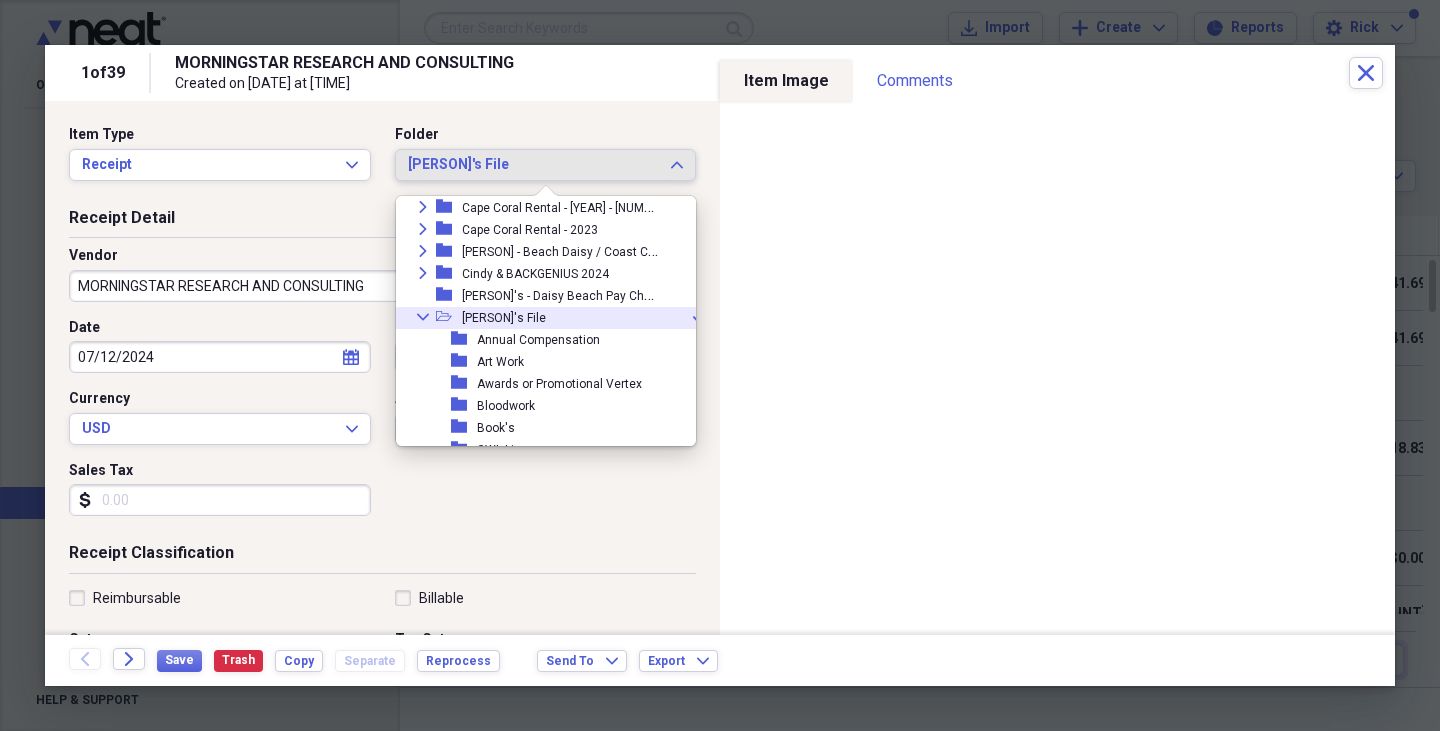 click on "Collapse" 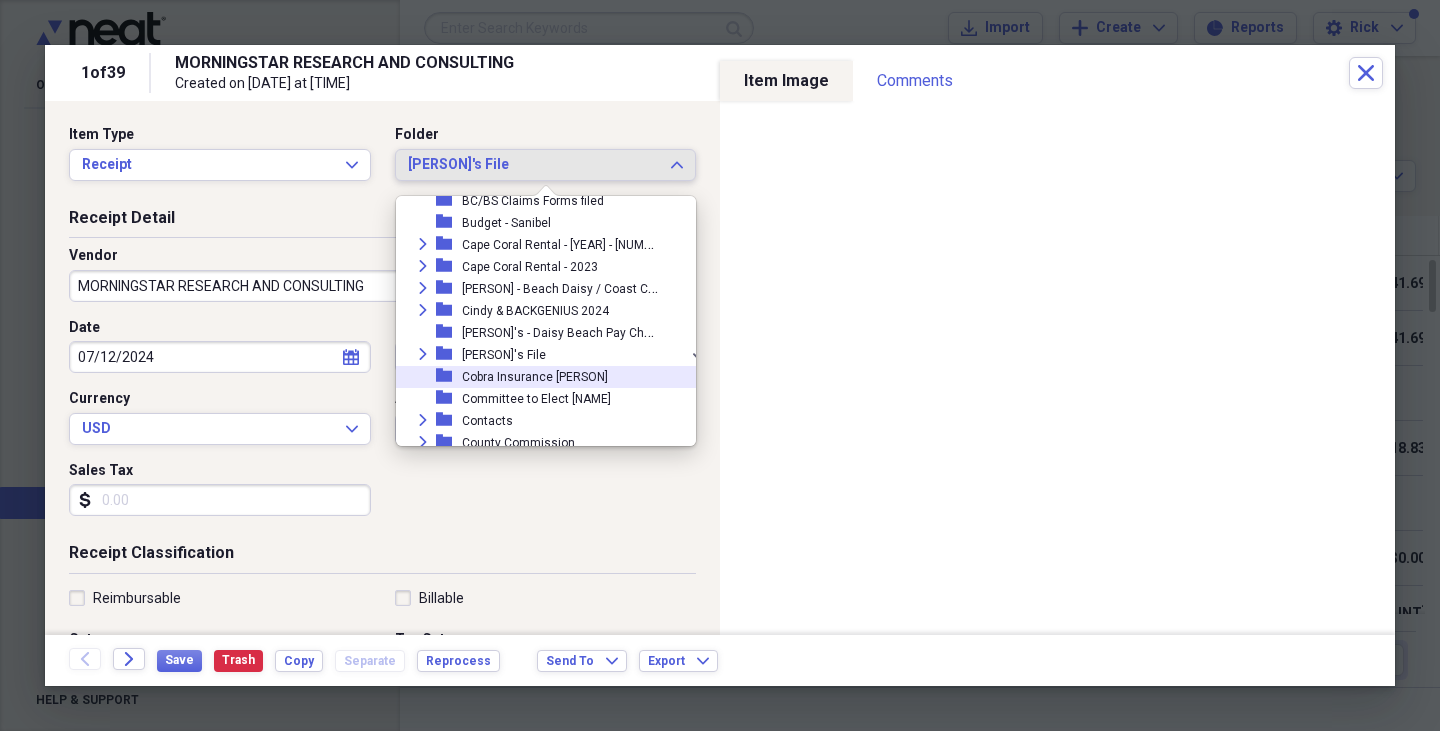 scroll, scrollTop: 1549, scrollLeft: 0, axis: vertical 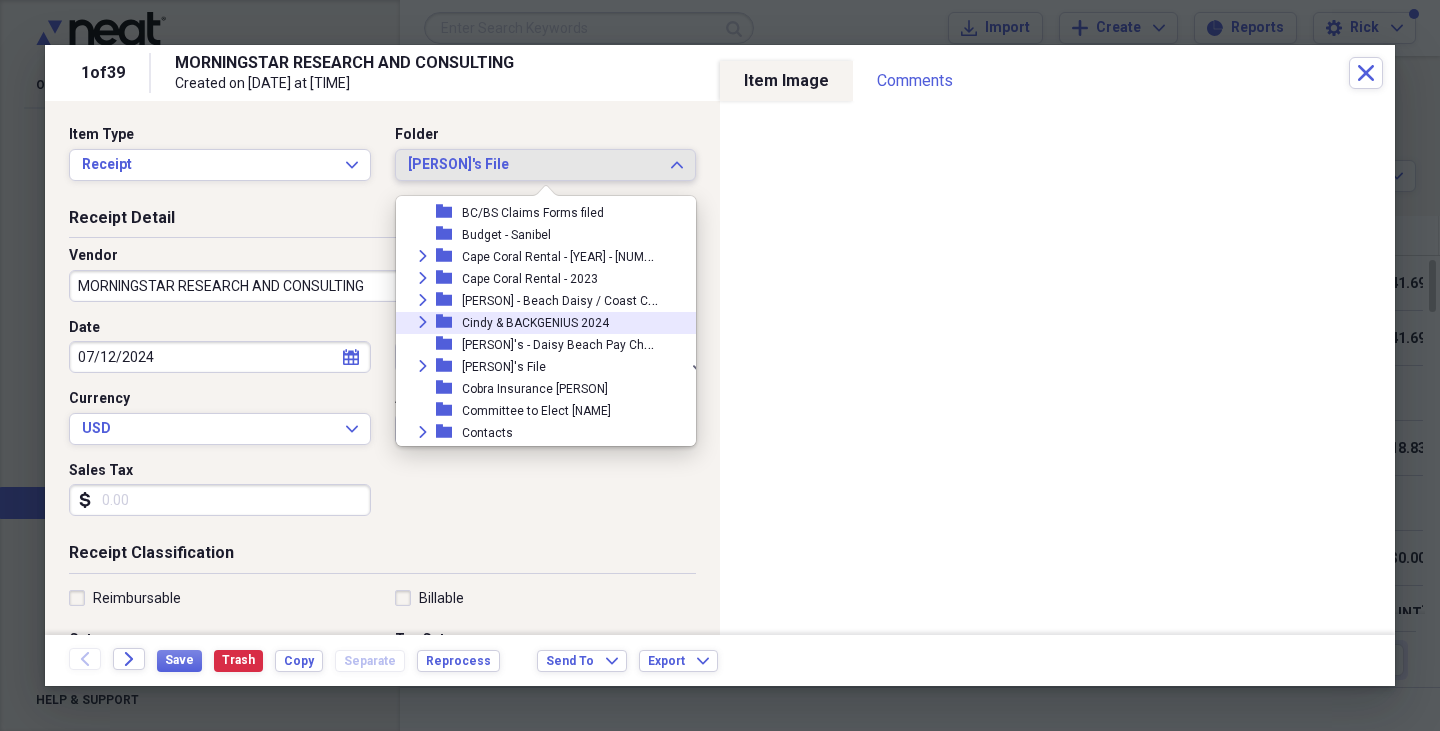 click on "Expand" 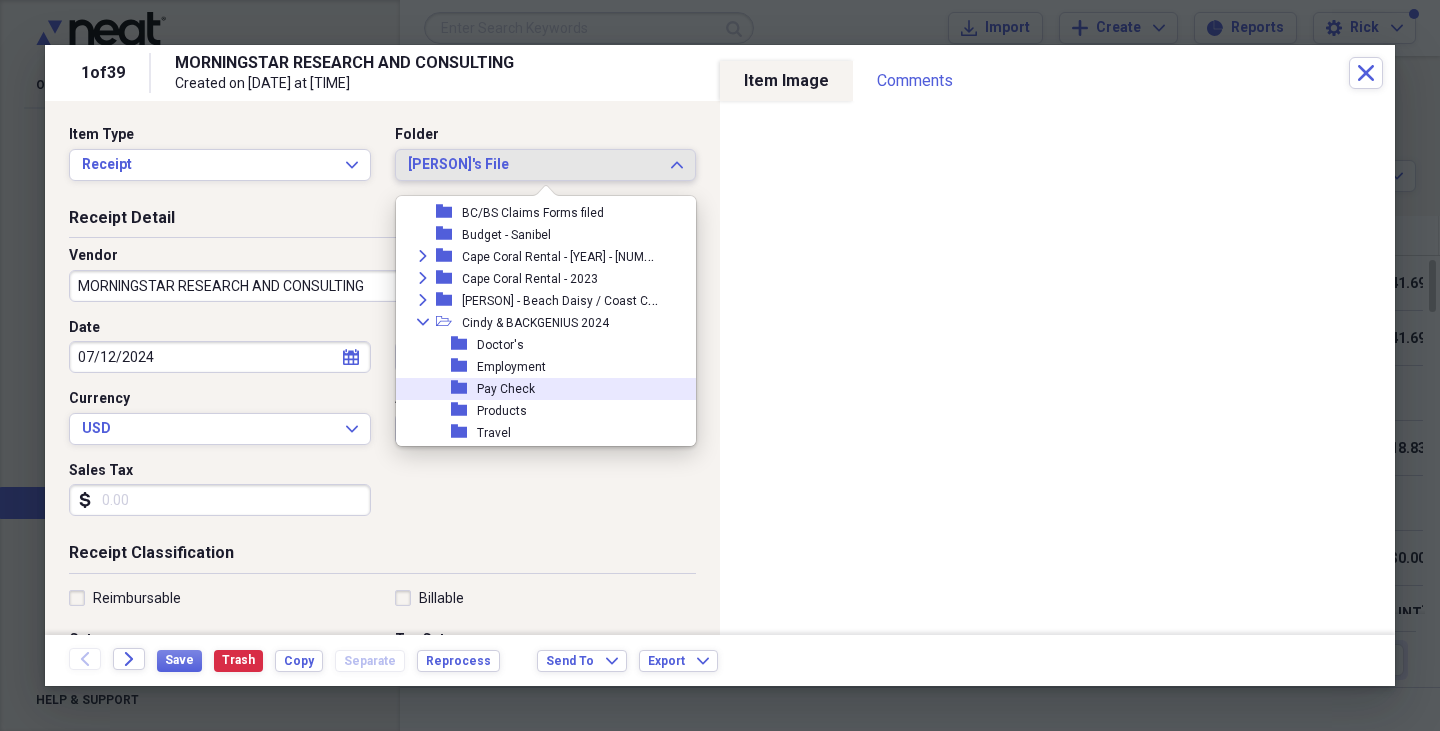 click on "Pay Check" at bounding box center [506, 389] 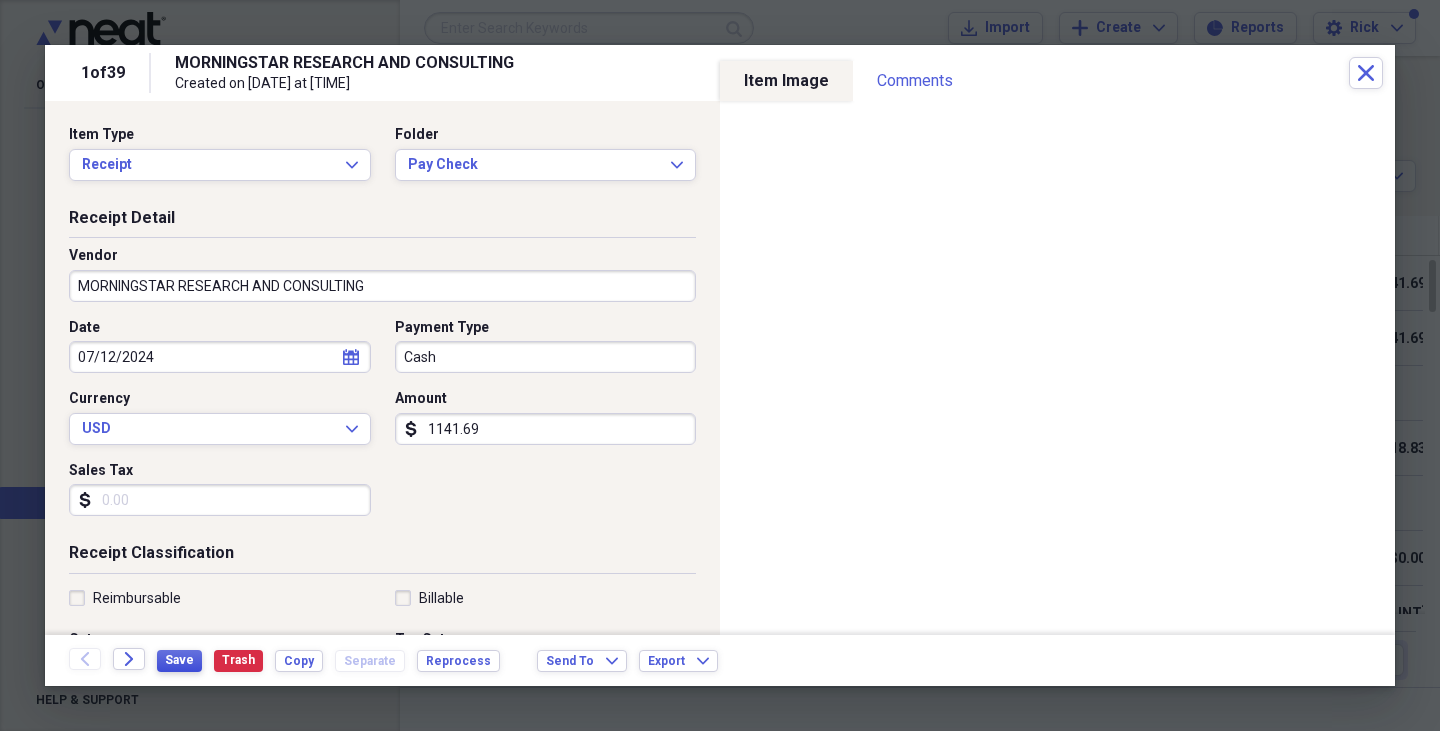 click on "Save" at bounding box center [179, 660] 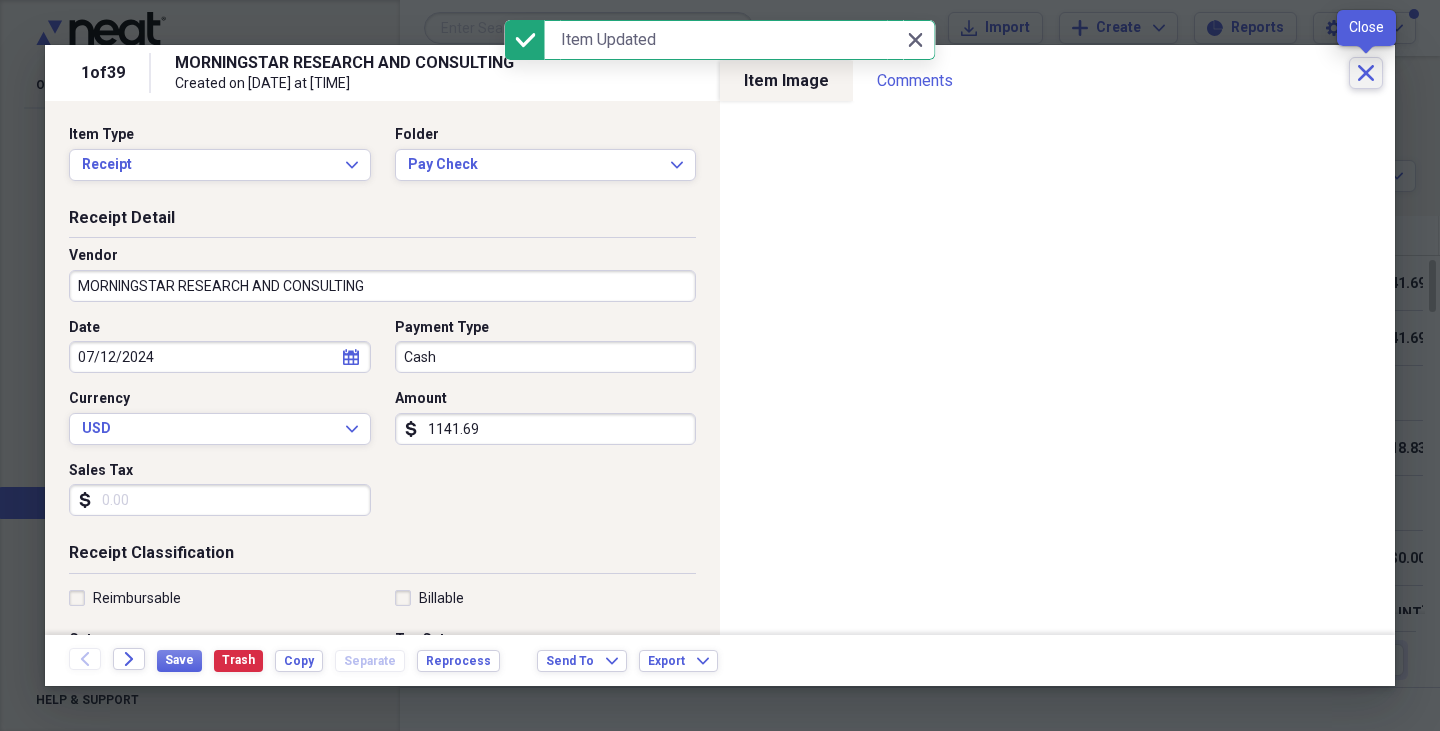 click on "Close" 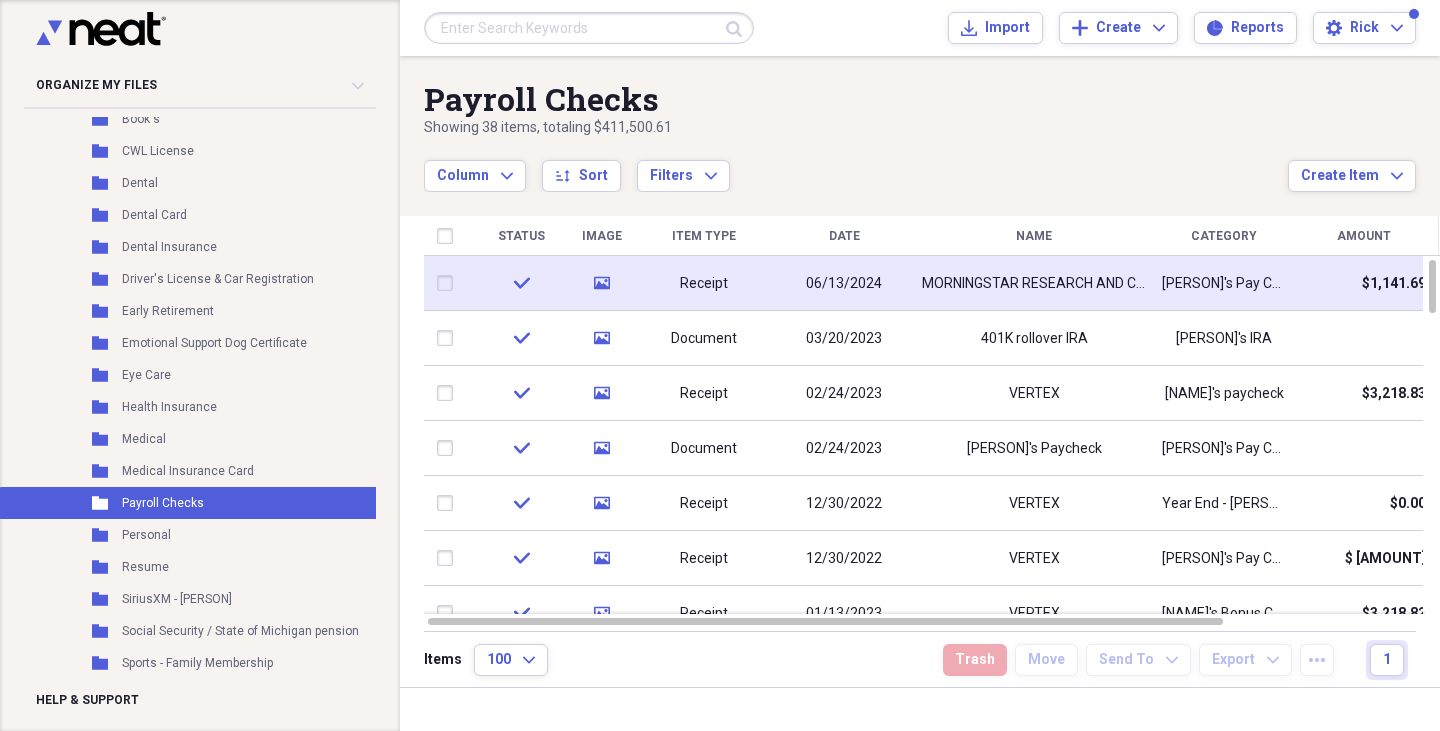 click on "check" at bounding box center [521, 283] 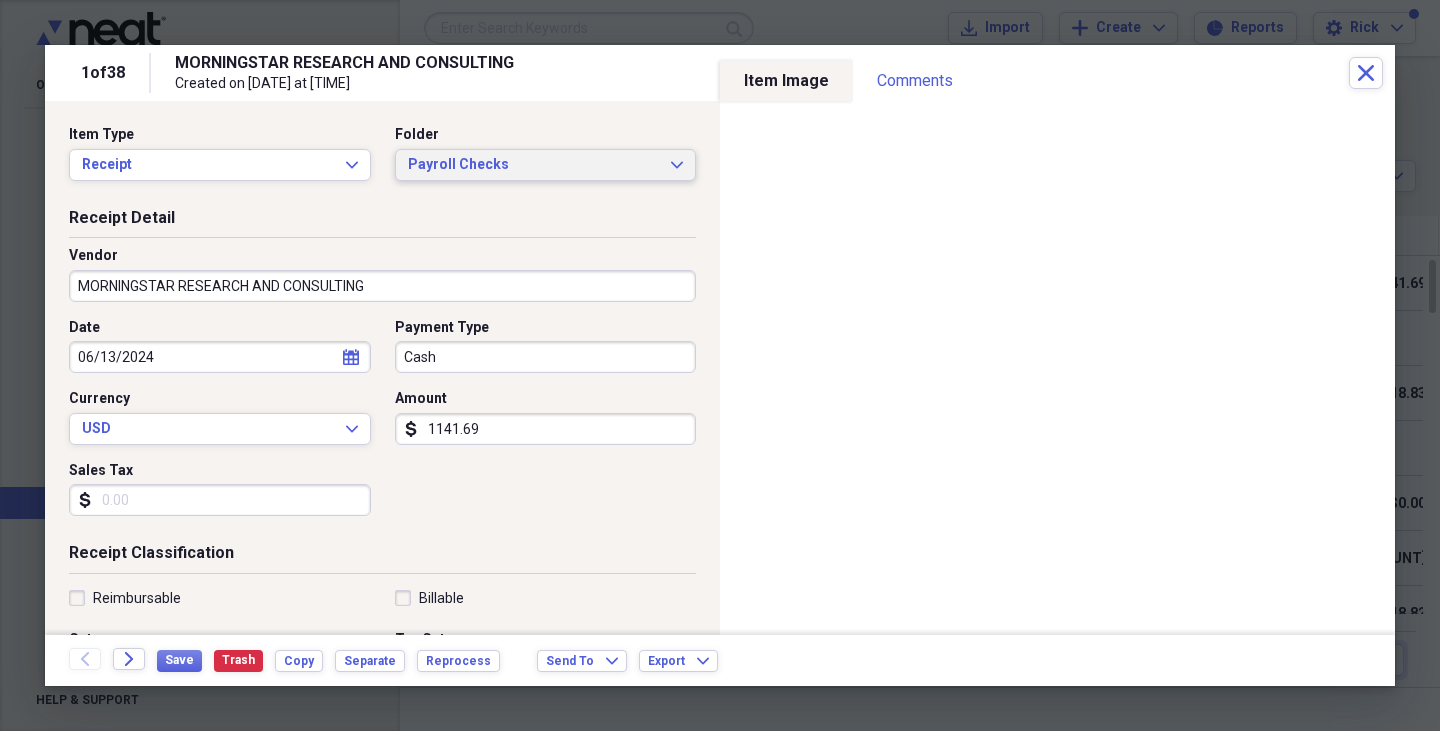 click on "Payroll Checks Expand" at bounding box center [546, 165] 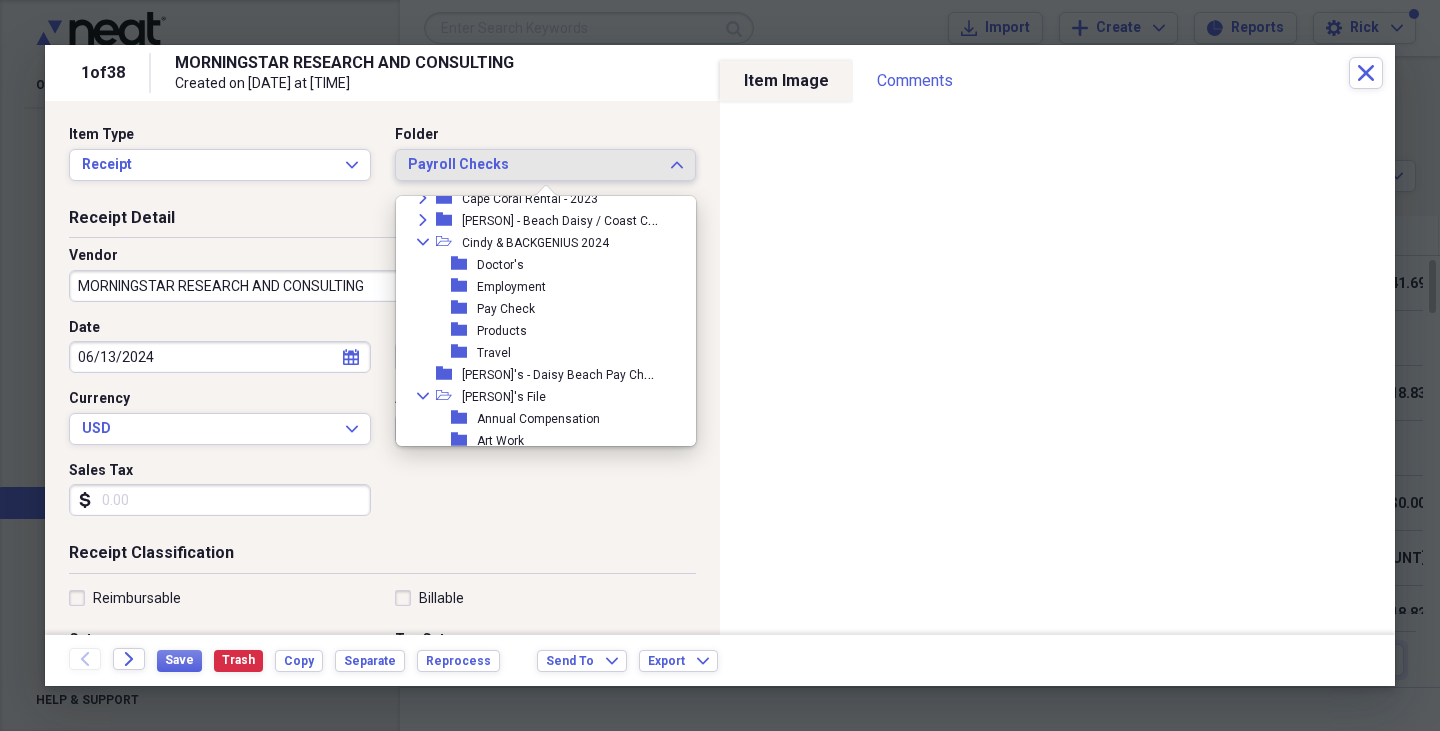 scroll, scrollTop: 1628, scrollLeft: 0, axis: vertical 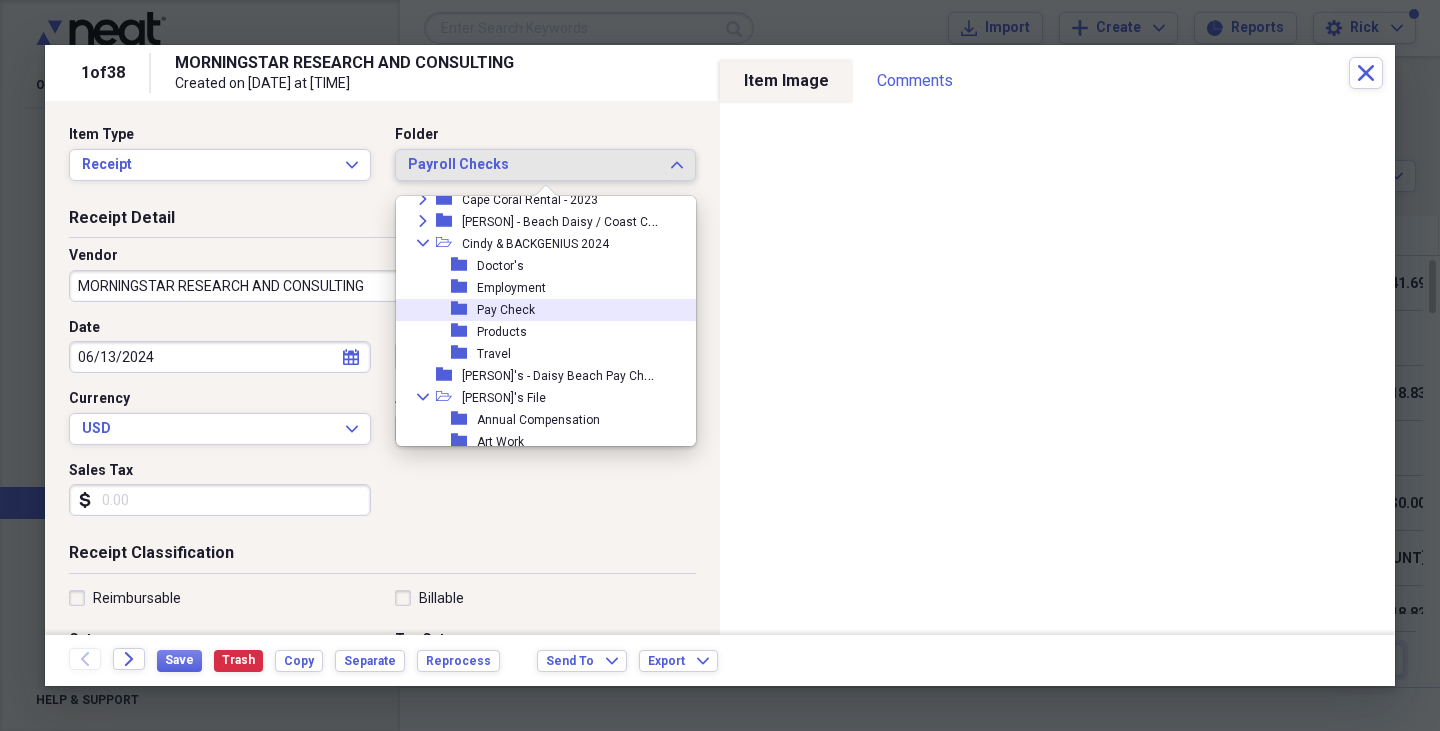 click on "Pay Check" at bounding box center [506, 310] 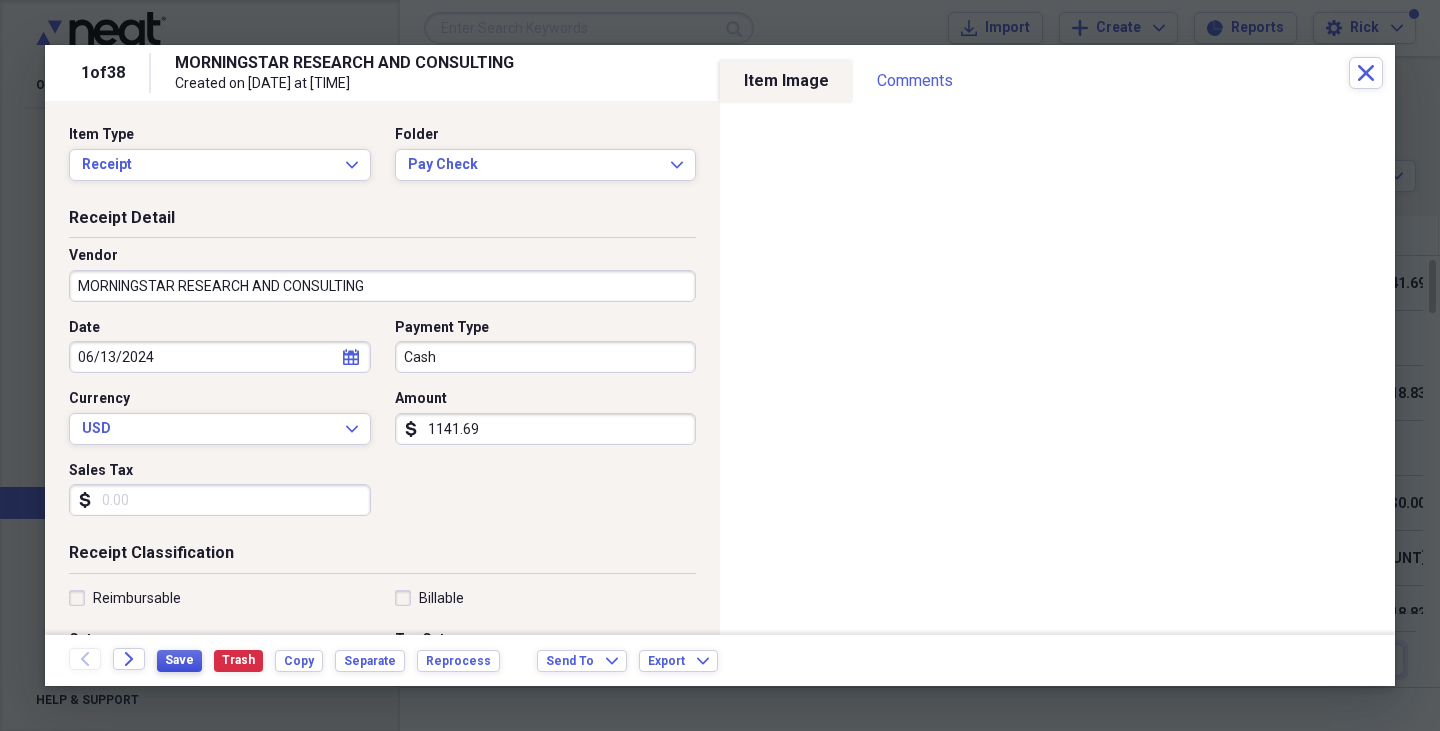 click on "Save" at bounding box center [179, 660] 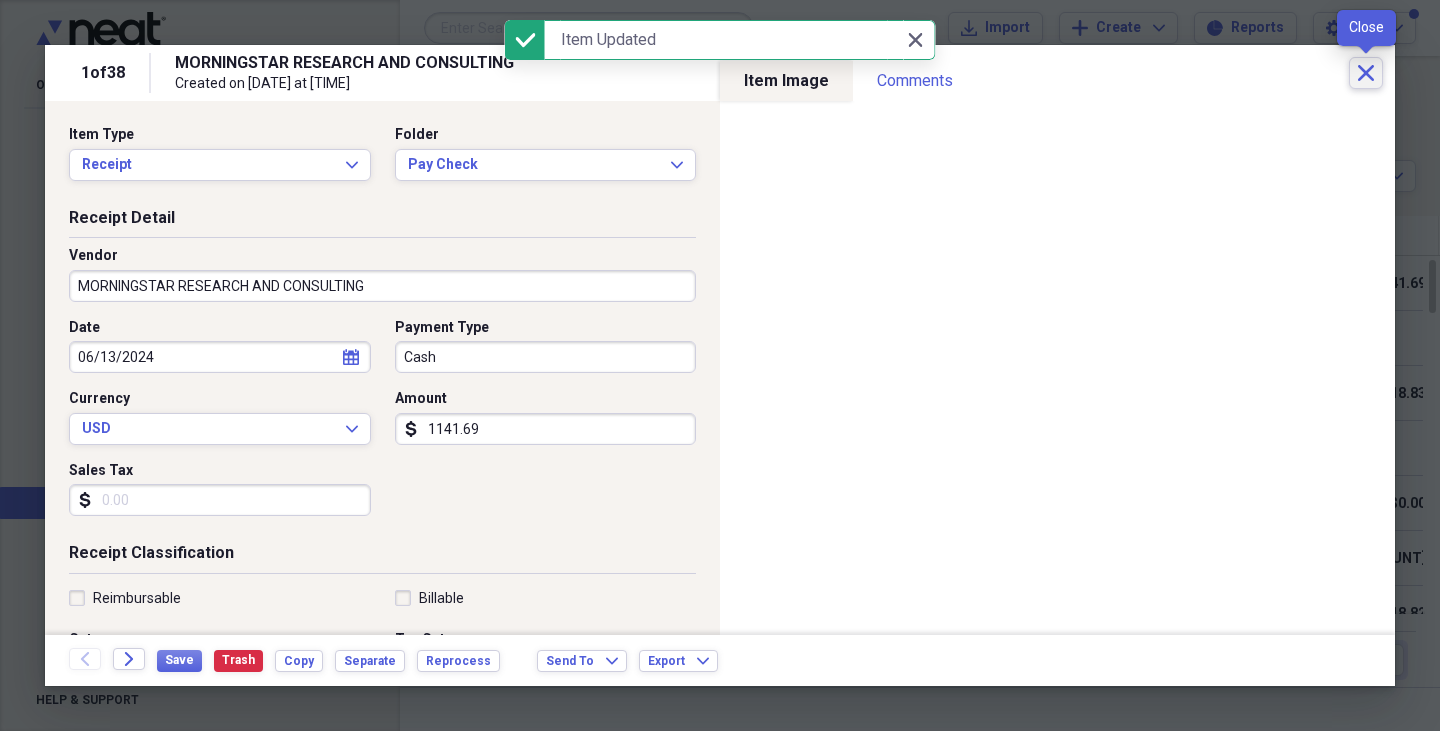 click on "Close" 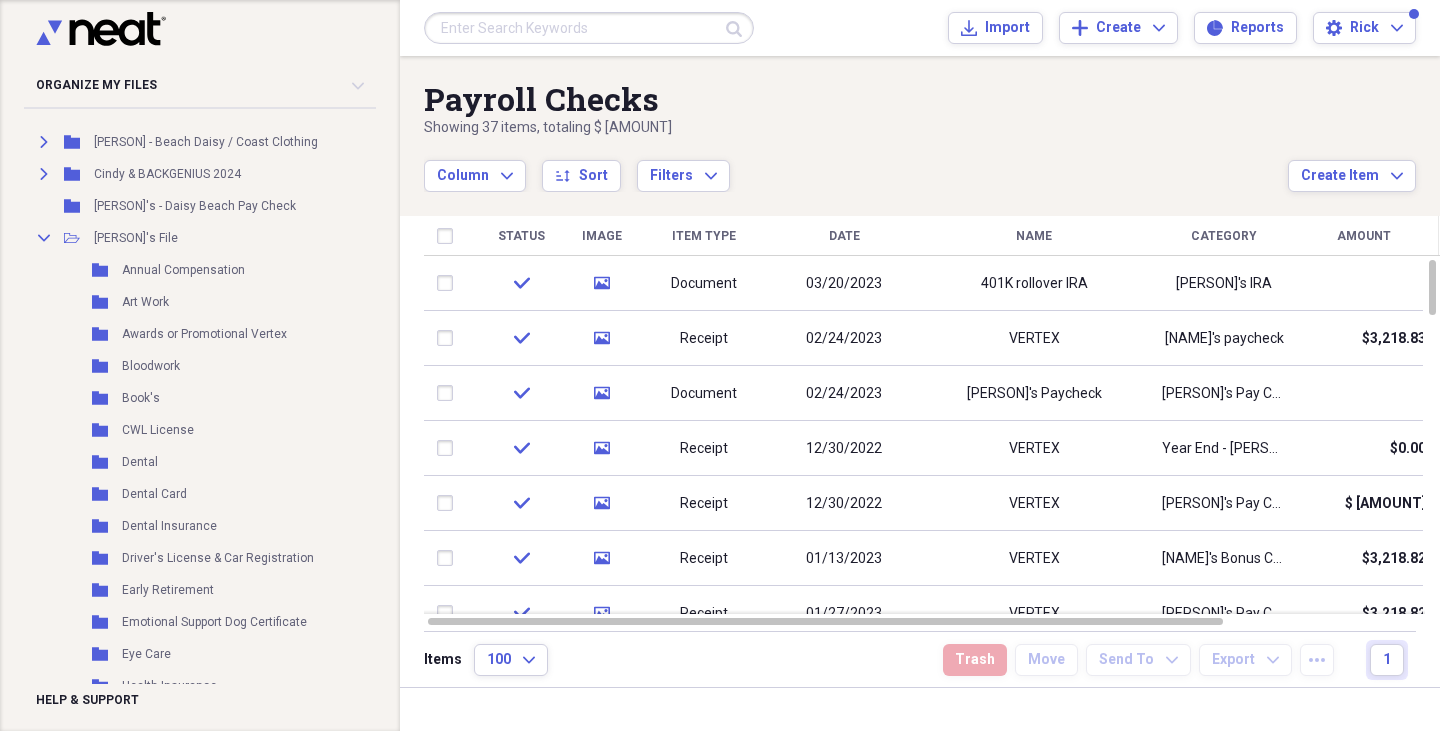 scroll, scrollTop: 1120, scrollLeft: 0, axis: vertical 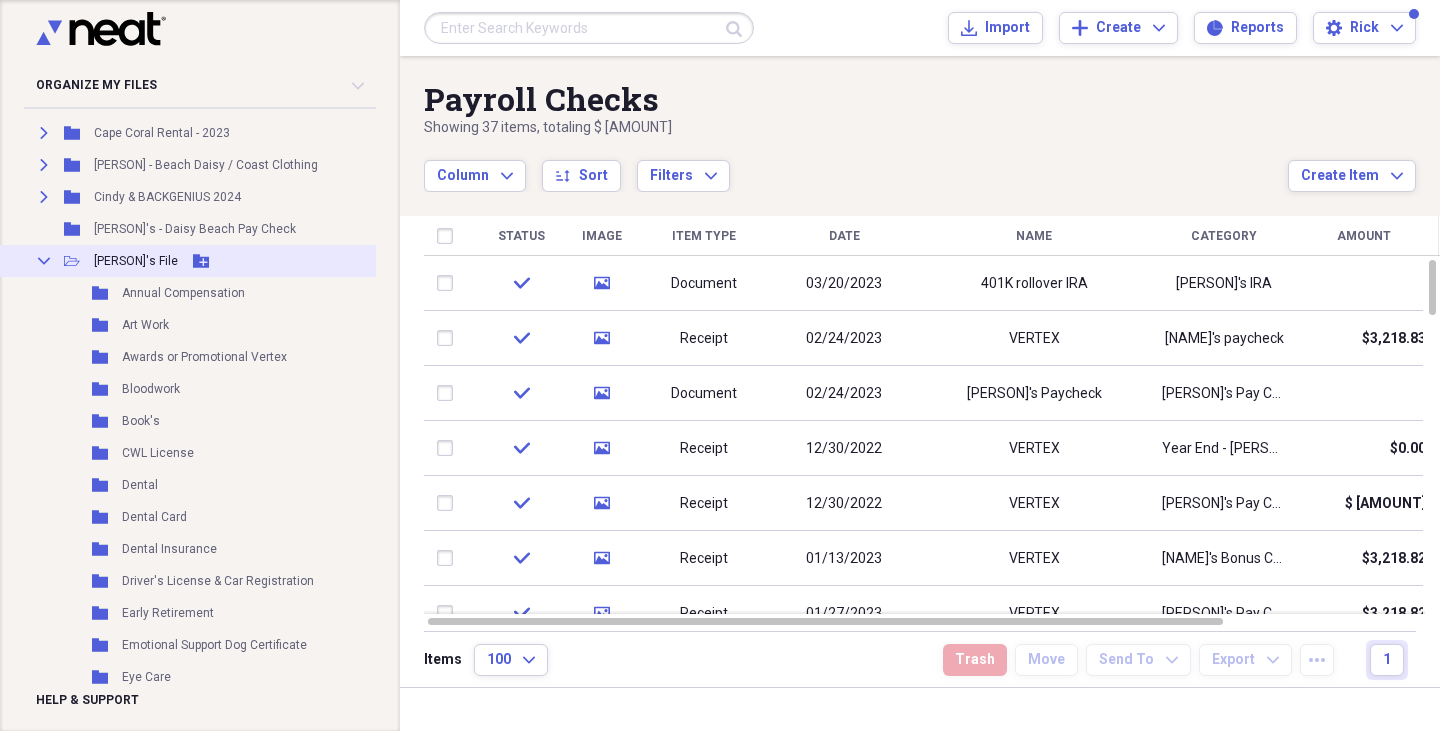 click on "Collapse" at bounding box center (44, 261) 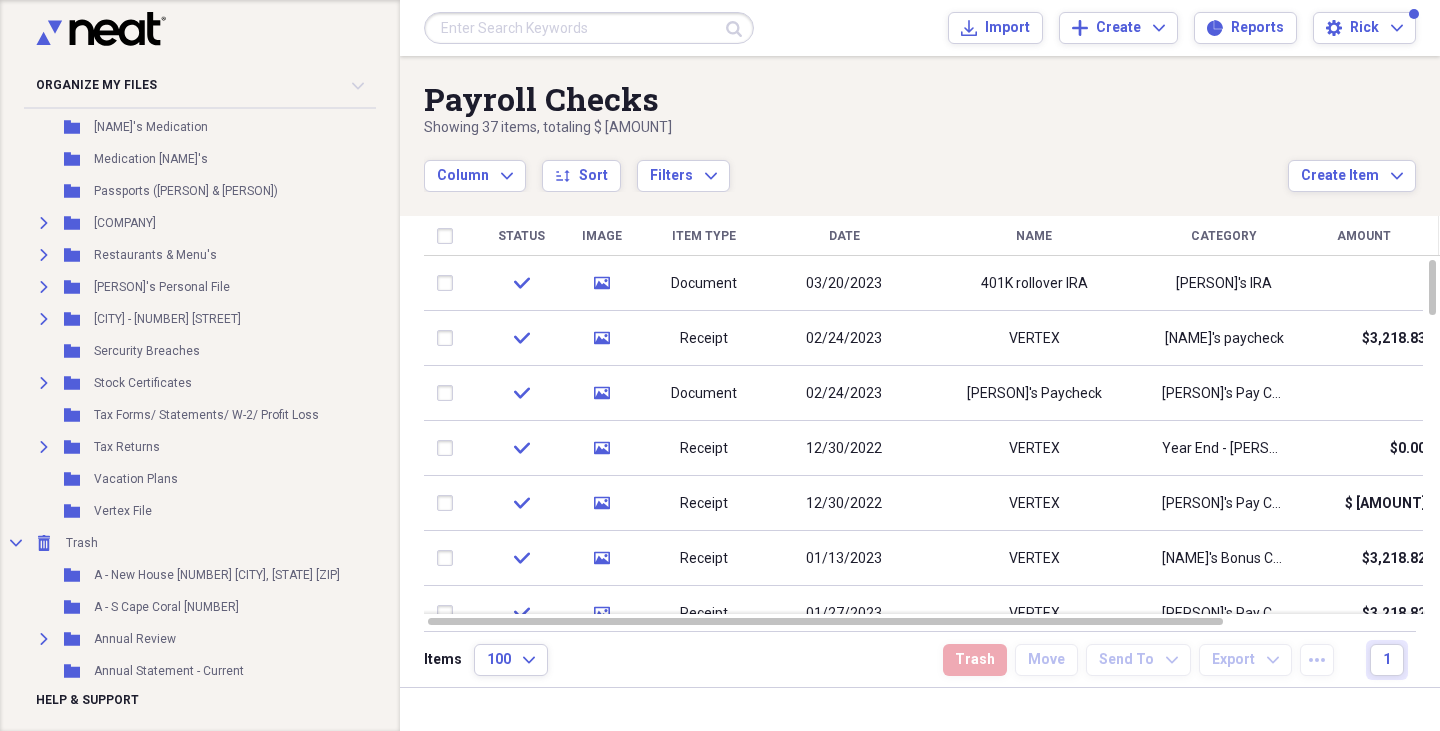 scroll, scrollTop: 2315, scrollLeft: 0, axis: vertical 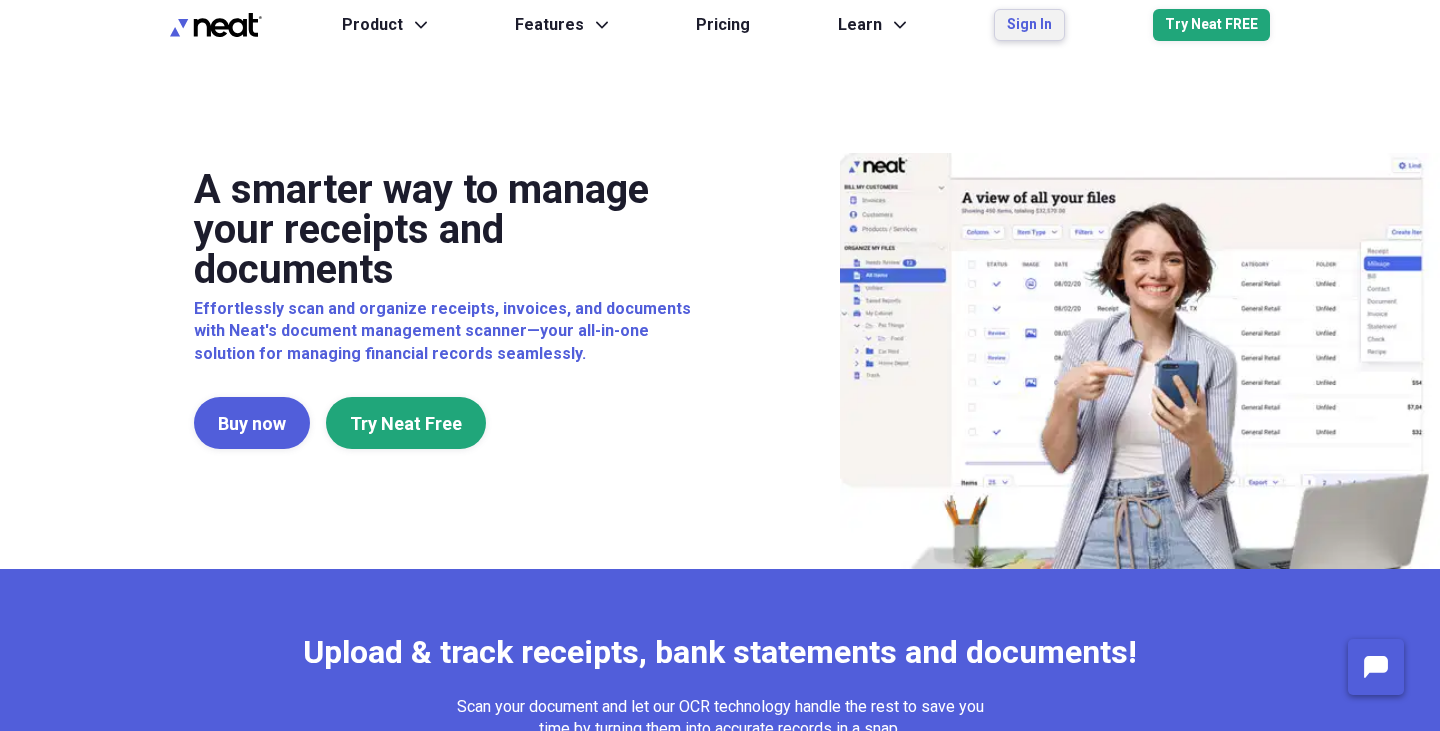 click on "Sign In" at bounding box center (1029, 25) 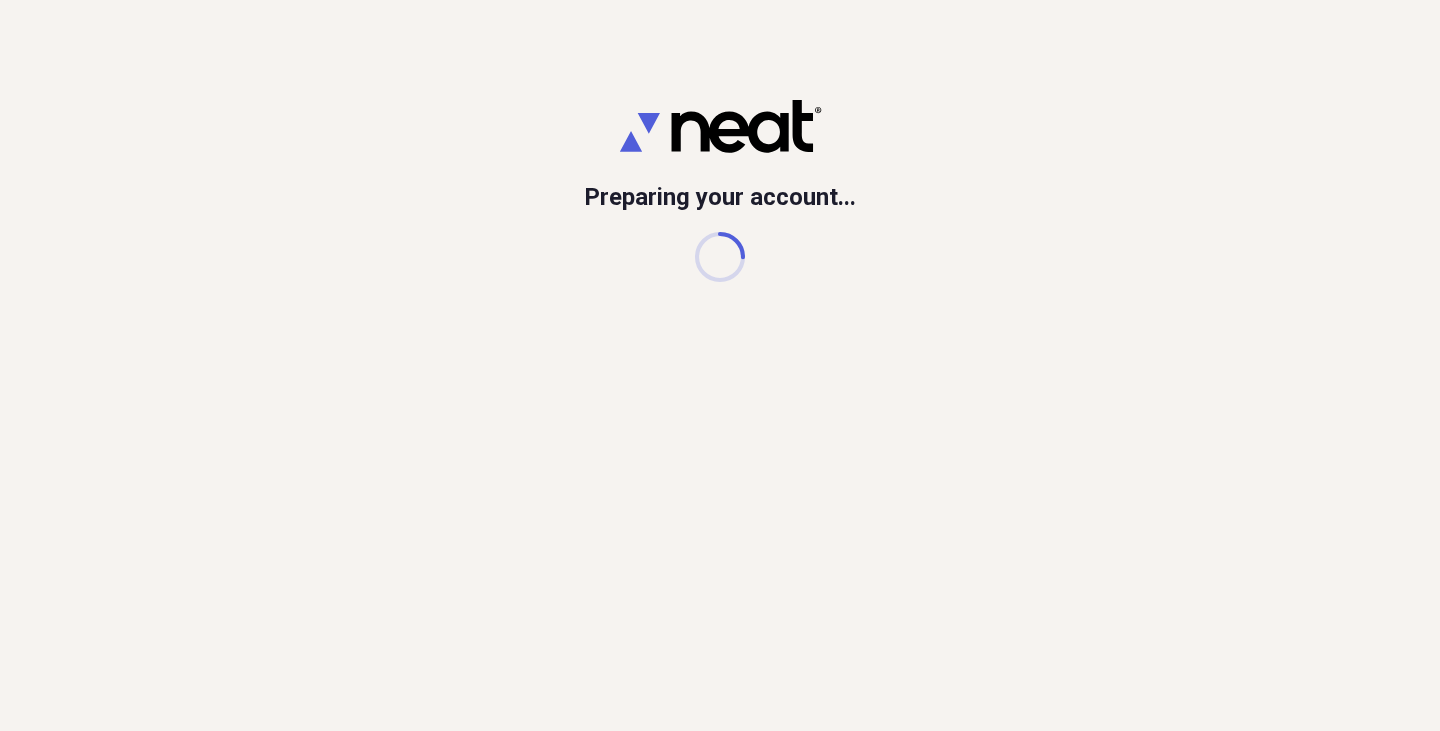 scroll, scrollTop: 0, scrollLeft: 0, axis: both 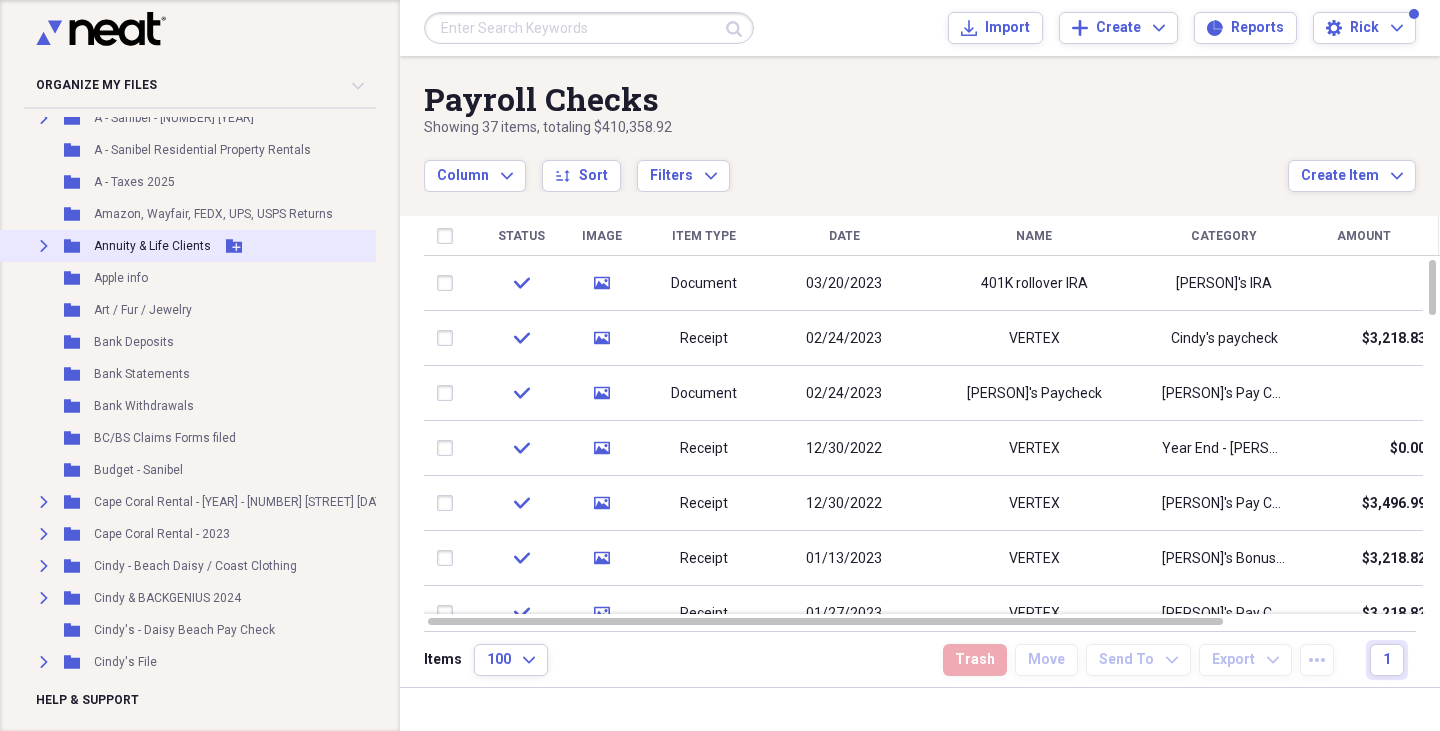 click on "Expand" 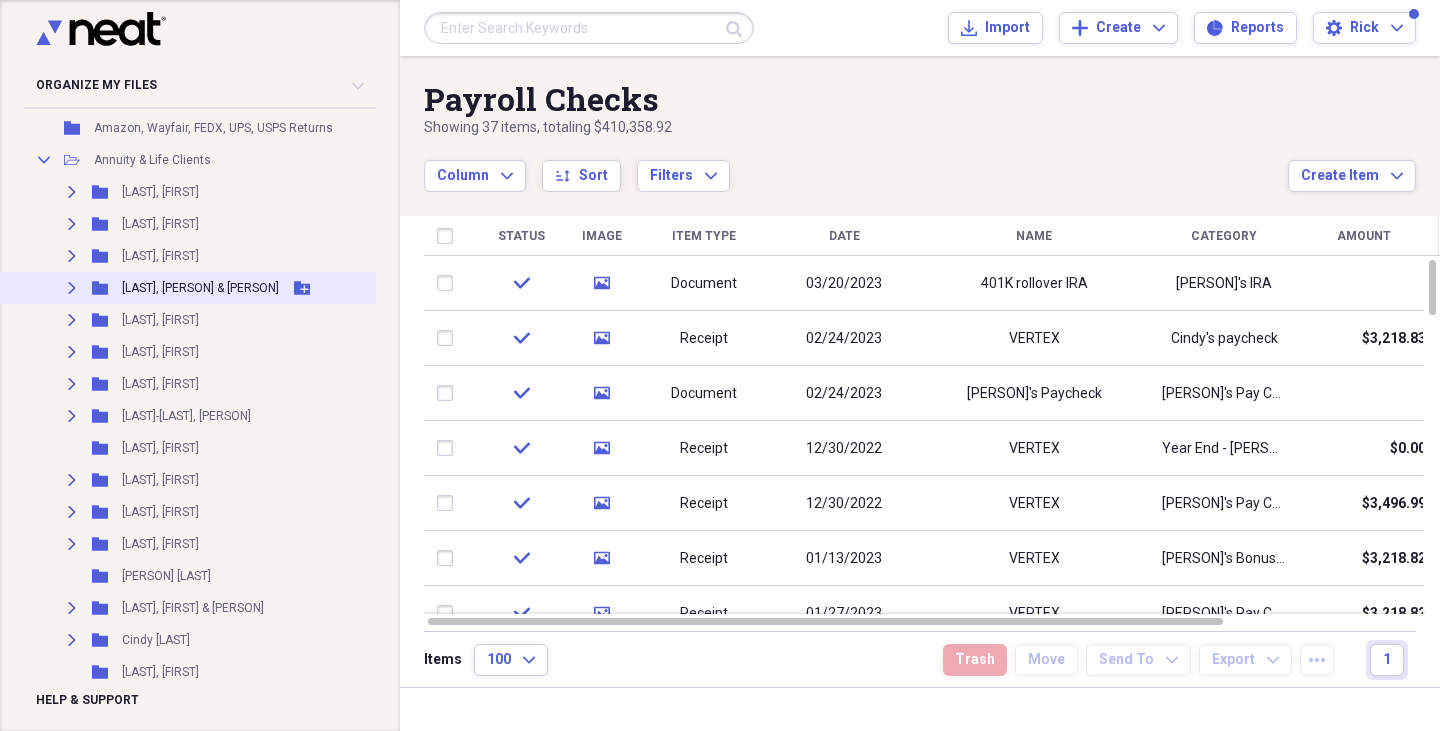 scroll, scrollTop: 806, scrollLeft: 0, axis: vertical 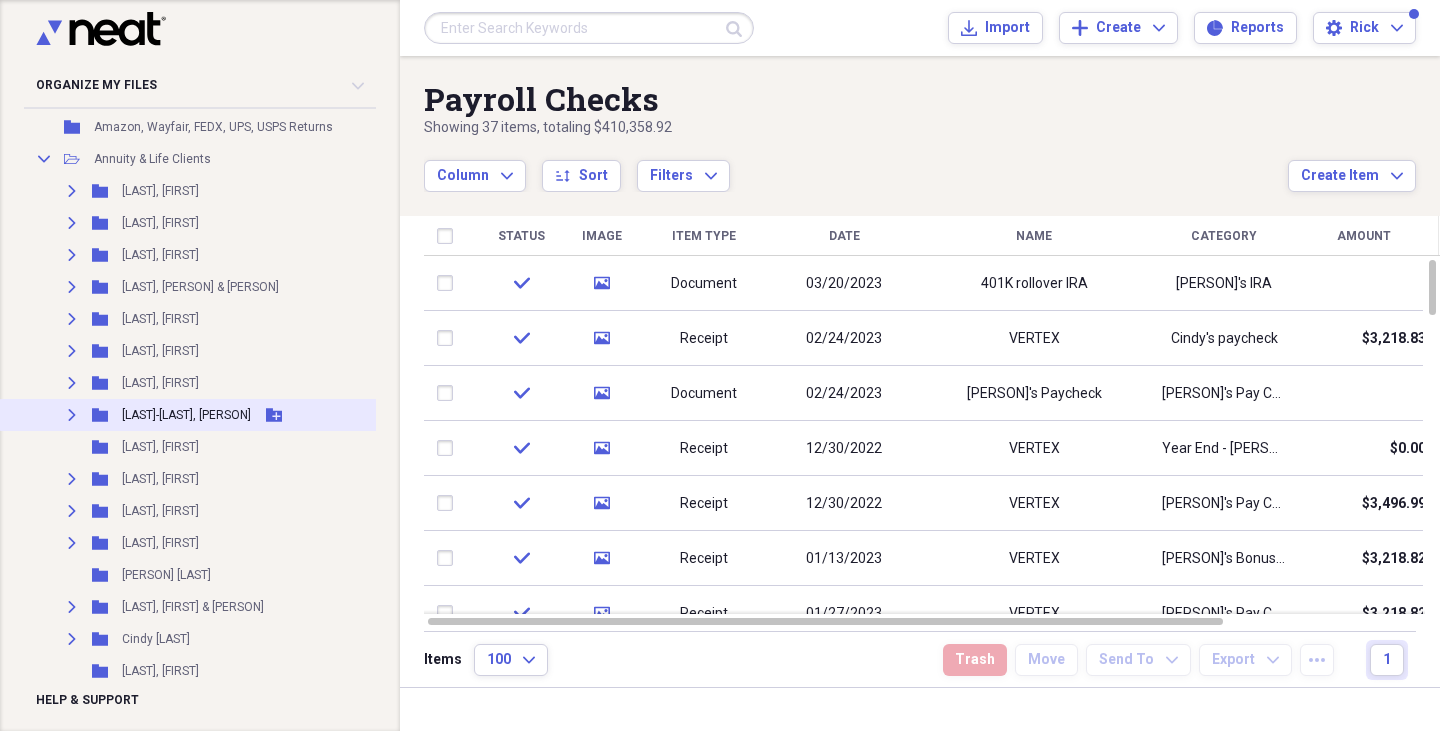 click on "Expand" at bounding box center [72, 415] 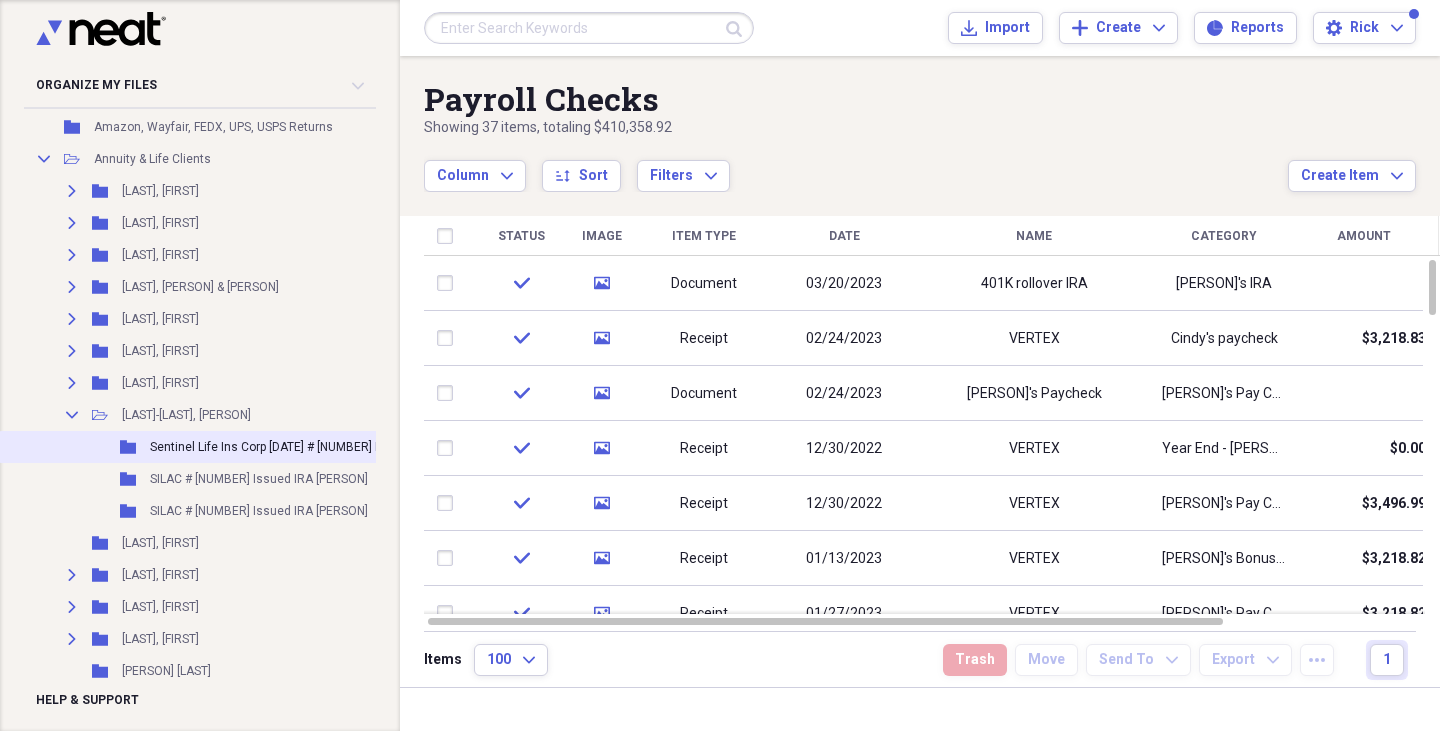 click on "Sentinel Life Ins Corp 5/15/24 # 02404183423 Pension Rollover Cindy" at bounding box center (336, 447) 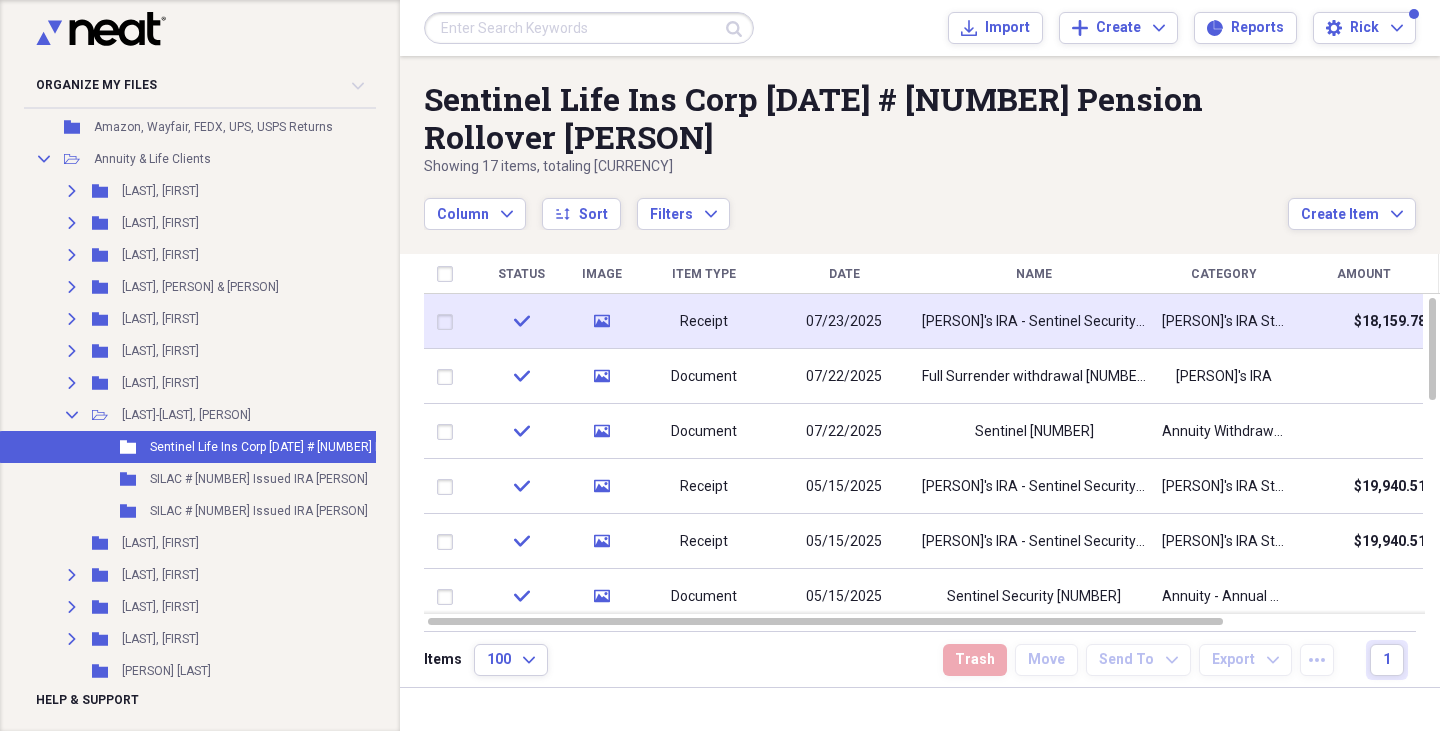 click on "check" at bounding box center [521, 321] 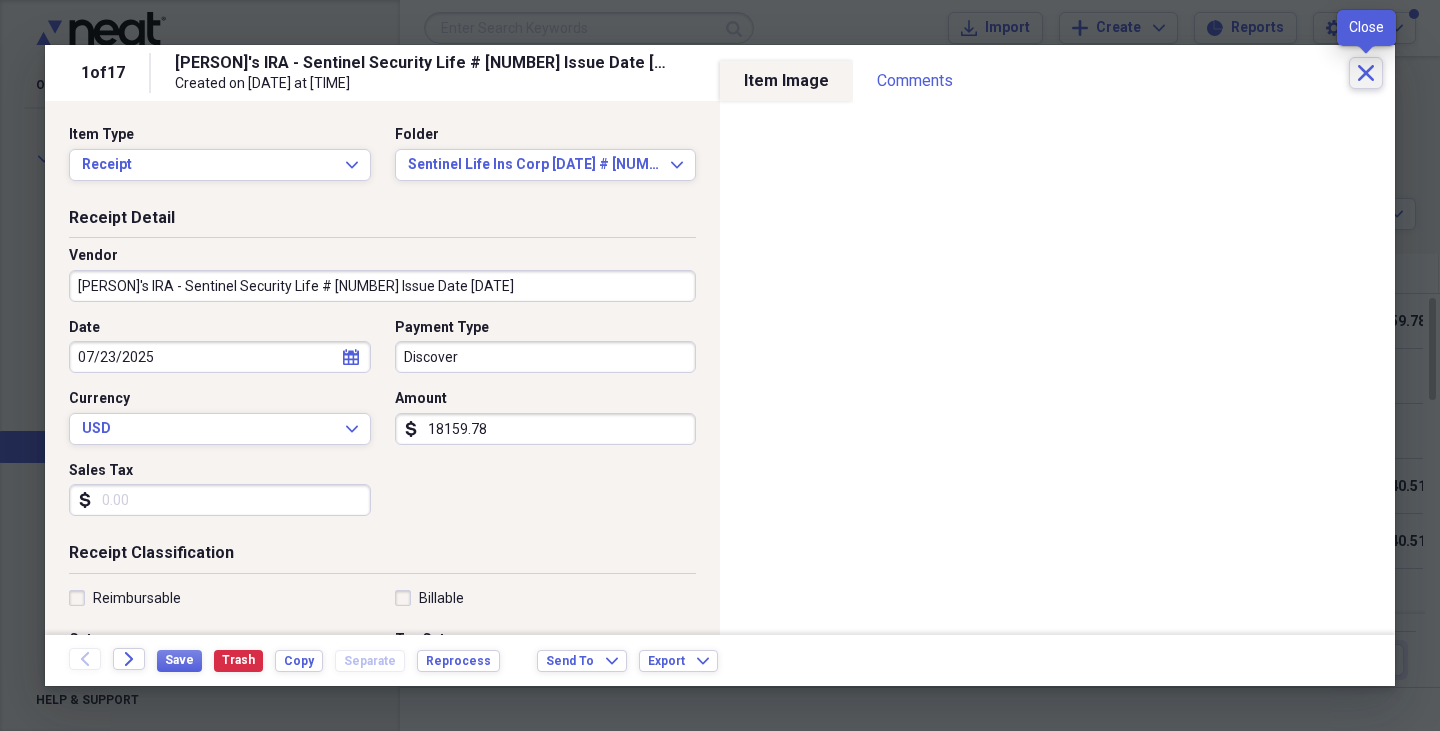 click 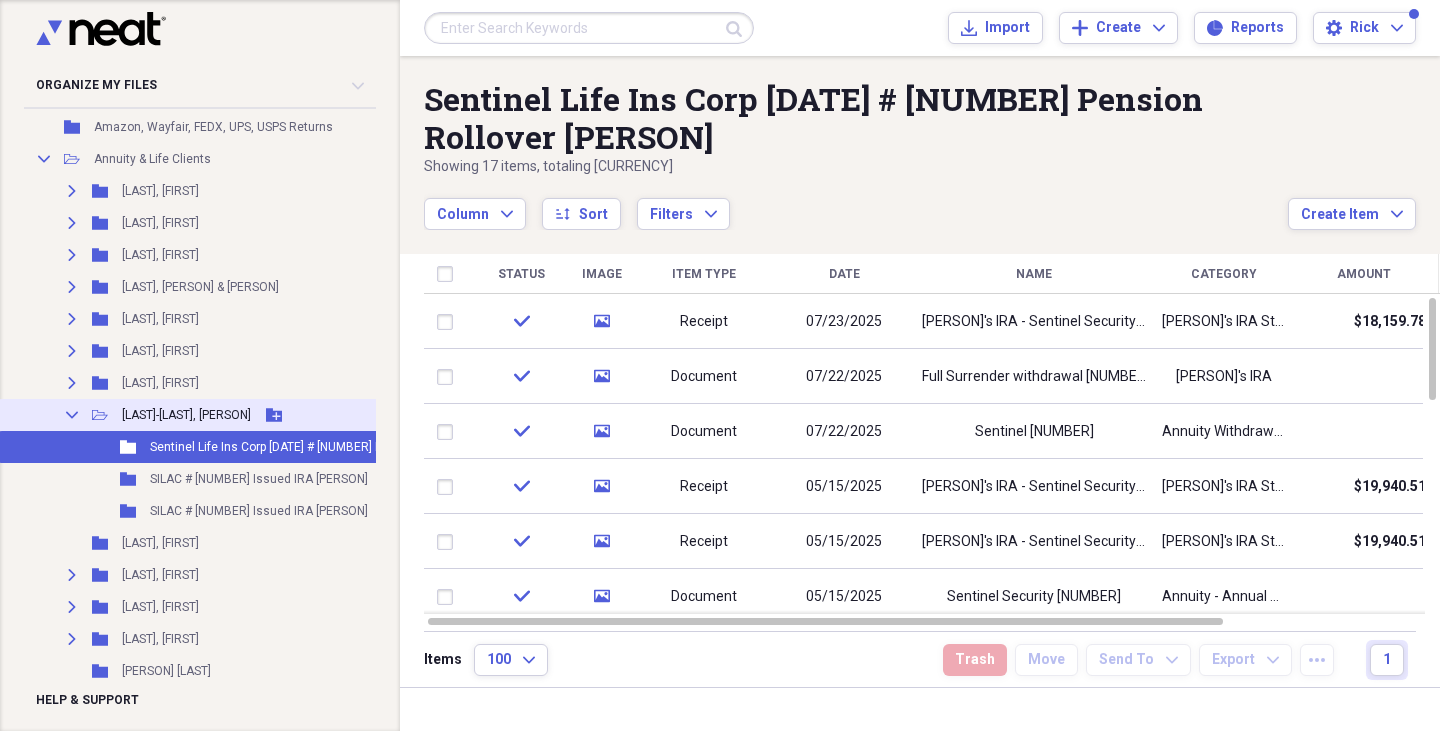 click 